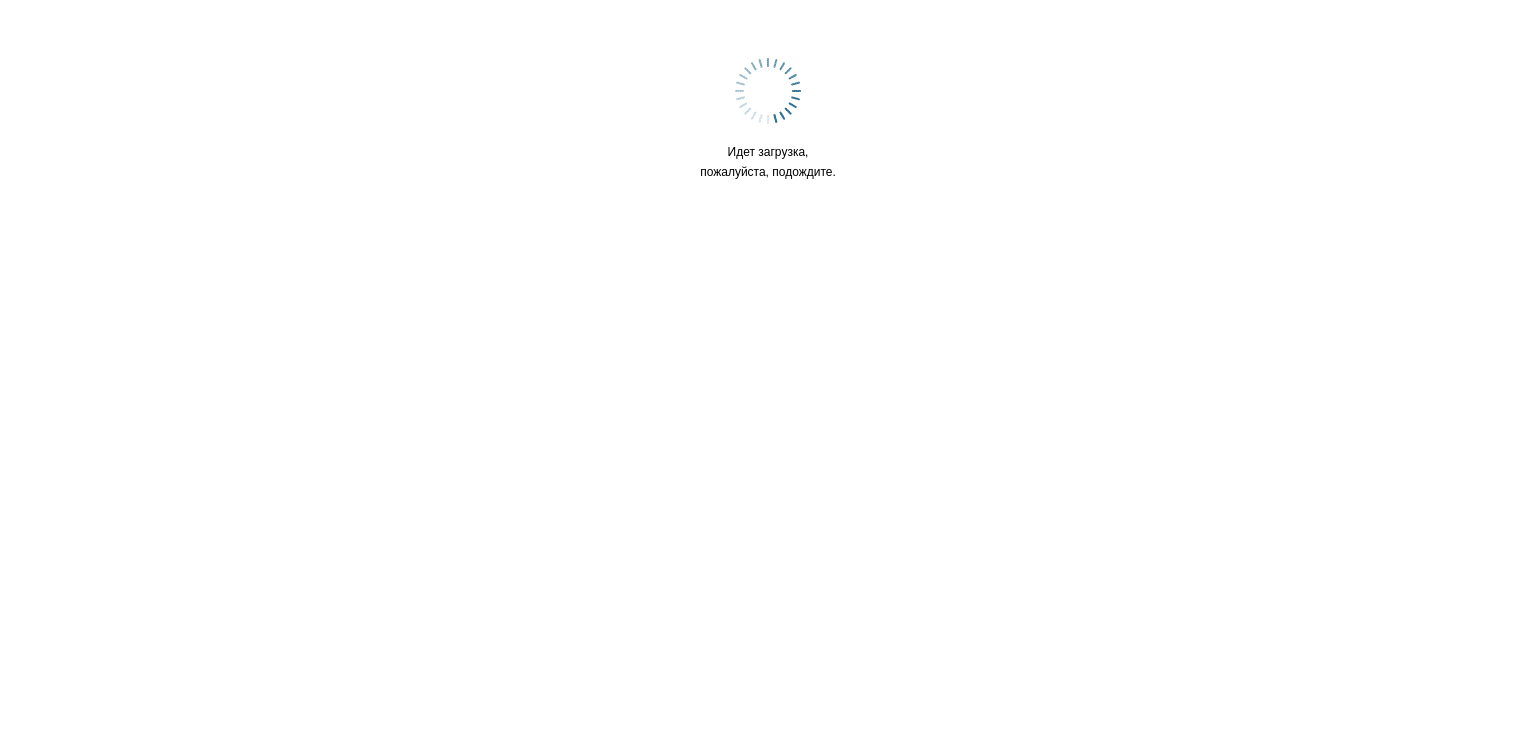 scroll, scrollTop: 0, scrollLeft: 0, axis: both 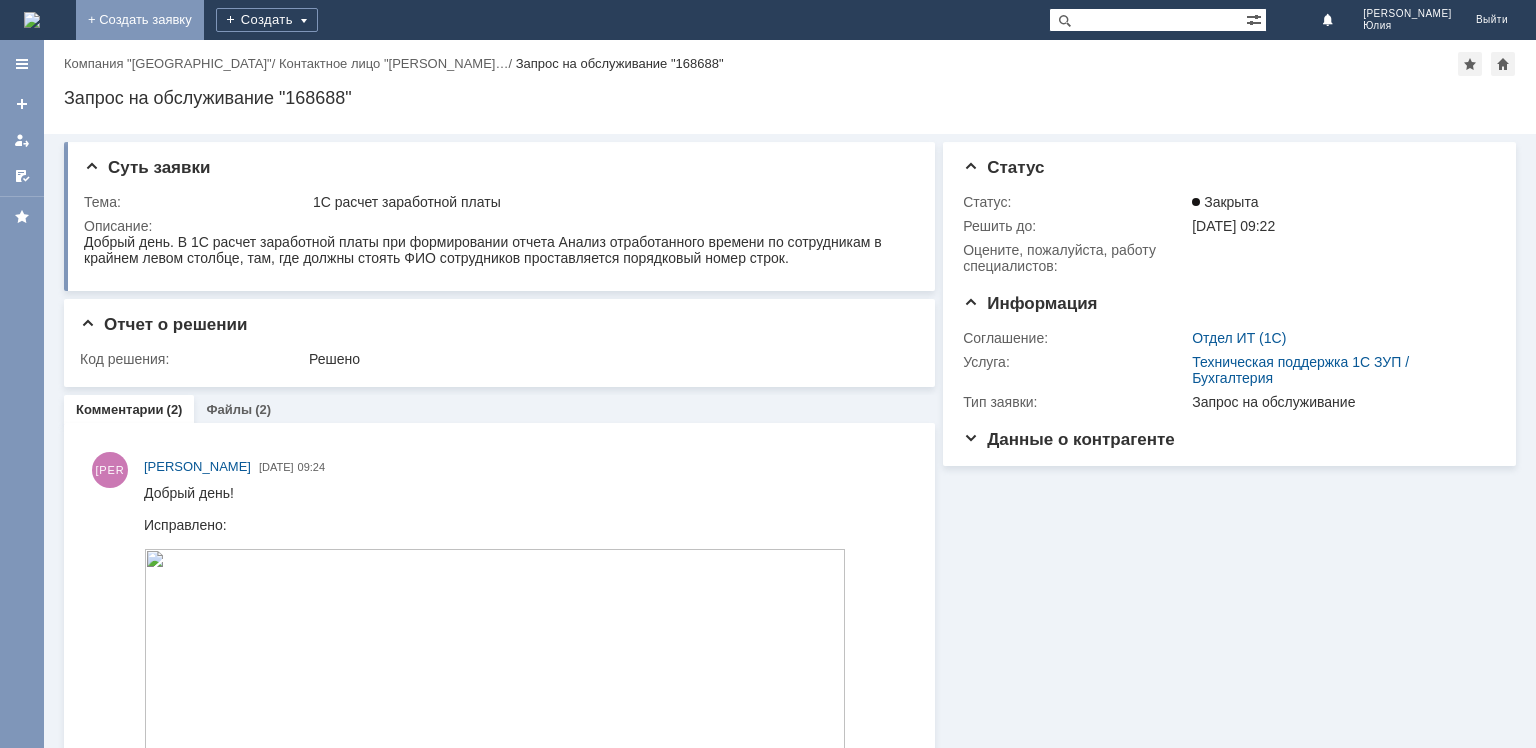 click on "+ Создать заявку" at bounding box center (140, 20) 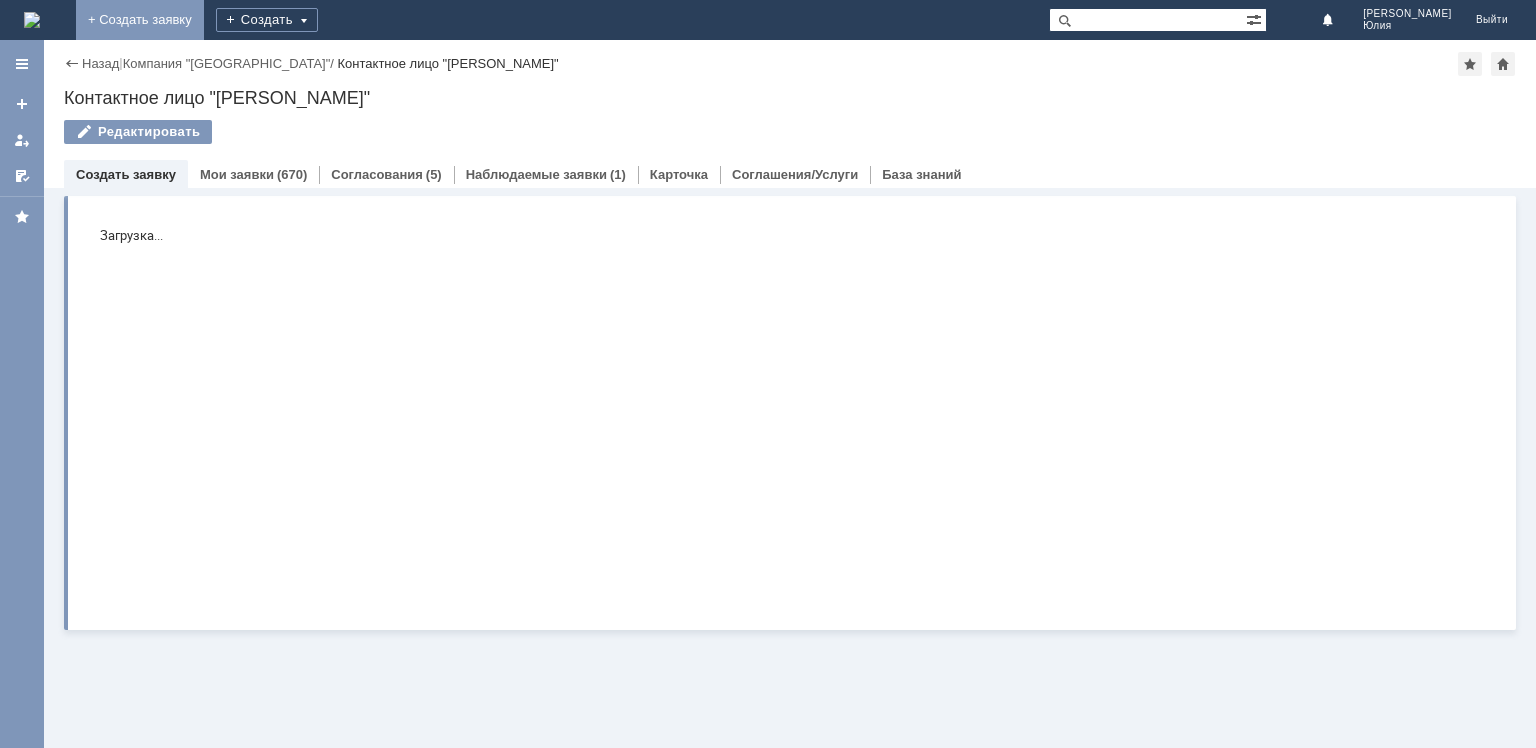 scroll, scrollTop: 0, scrollLeft: 0, axis: both 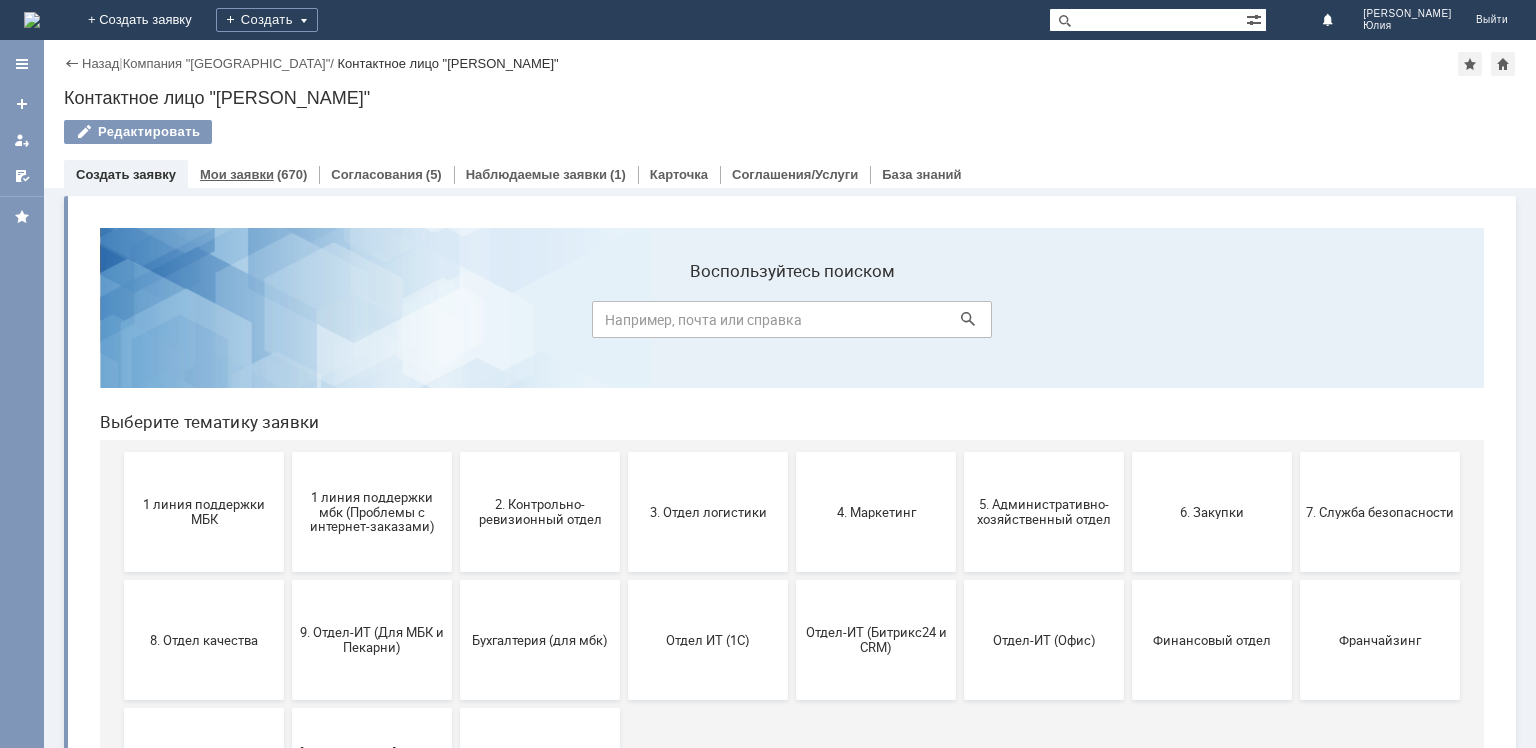 click on "Мои заявки" at bounding box center (237, 174) 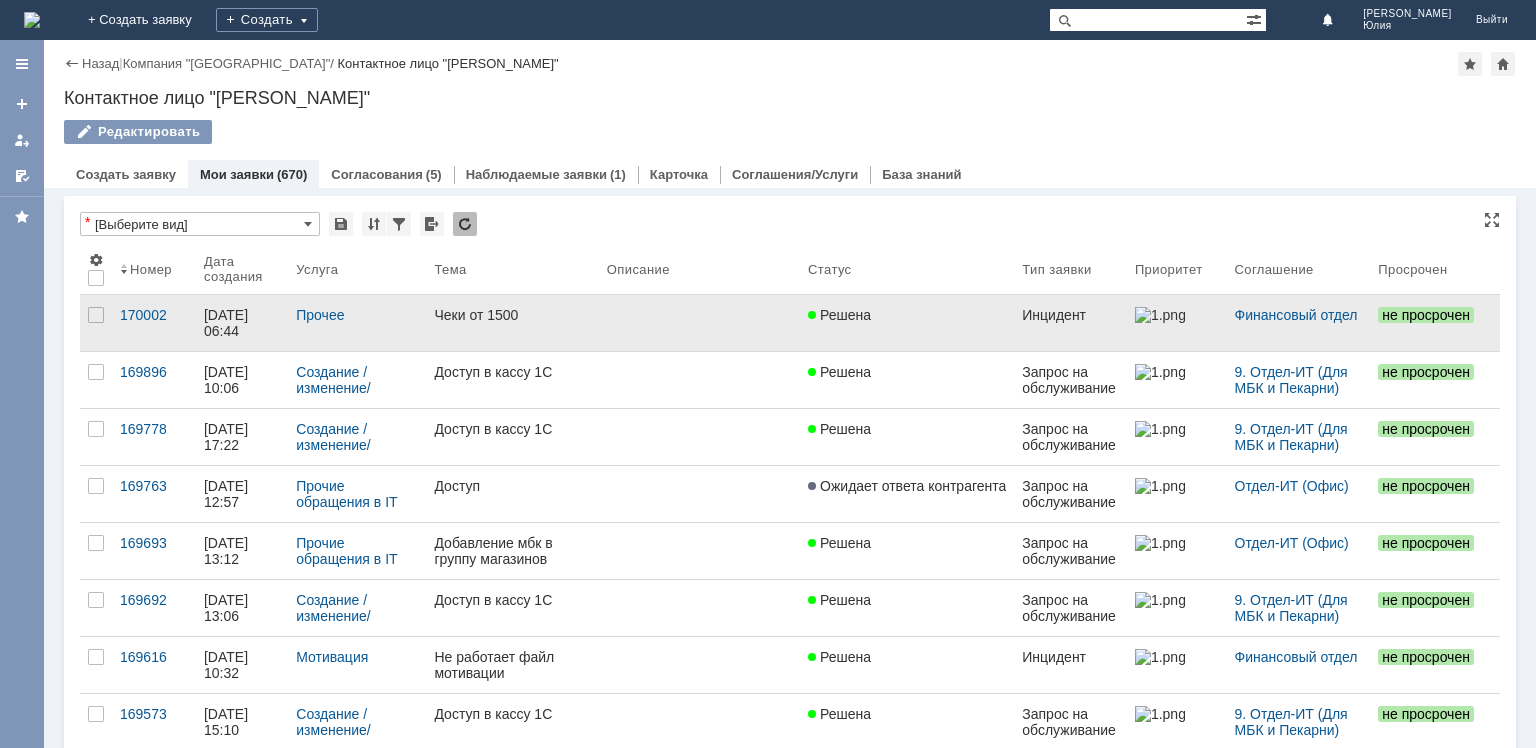scroll, scrollTop: 0, scrollLeft: 0, axis: both 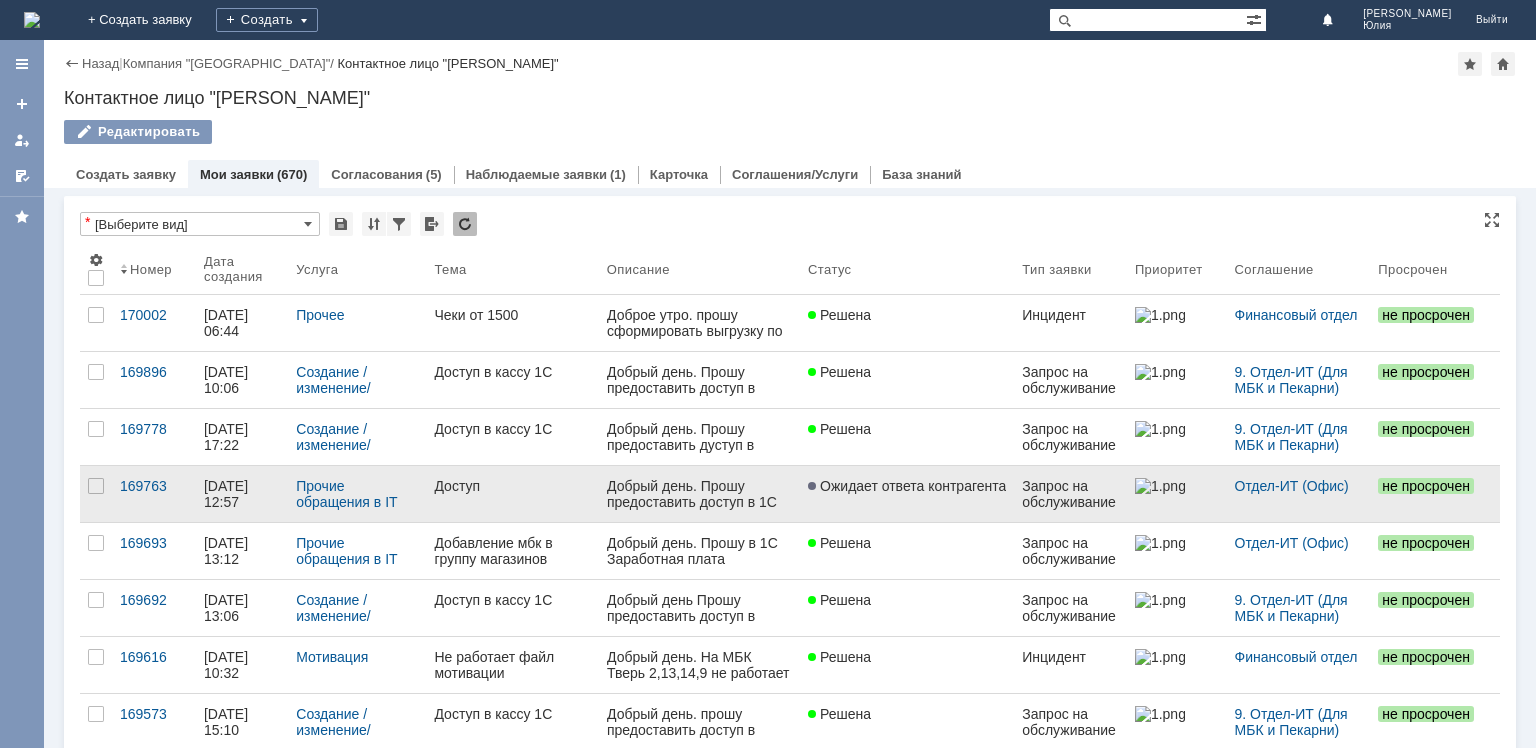 click on "Доступ" at bounding box center [512, 494] 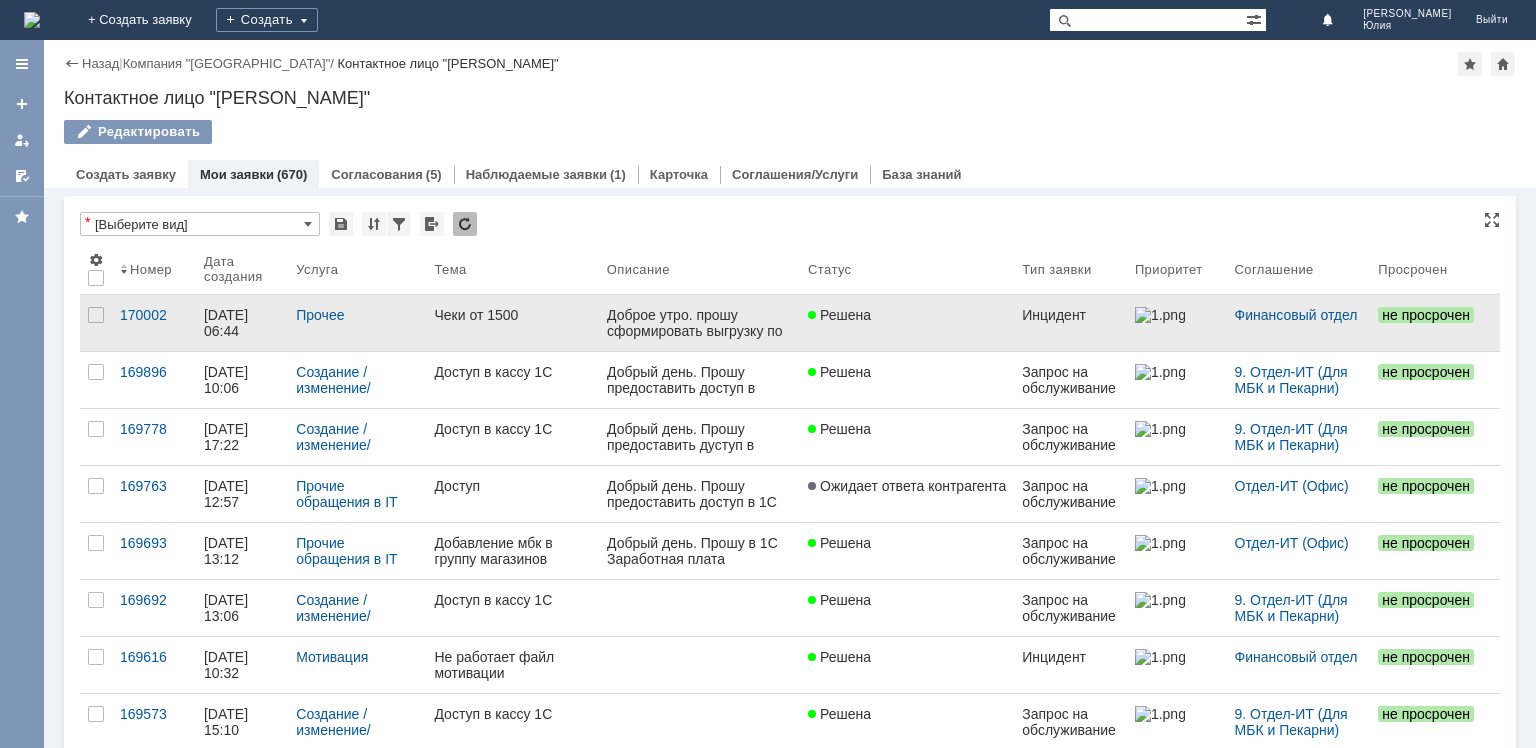click on "Чеки от 1500" at bounding box center (512, 323) 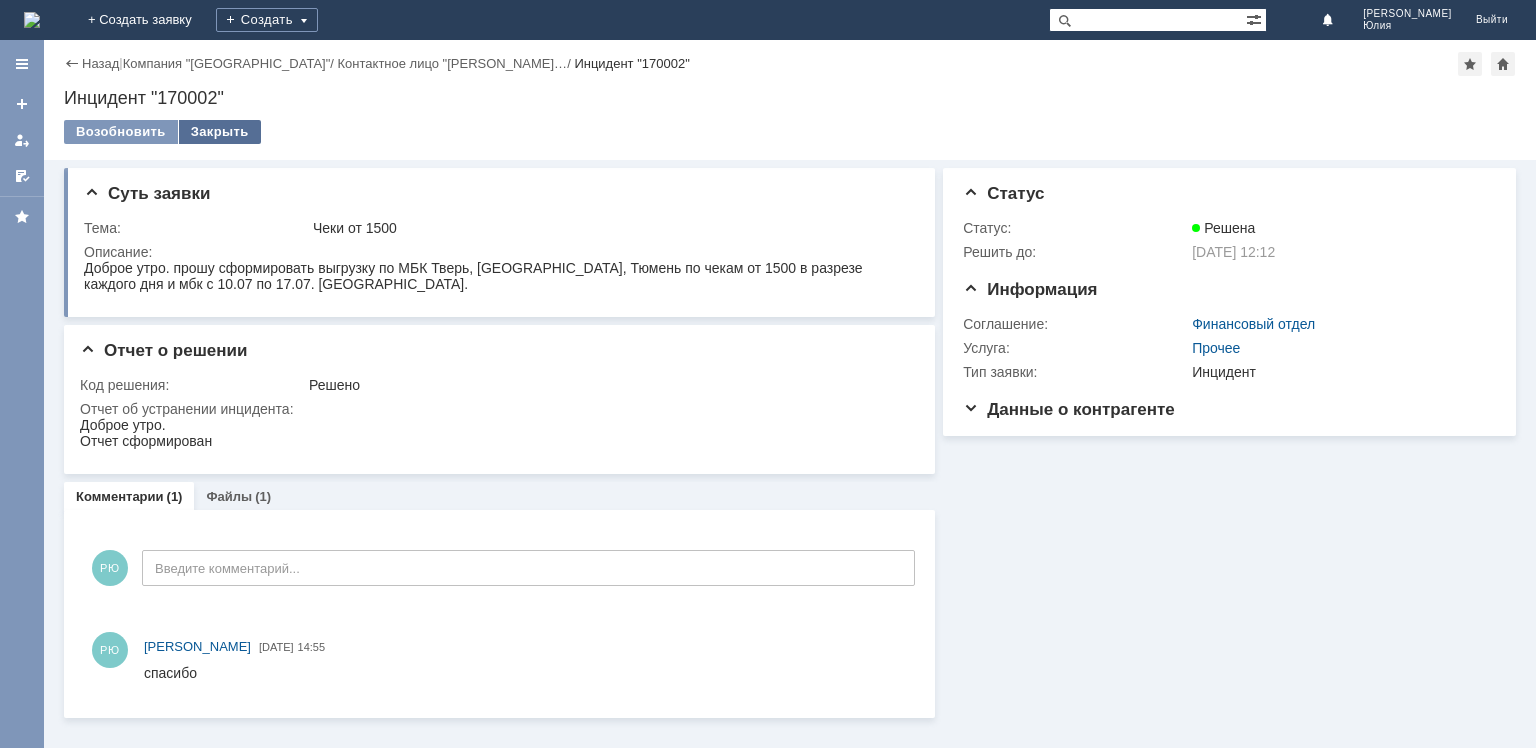 click on "Закрыть" at bounding box center [220, 132] 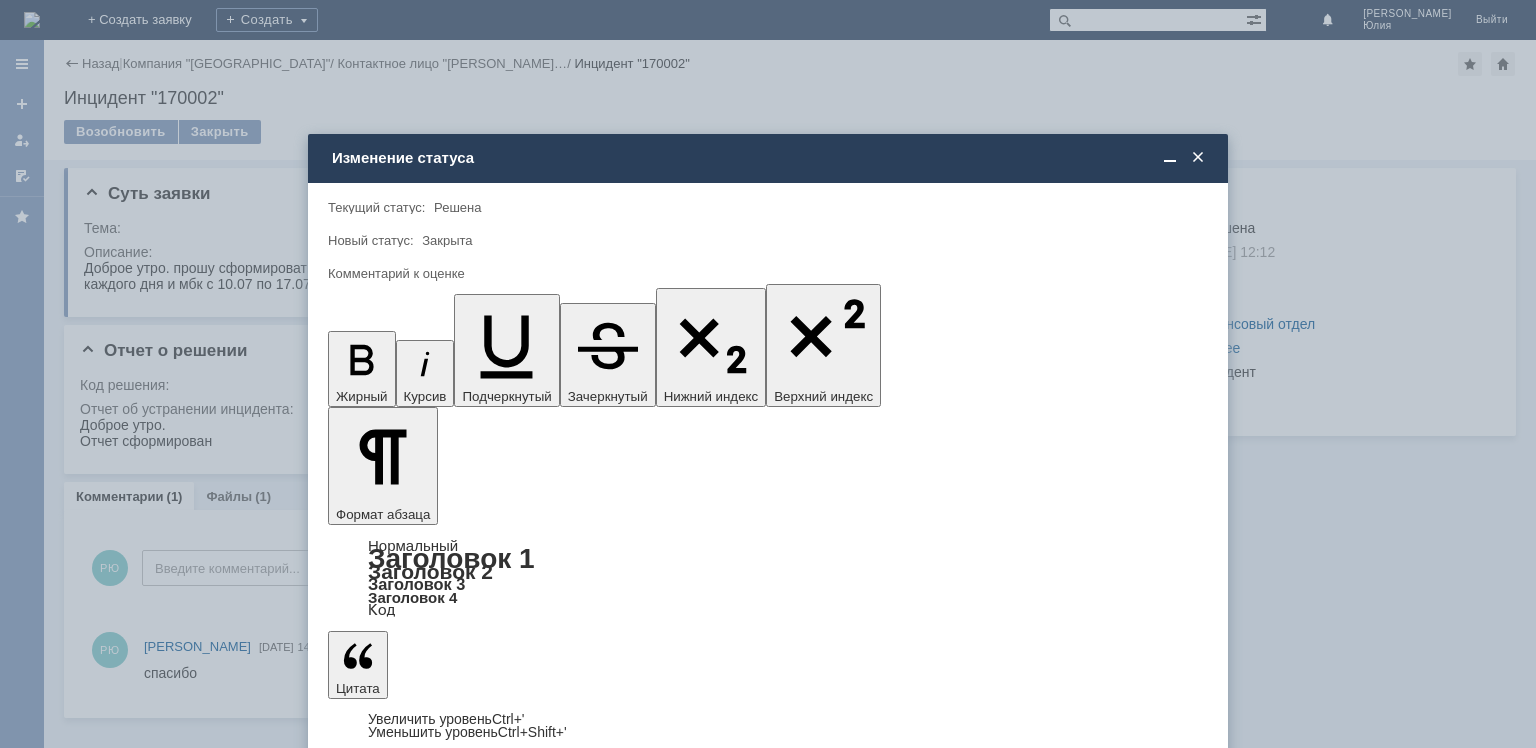 click at bounding box center [1196, 5824] 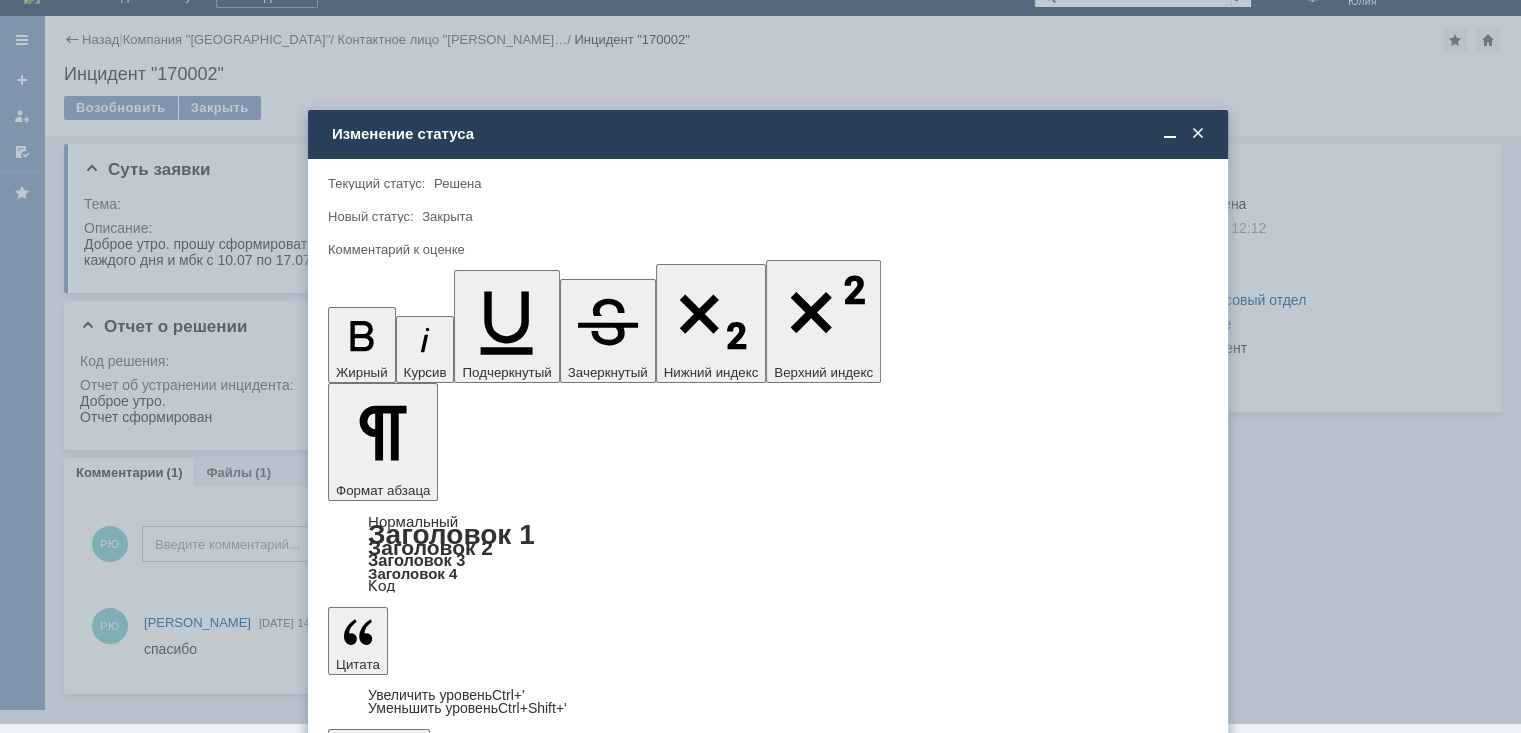 click on "5 - Отлично" at bounding box center [768, 689] 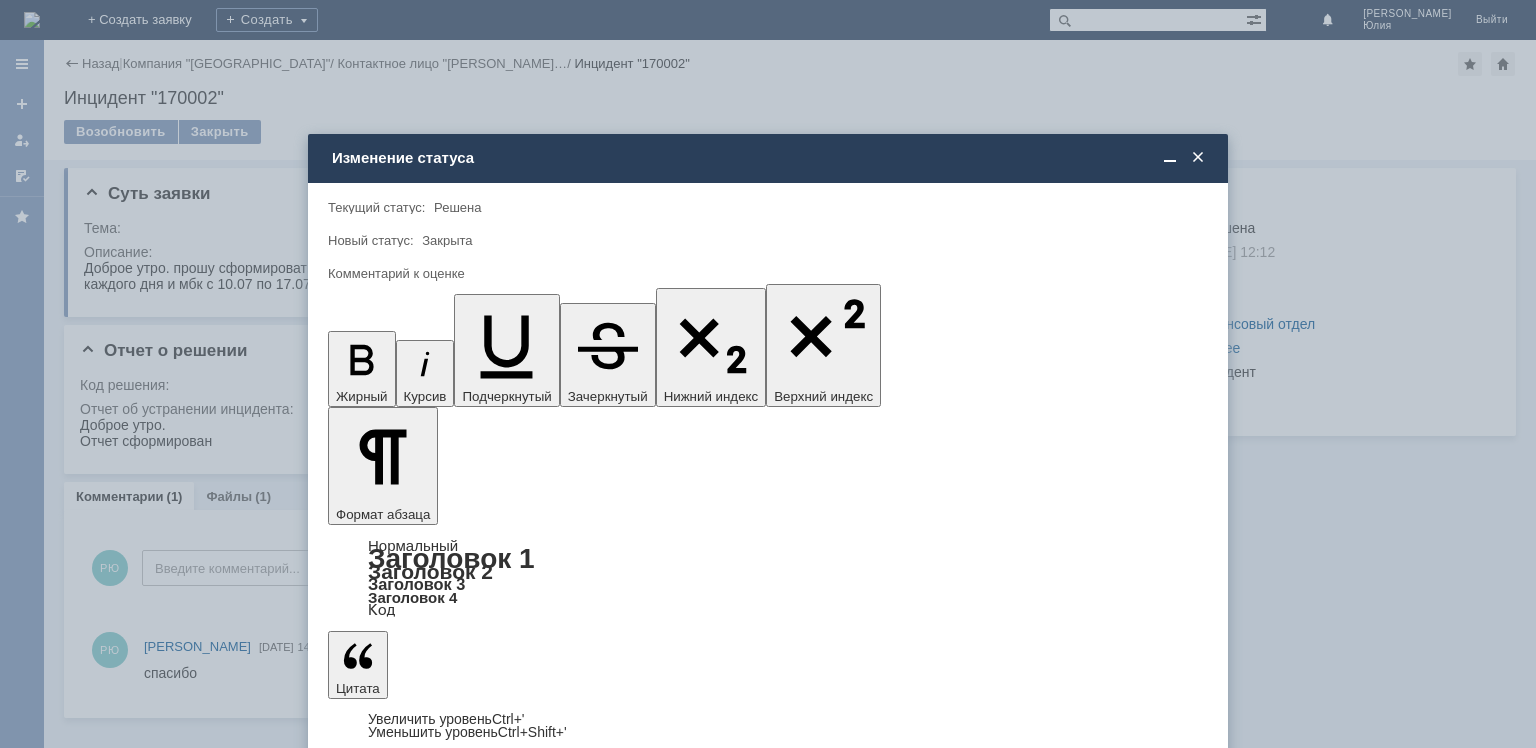 type on "5 - Отлично" 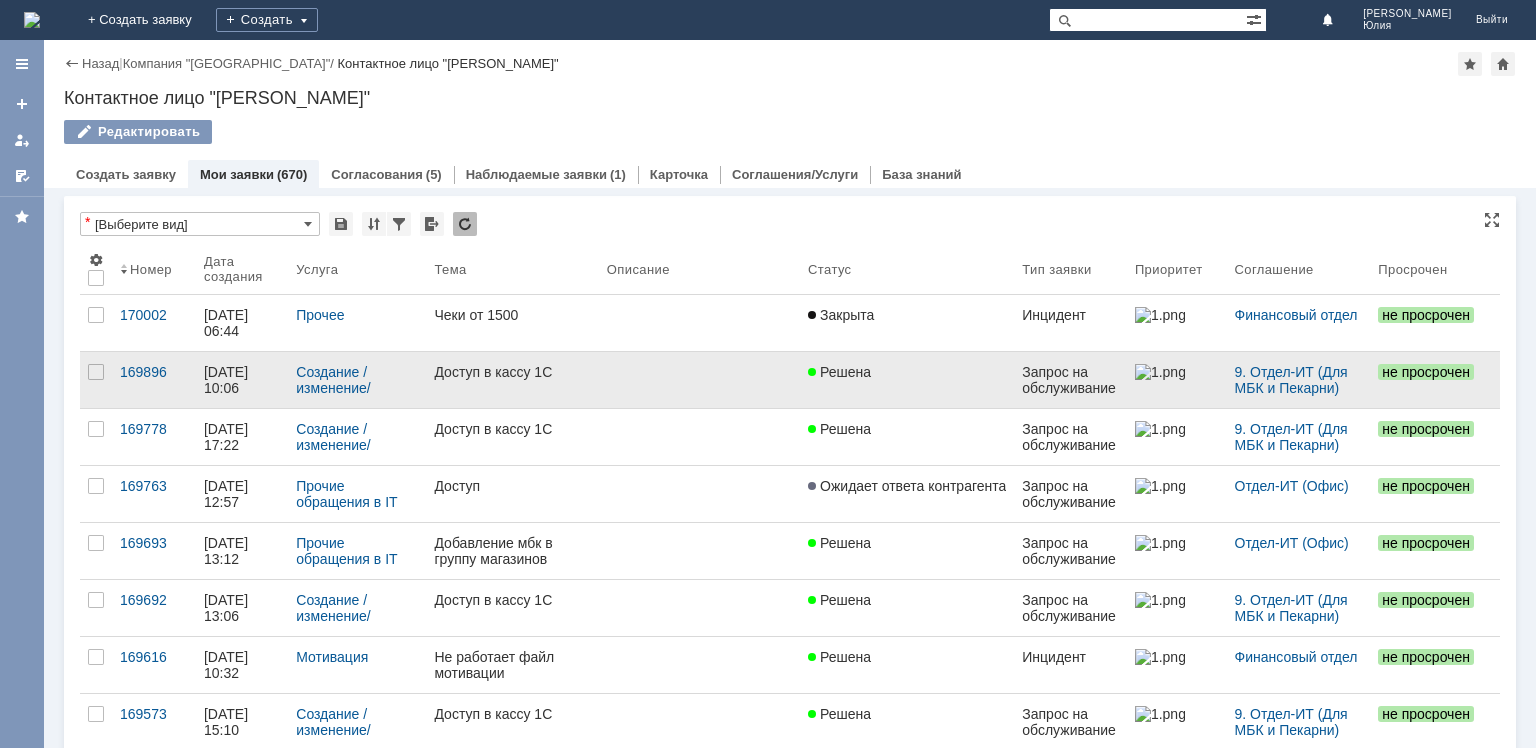 click on "Доступ в кассу 1С" at bounding box center [512, 380] 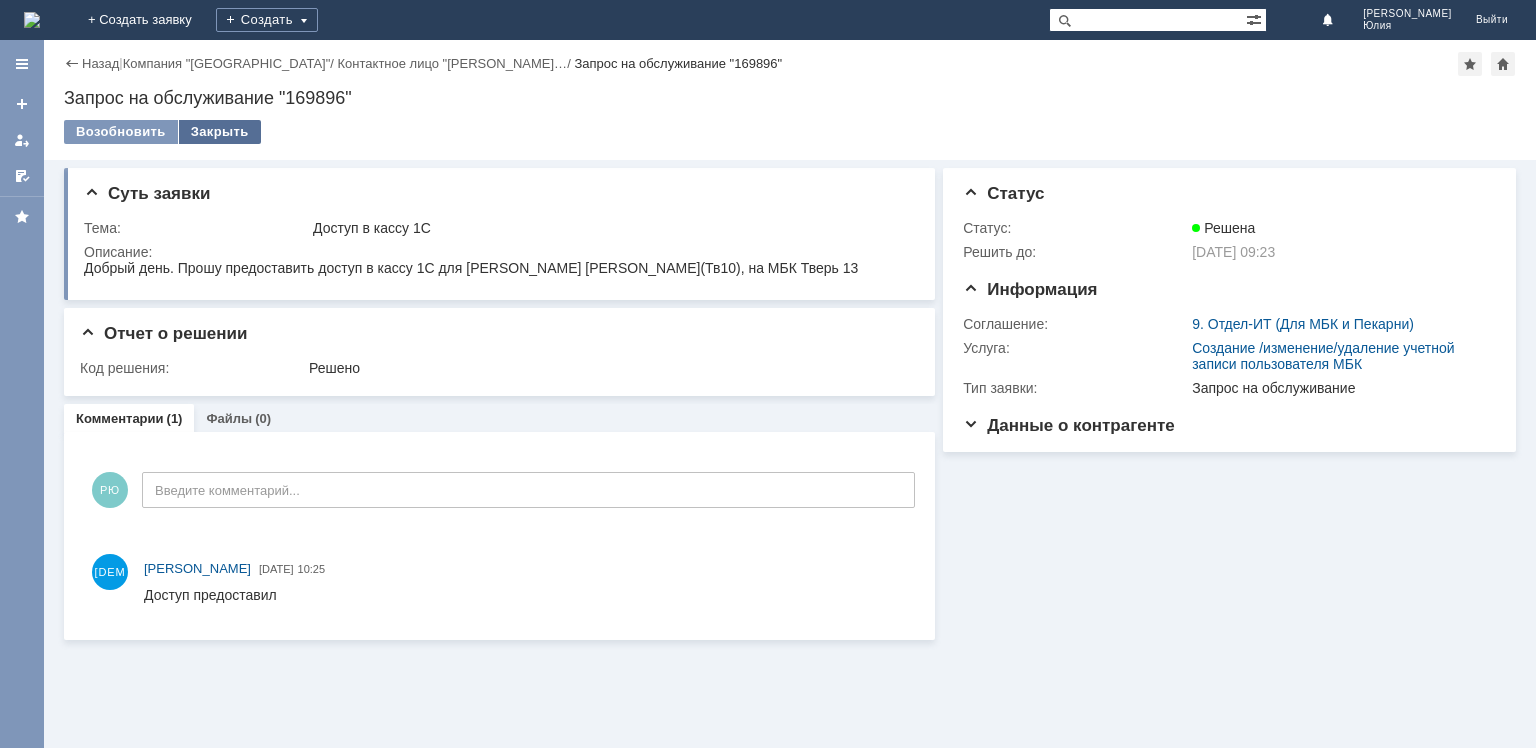 click on "Закрыть" at bounding box center (220, 132) 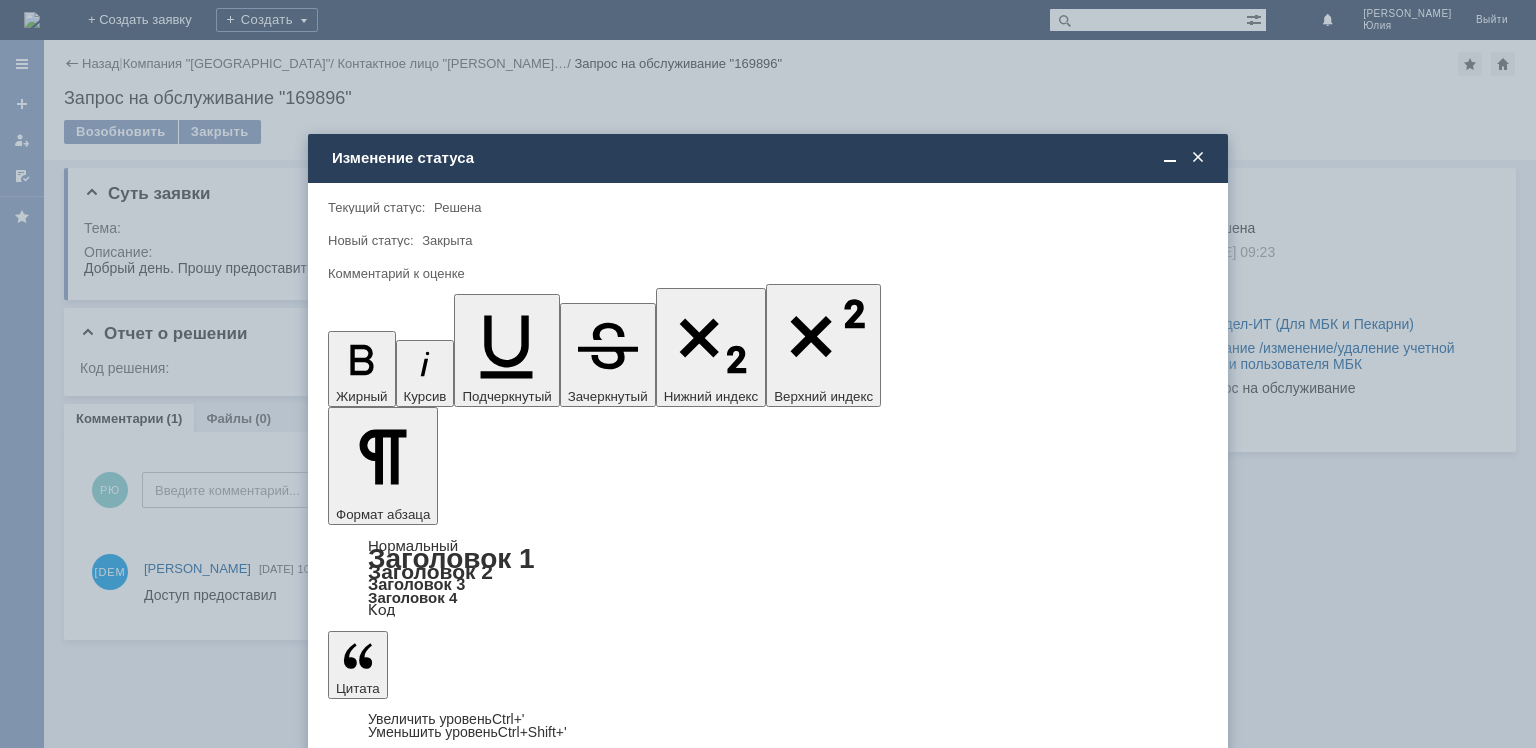 click at bounding box center [1196, 5824] 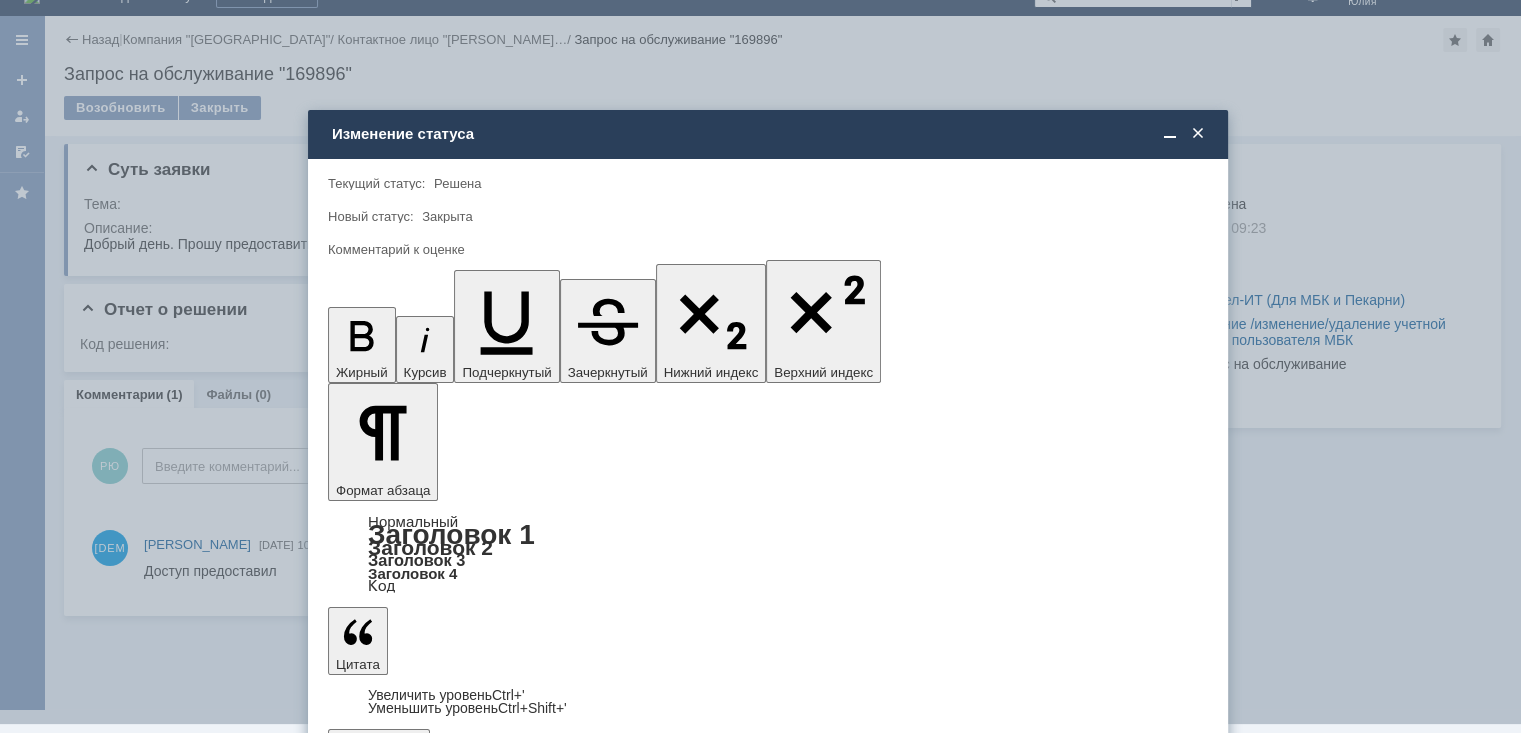 click on "5 - Отлично" at bounding box center [768, 689] 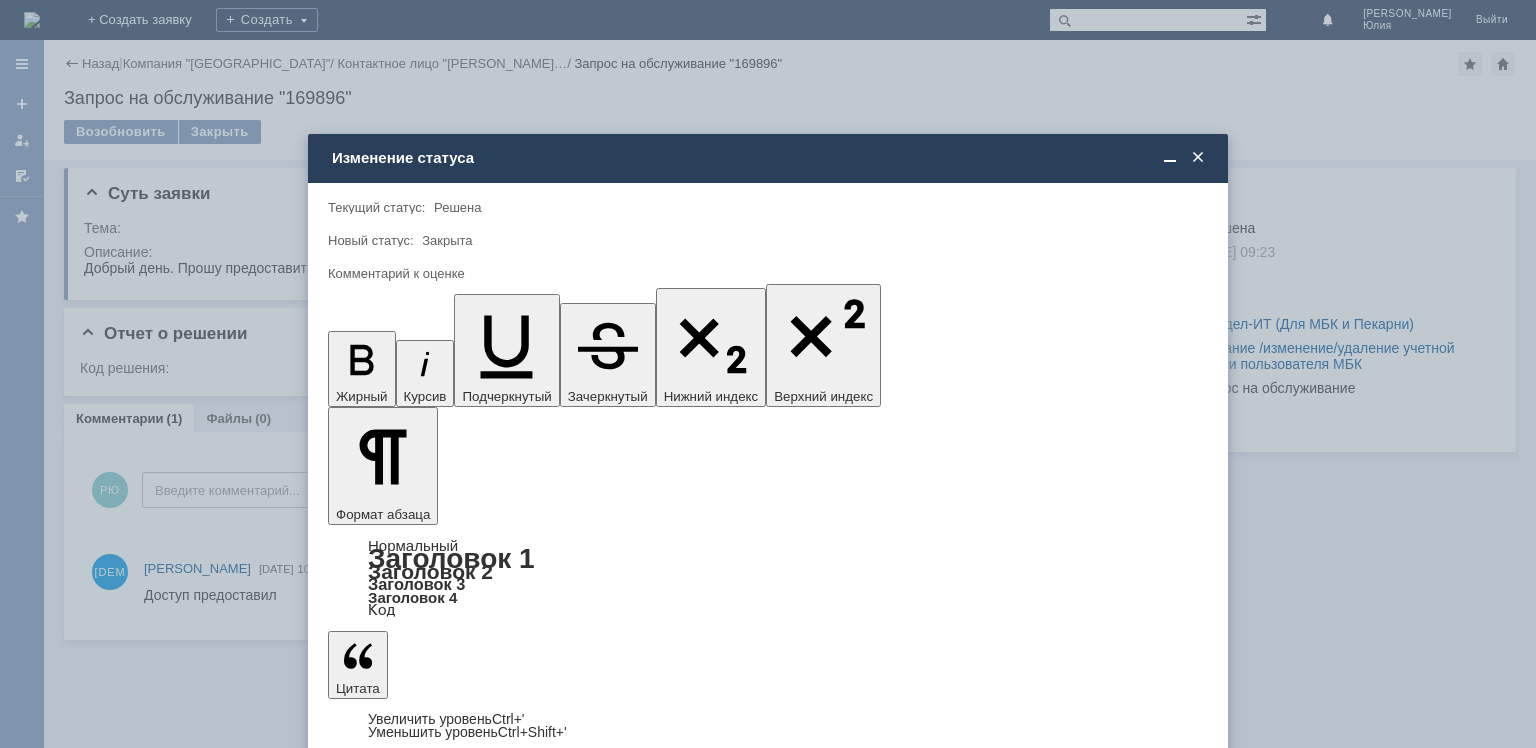 type on "5 - Отлично" 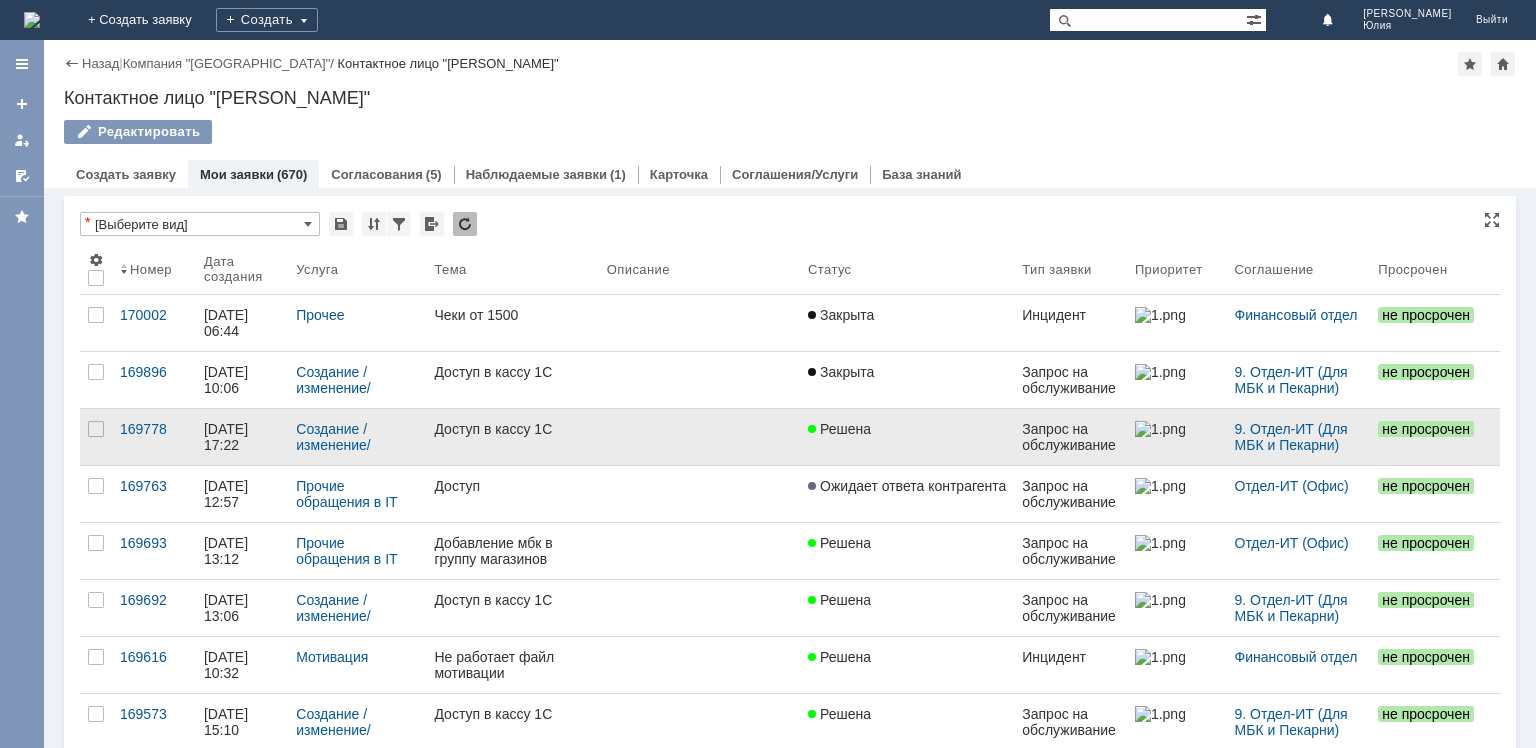 click on "Доступ в кассу 1С" at bounding box center [512, 437] 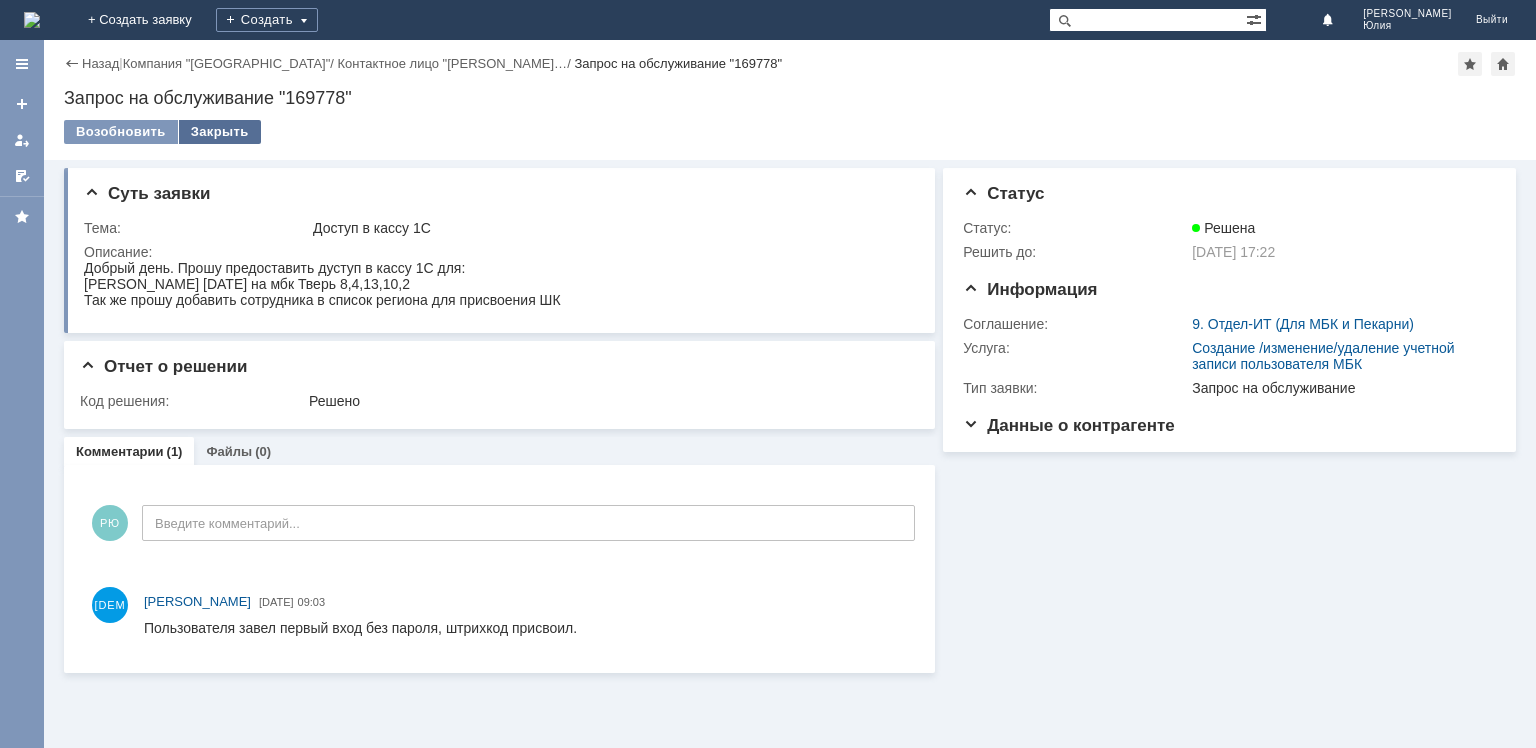 click on "Закрыть" at bounding box center [220, 132] 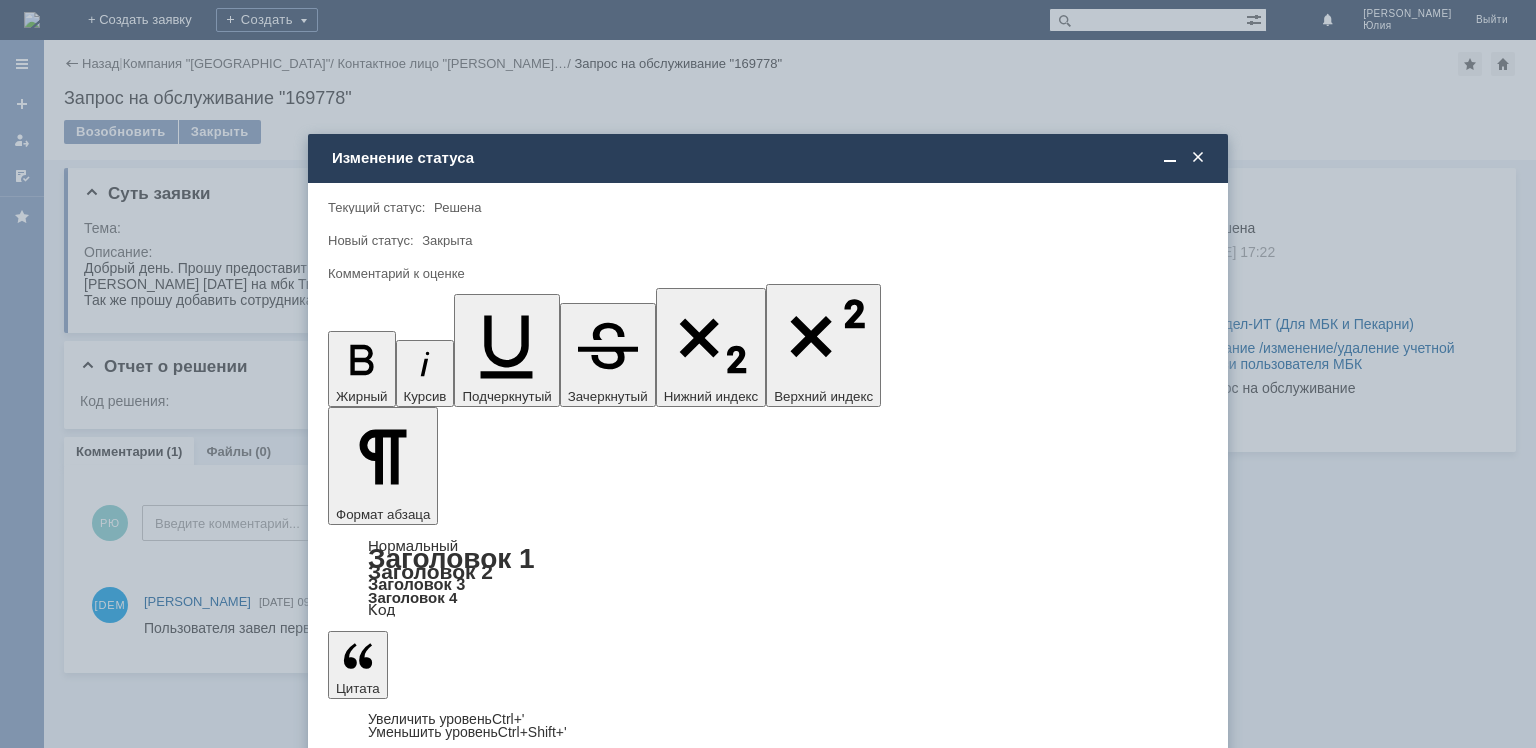 click at bounding box center [768, 5824] 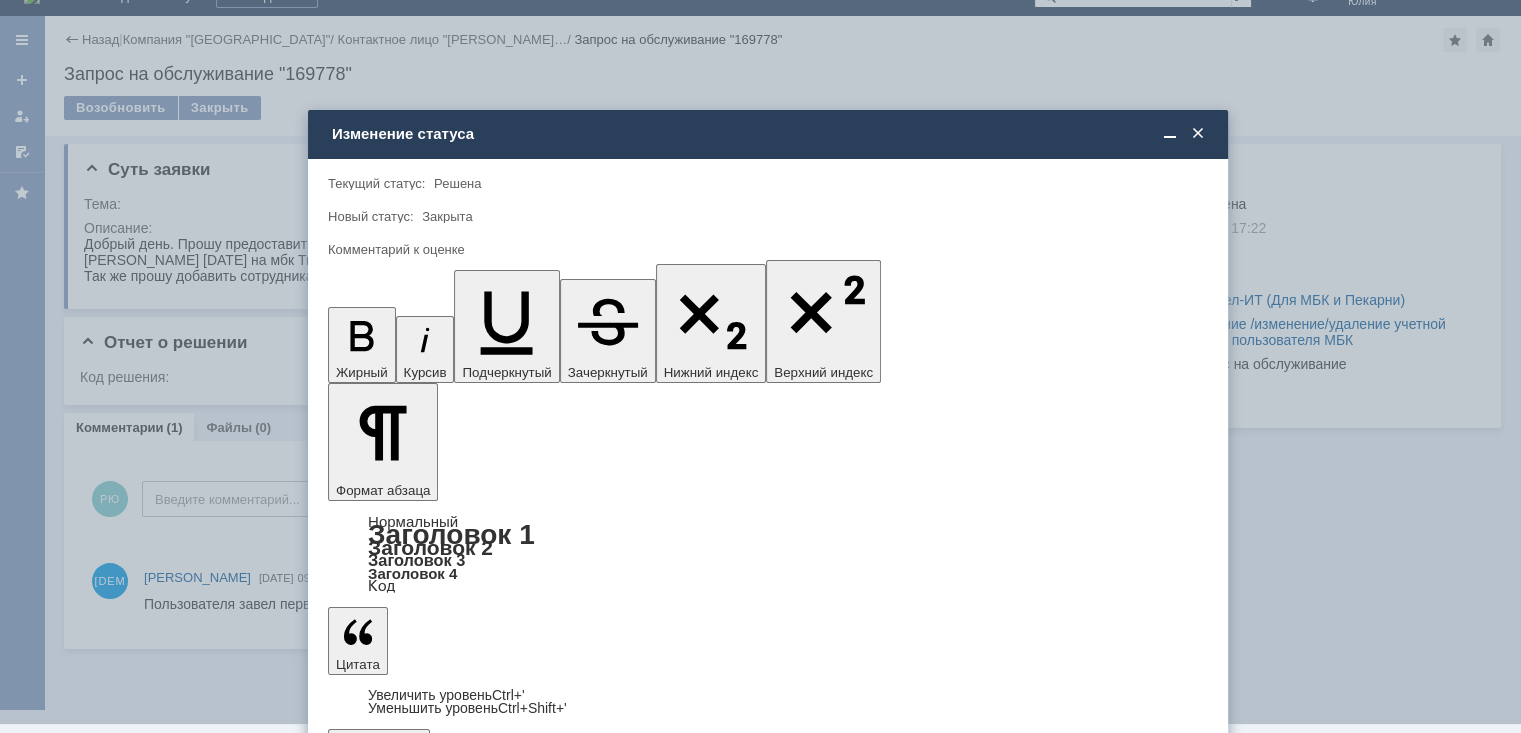 click on "5 - Отлично" at bounding box center (768, 689) 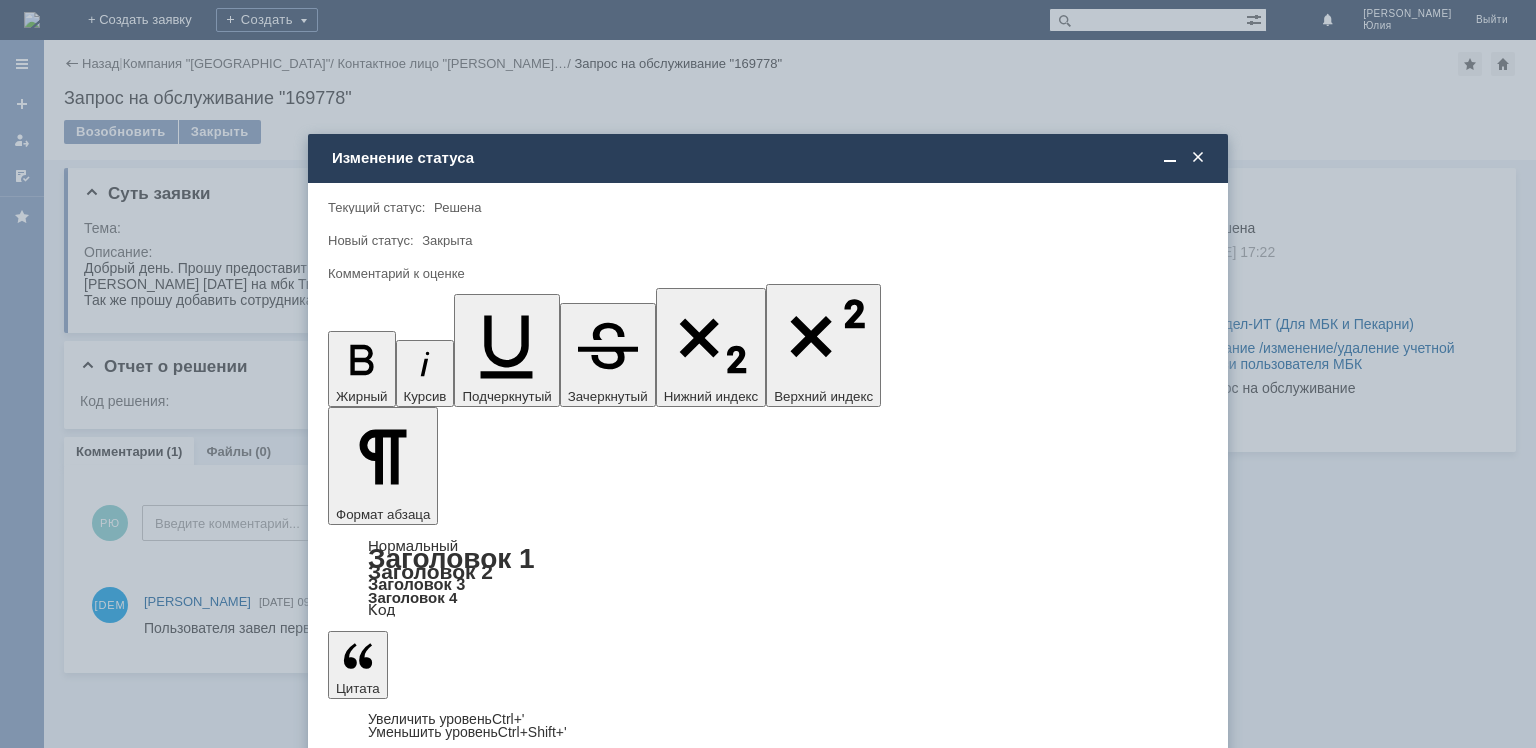 type on "5 - Отлично" 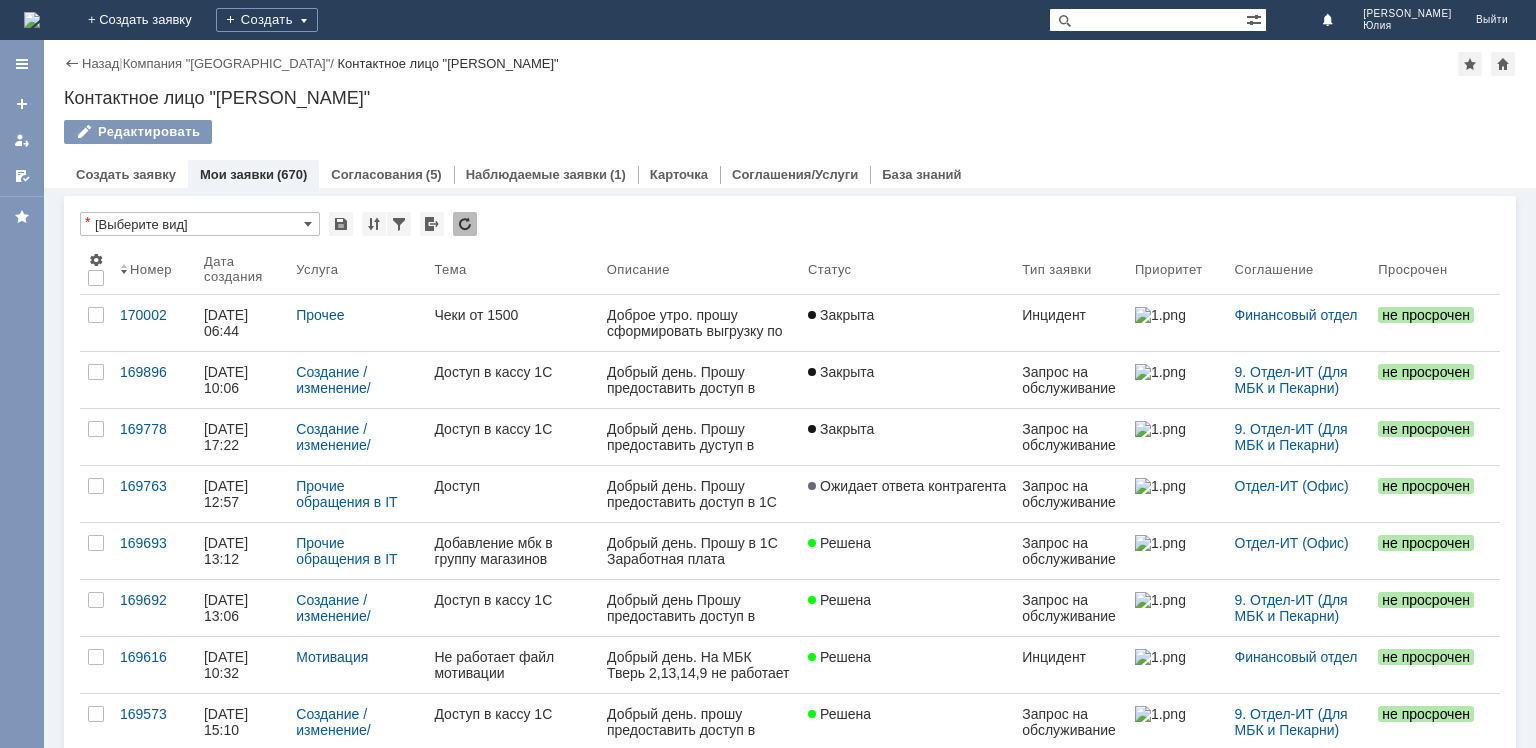 click on "Добрый день. Прошу в 1С Заработная плата добавить:" at bounding box center (698, 559) 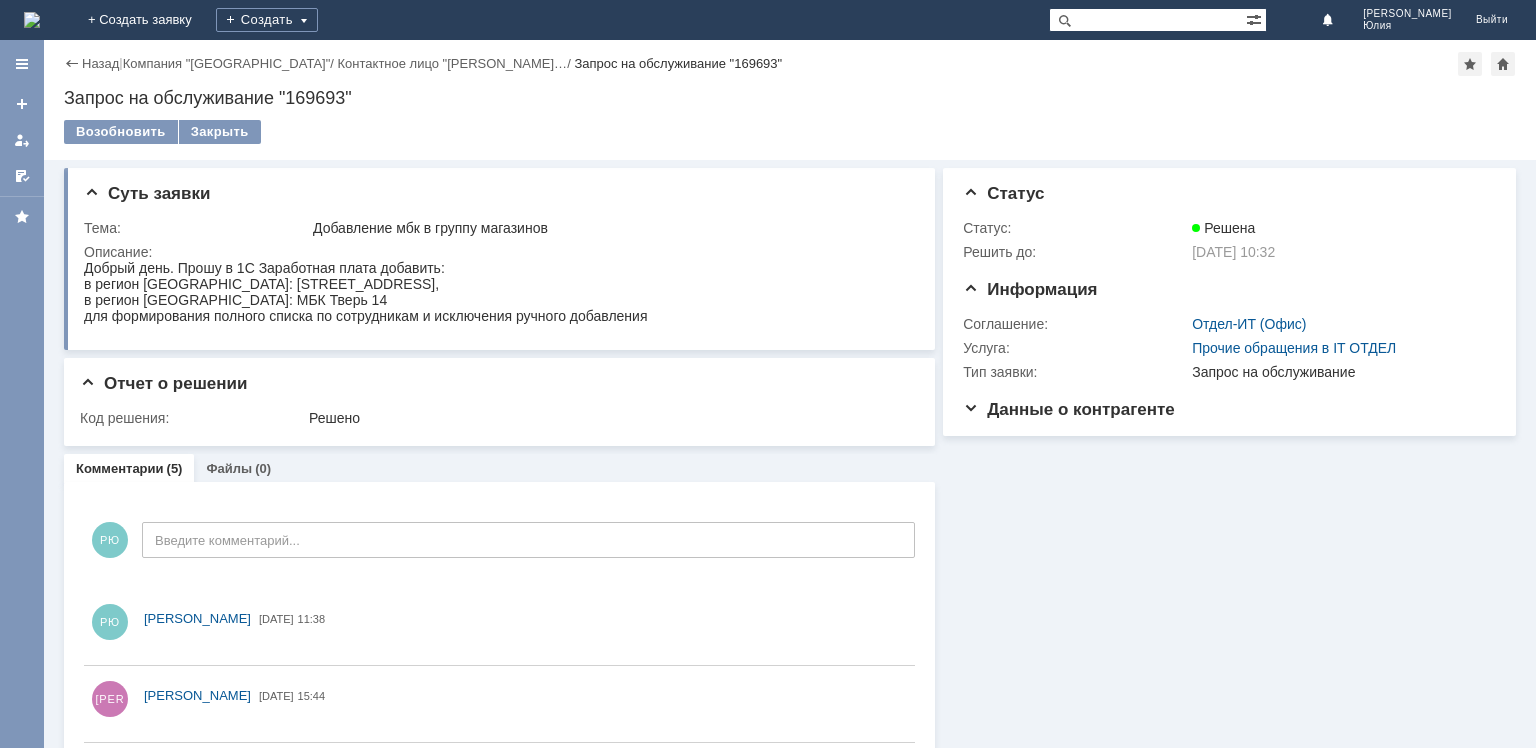 scroll, scrollTop: 0, scrollLeft: 0, axis: both 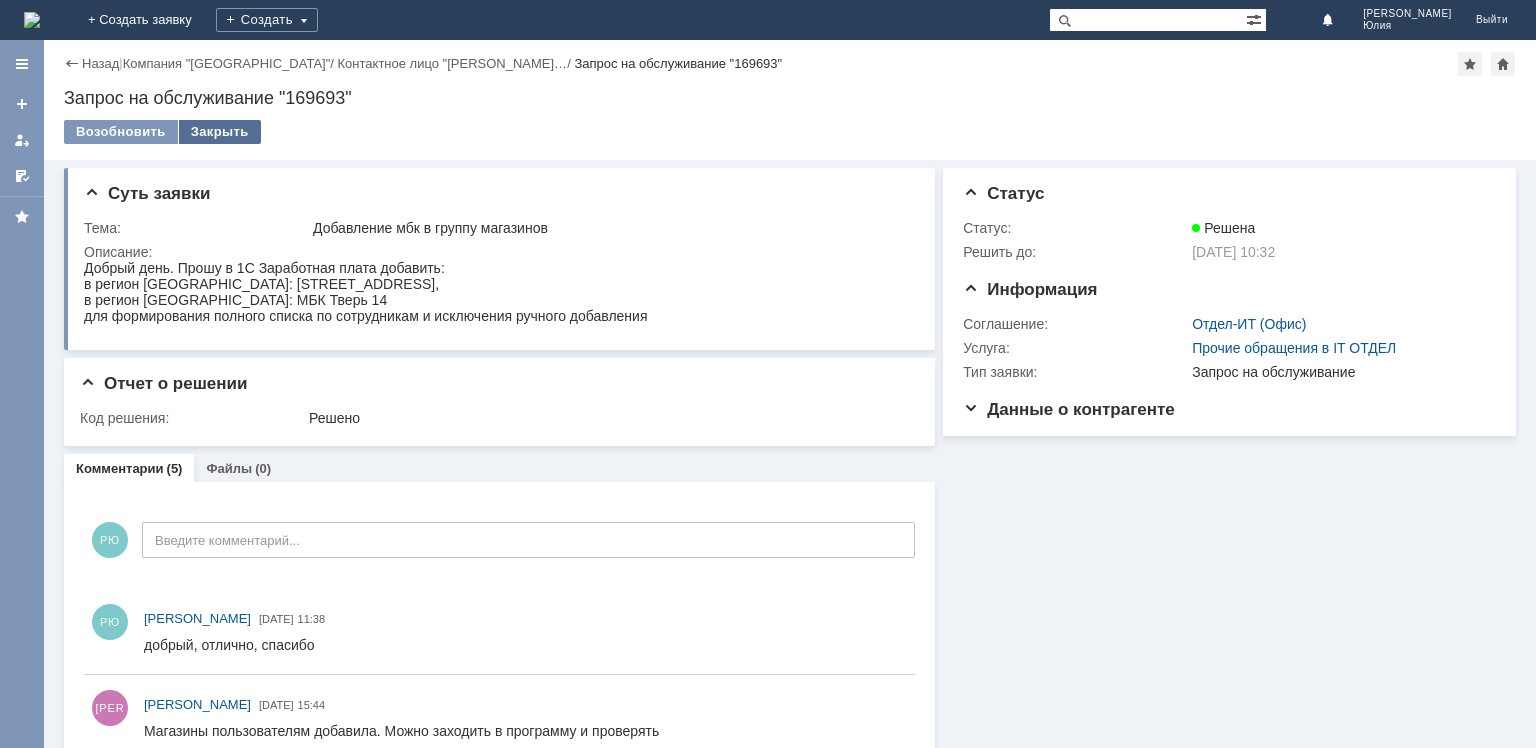 click on "Назад   |   Компания "[GEOGRAPHIC_DATA]"  /   Контактное лицо "[PERSON_NAME]…  /   Запрос на обслуживание "169693" Запрос на обслуживание "169693" Возобновить Закрыть serviceCall$37620135 Карточка заявки" at bounding box center (790, 100) 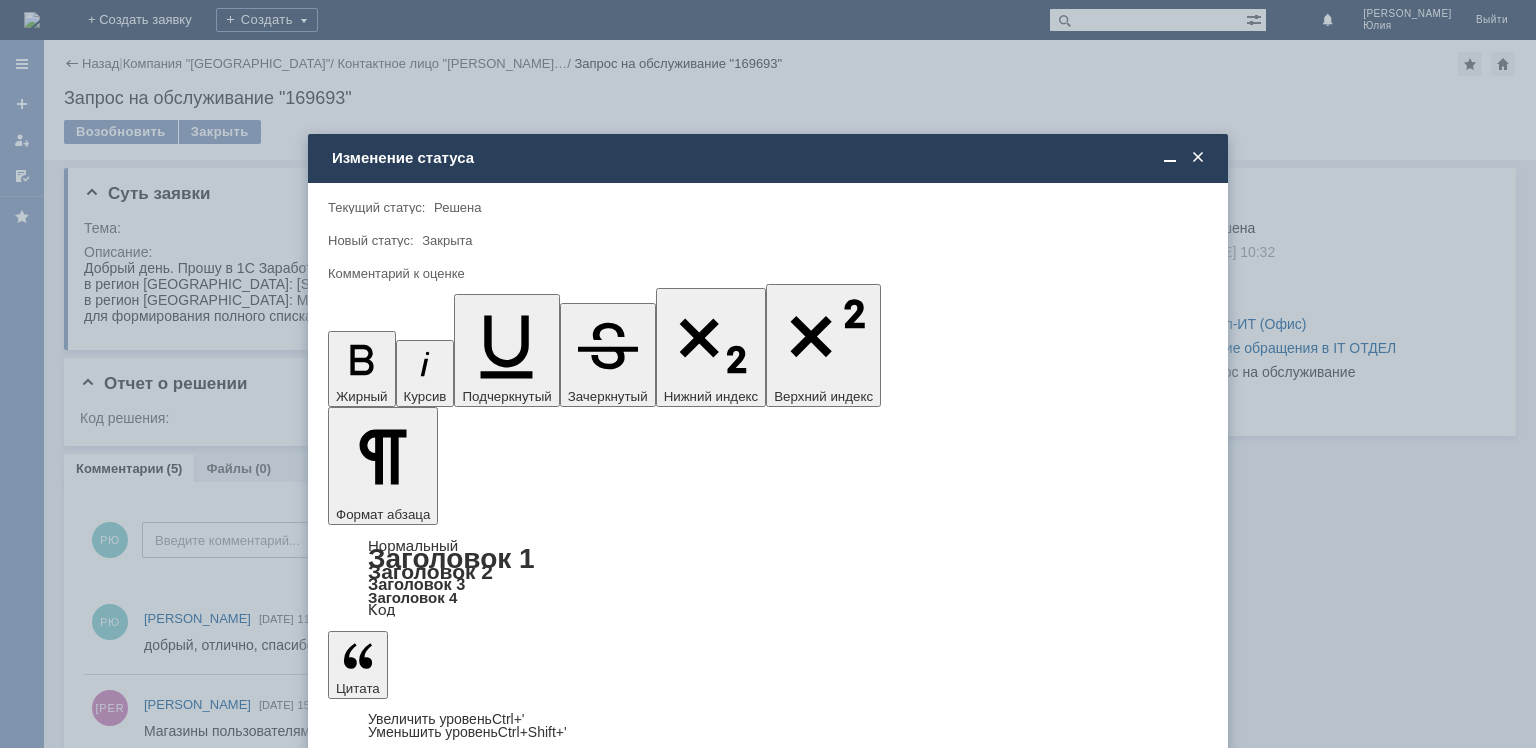 scroll, scrollTop: 0, scrollLeft: 0, axis: both 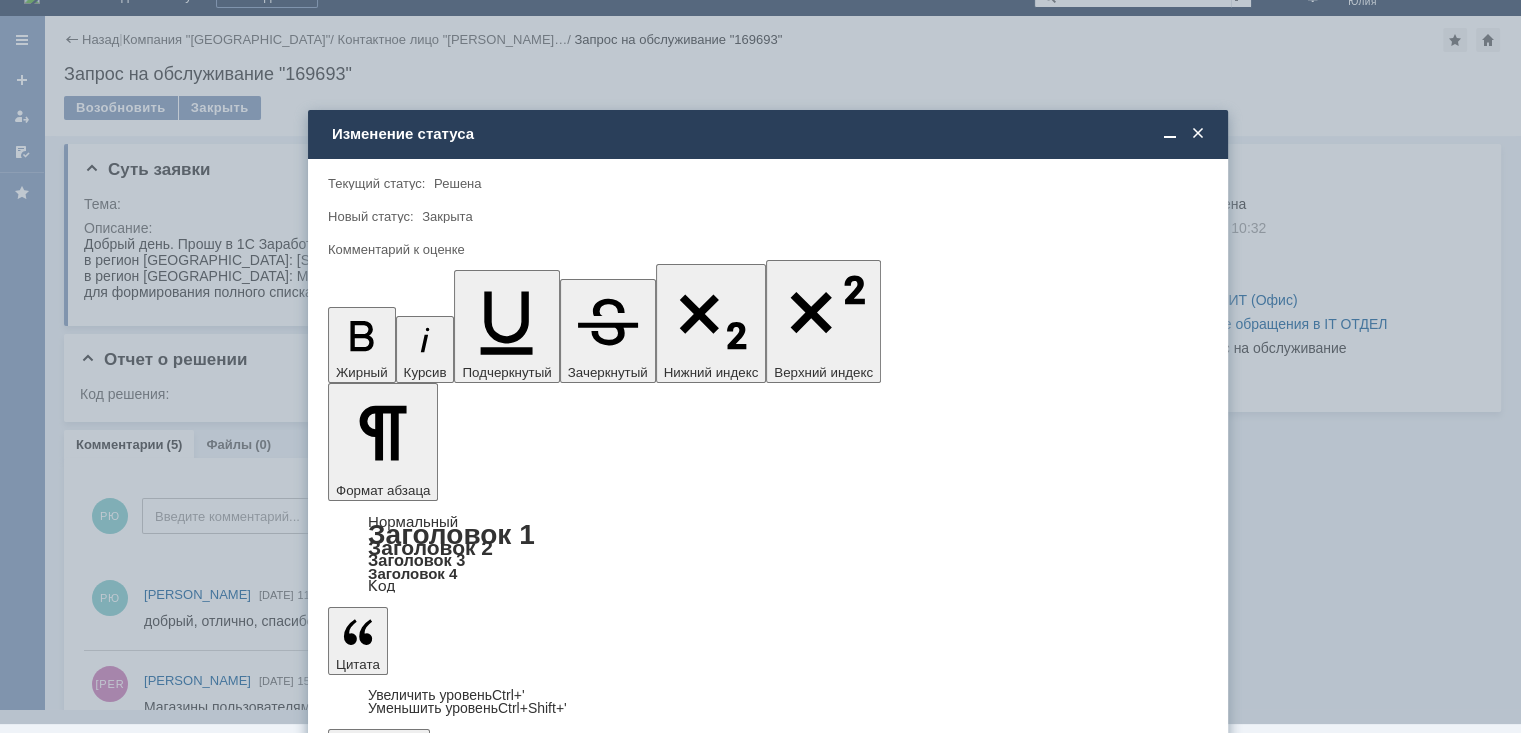 click on "5 - Отлично" at bounding box center [768, 689] 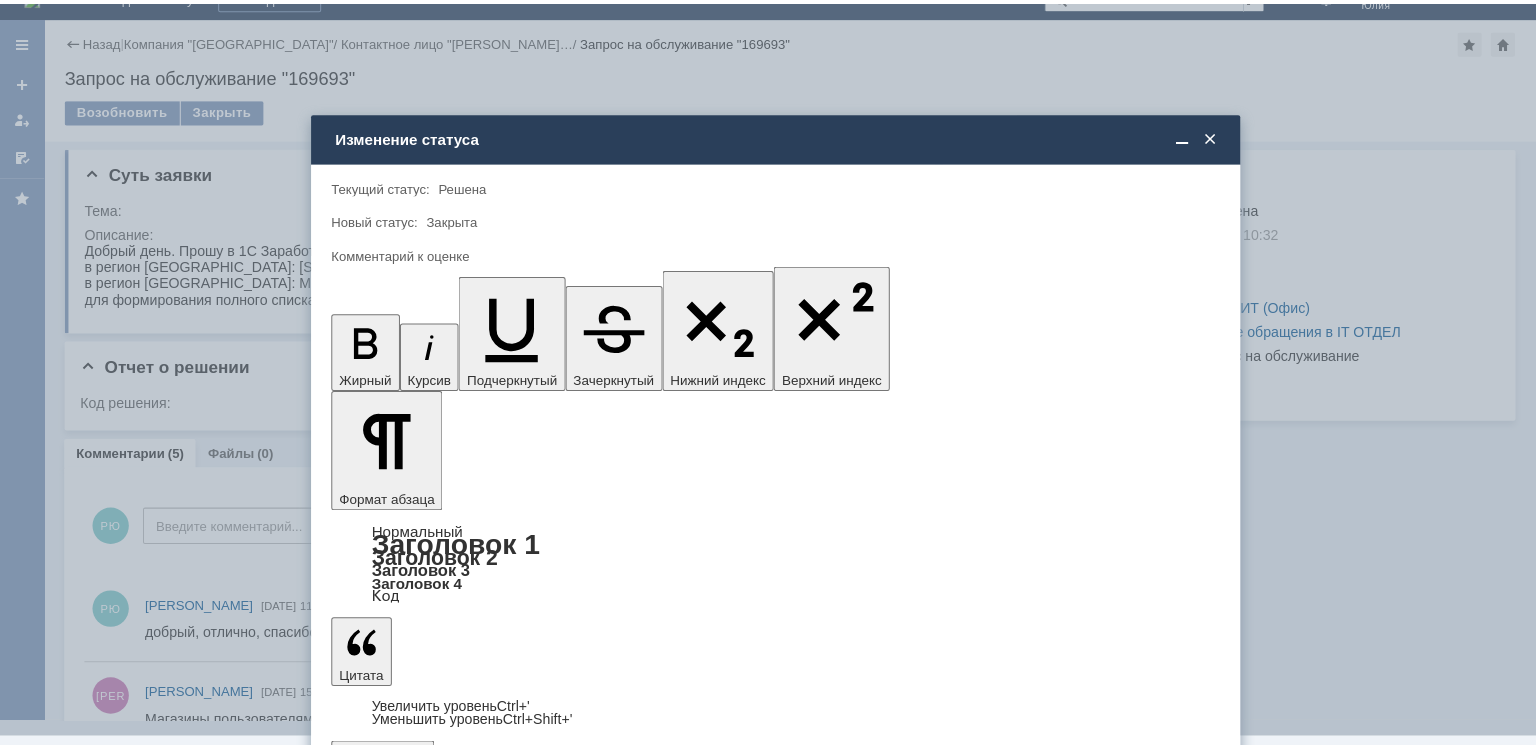 scroll, scrollTop: 0, scrollLeft: 0, axis: both 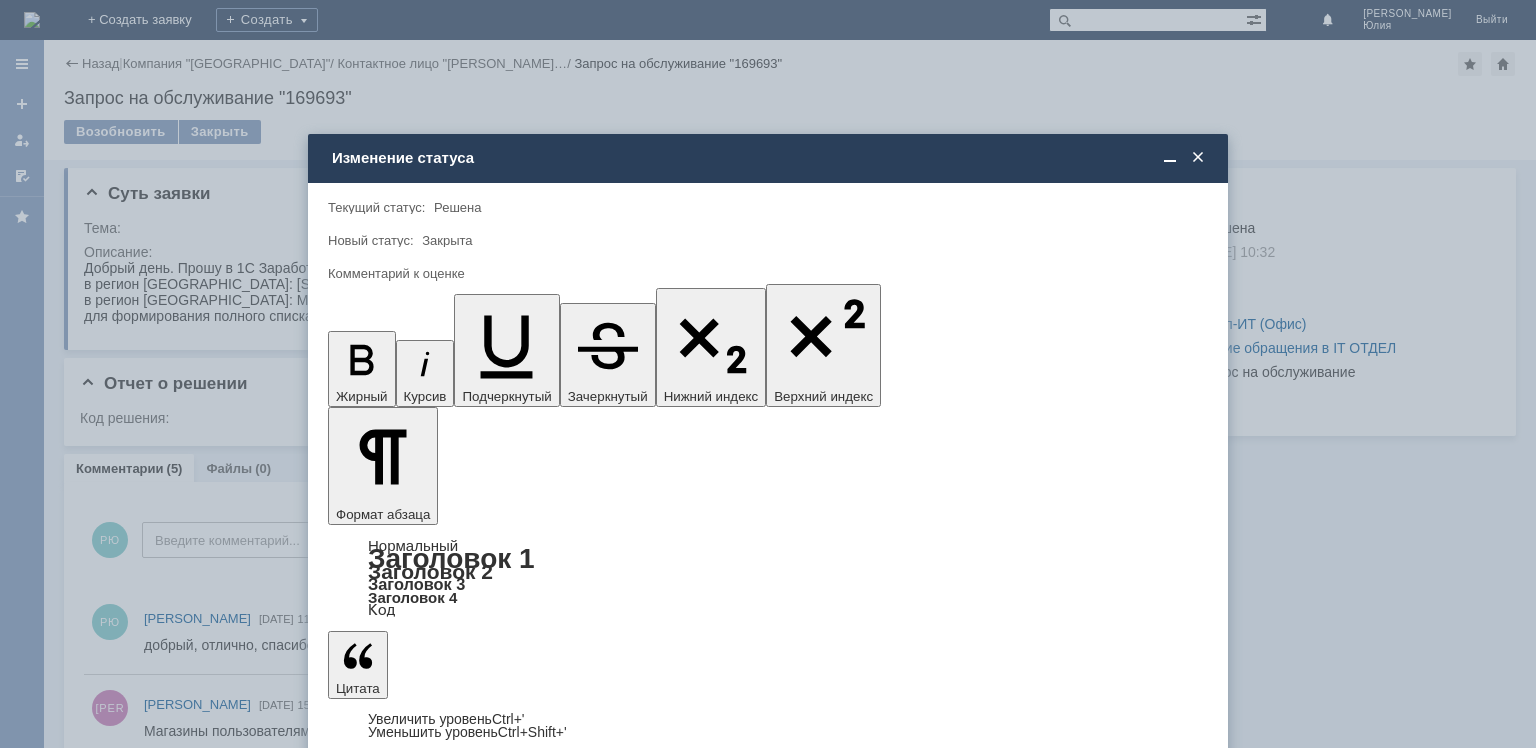type on "5 - Отлично" 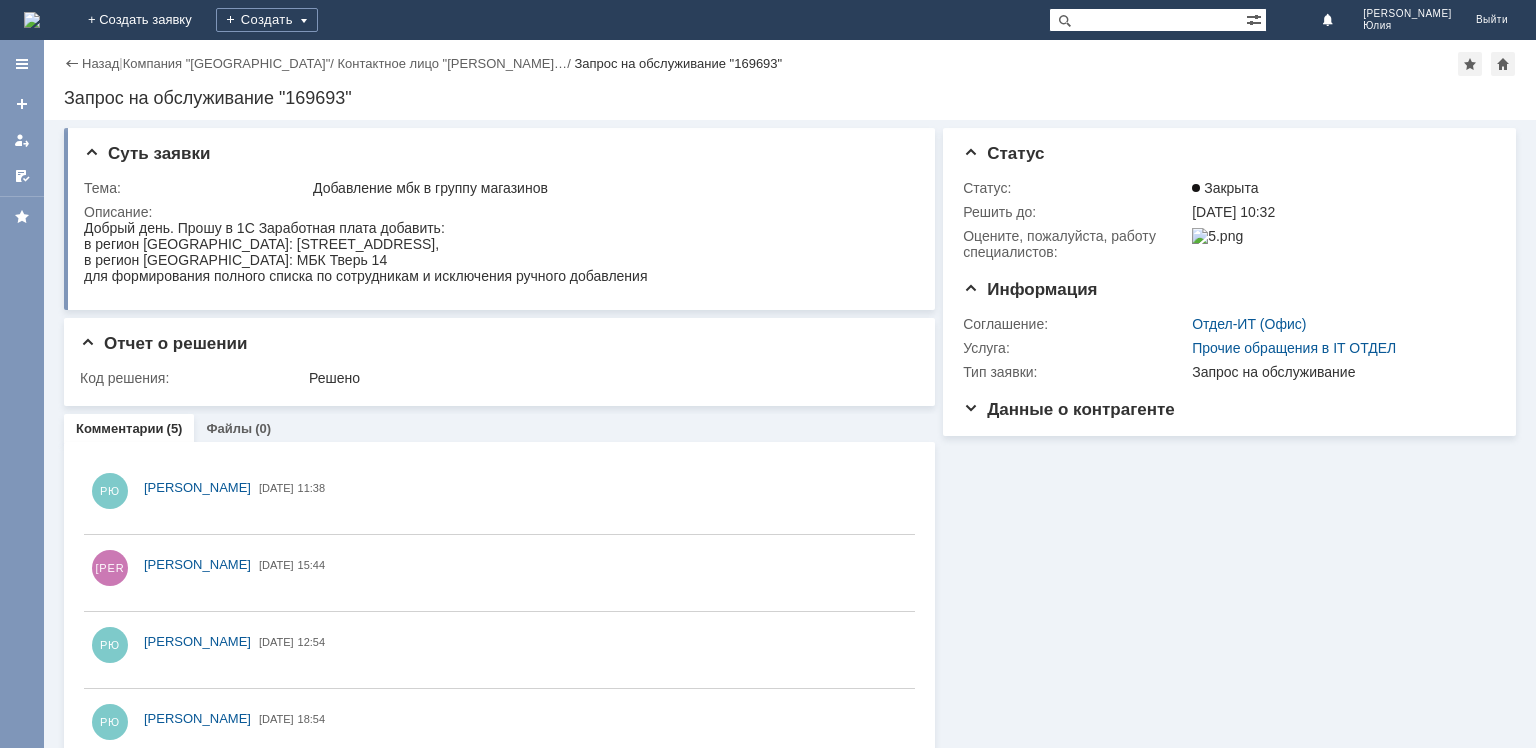 scroll, scrollTop: 0, scrollLeft: 0, axis: both 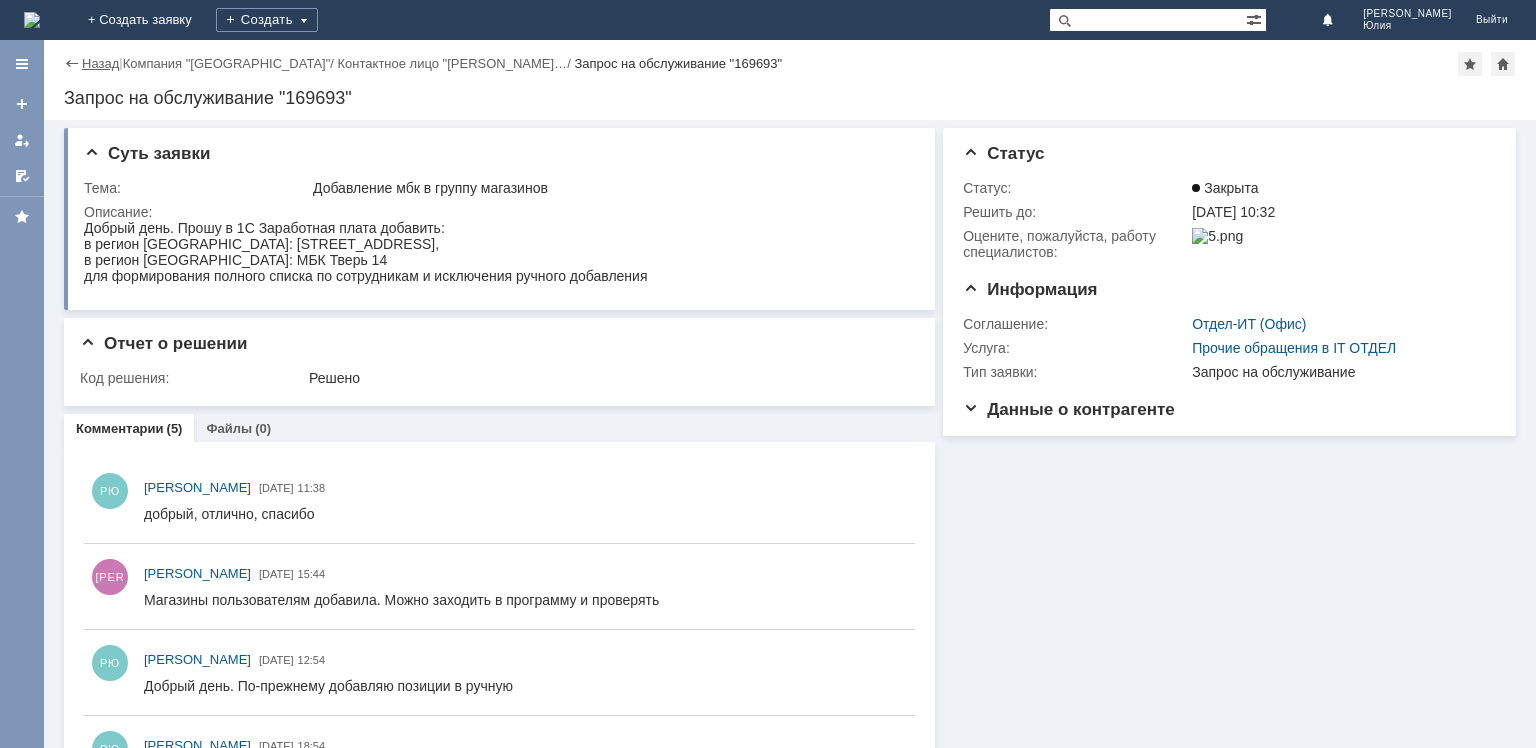 click on "Назад   |   Компания "[GEOGRAPHIC_DATA]"  /   Контактное лицо "[PERSON_NAME]…  /   Запрос на обслуживание "169693"" at bounding box center [790, 64] 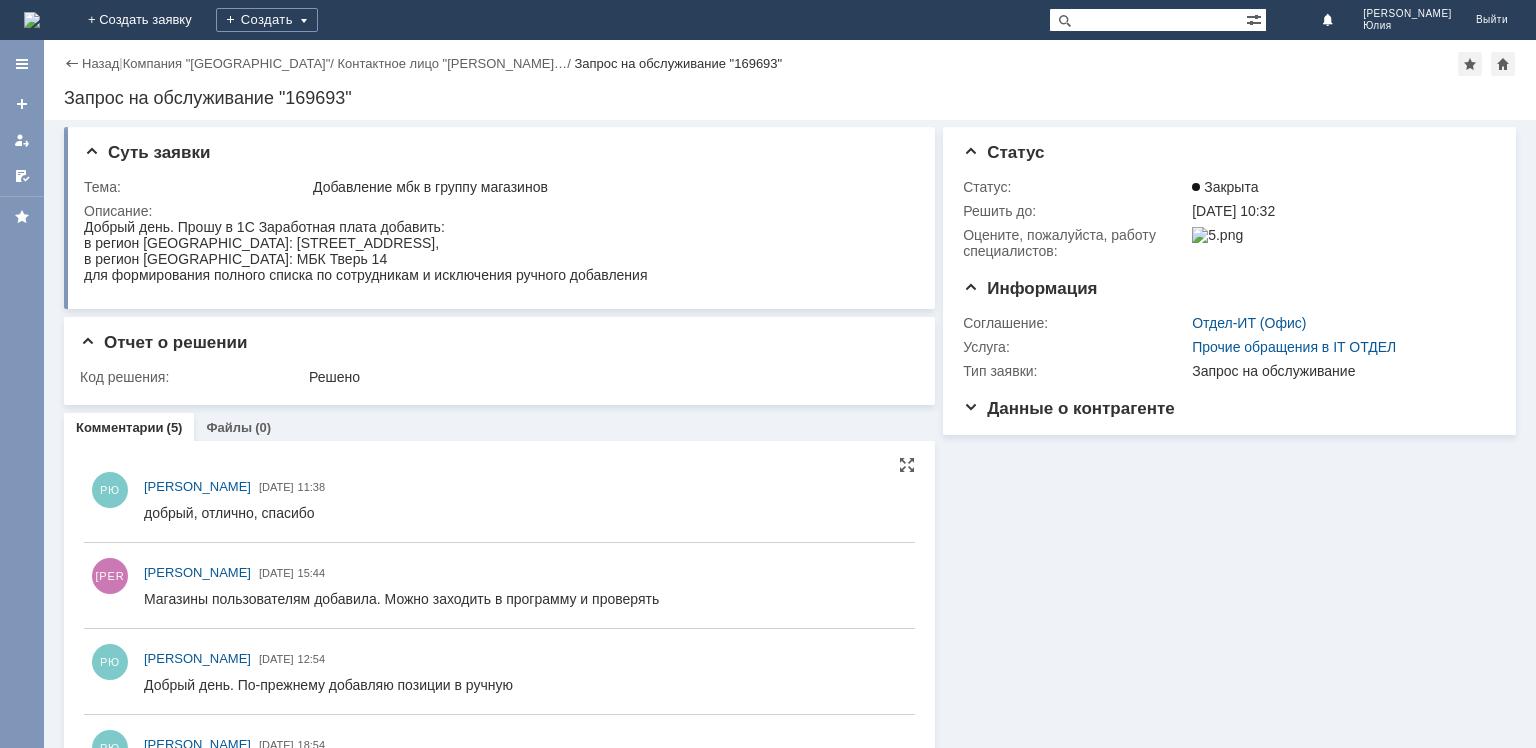 scroll, scrollTop: 0, scrollLeft: 0, axis: both 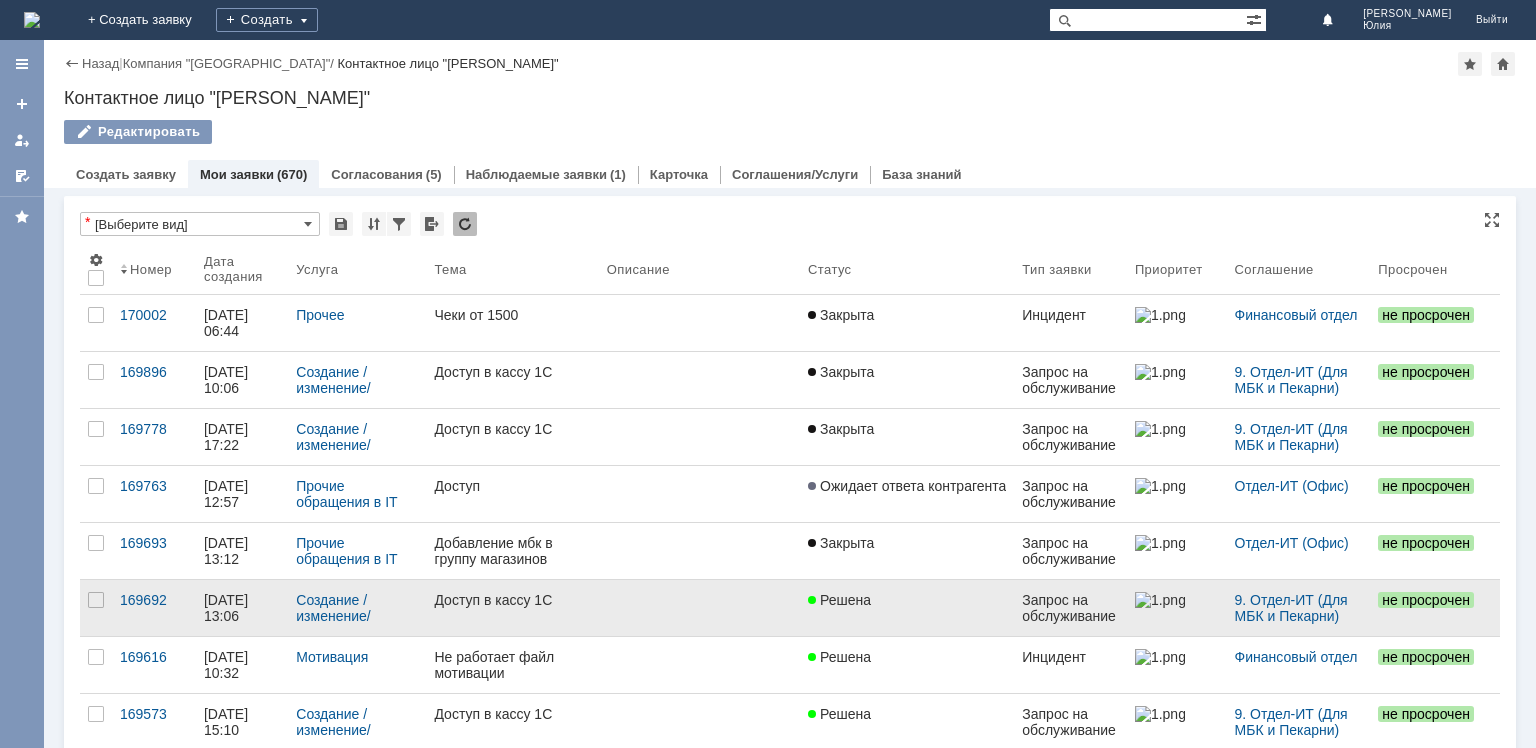 click on "Доступ в кассу 1С" at bounding box center (512, 608) 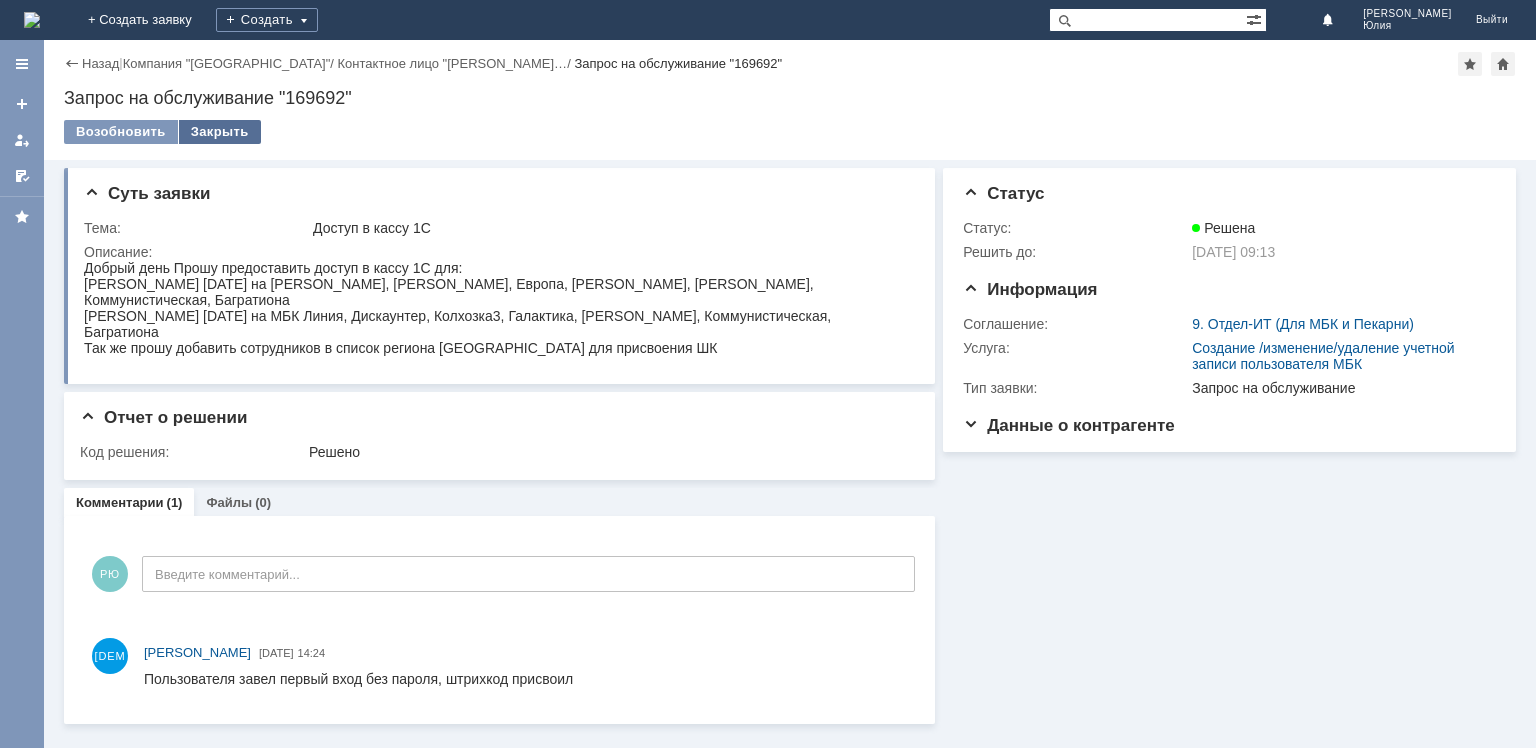 scroll, scrollTop: 0, scrollLeft: 0, axis: both 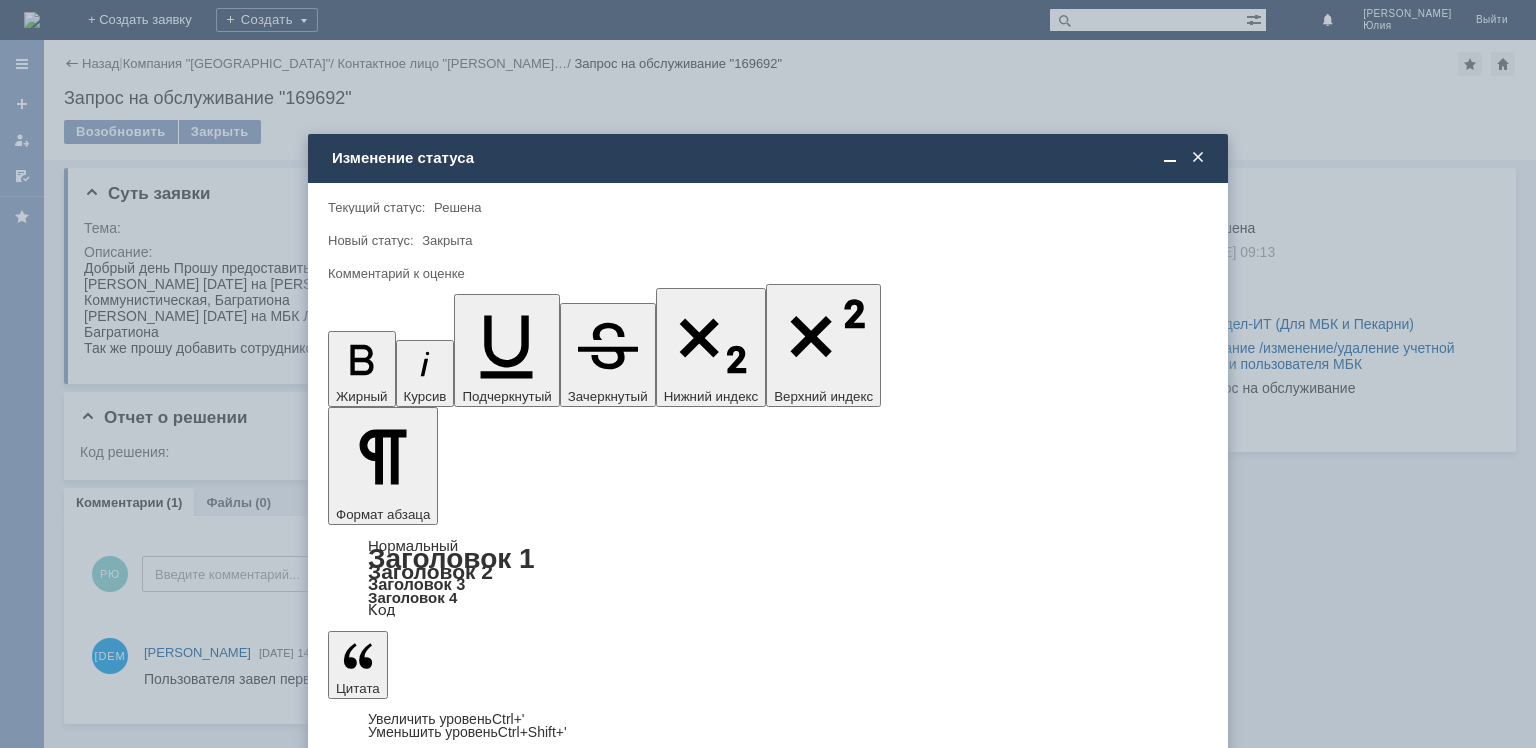 click at bounding box center [1196, 5824] 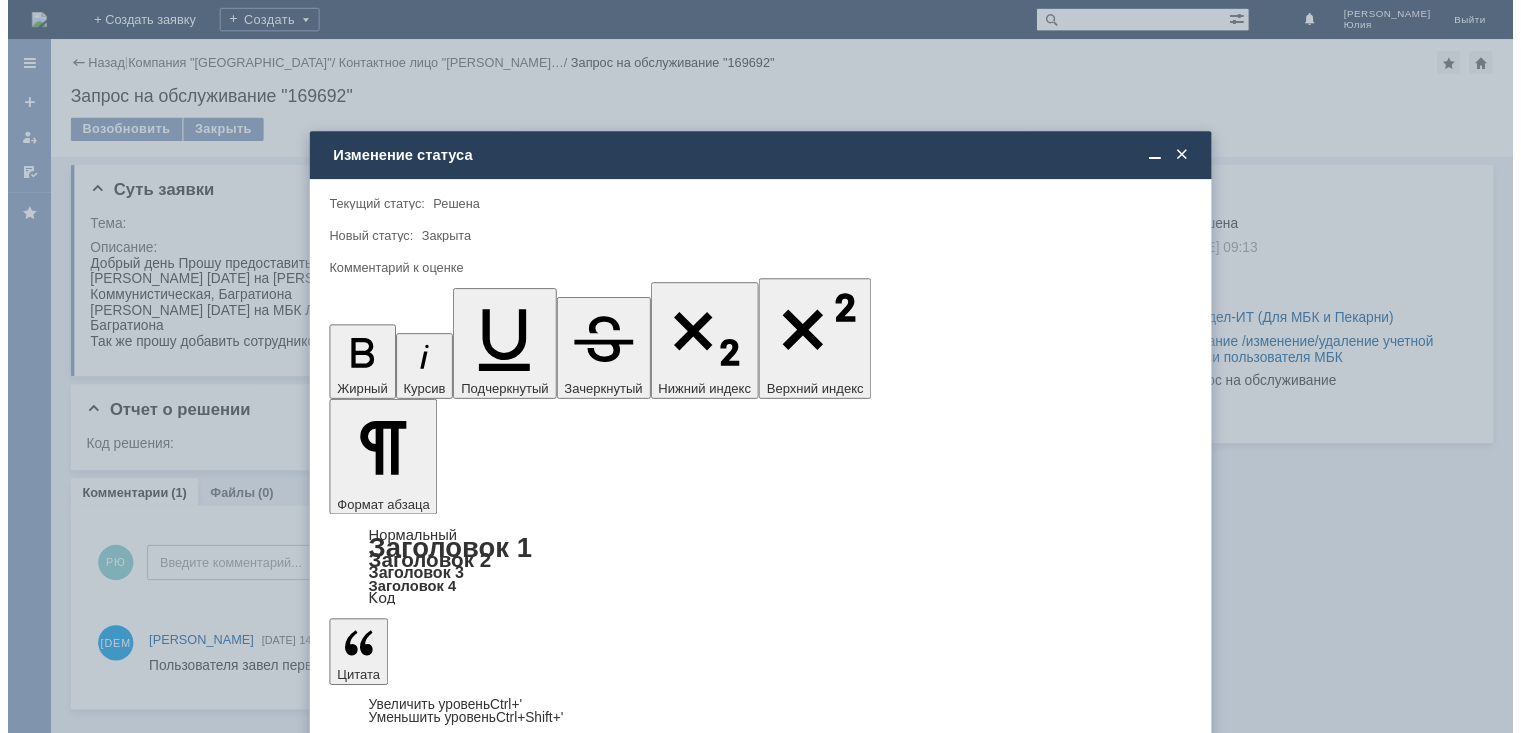 scroll, scrollTop: 24, scrollLeft: 0, axis: vertical 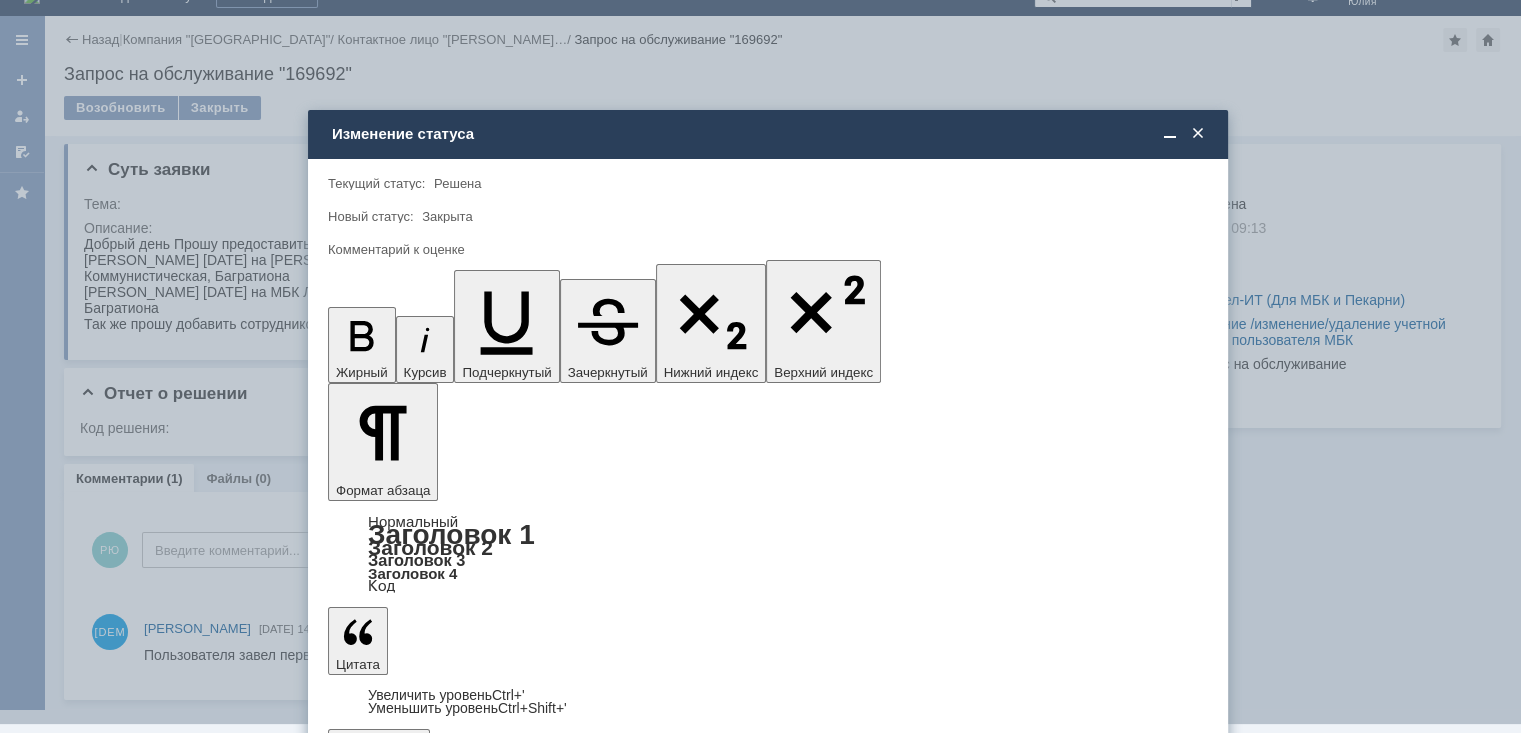 click on "5 - Отлично" at bounding box center [768, 689] 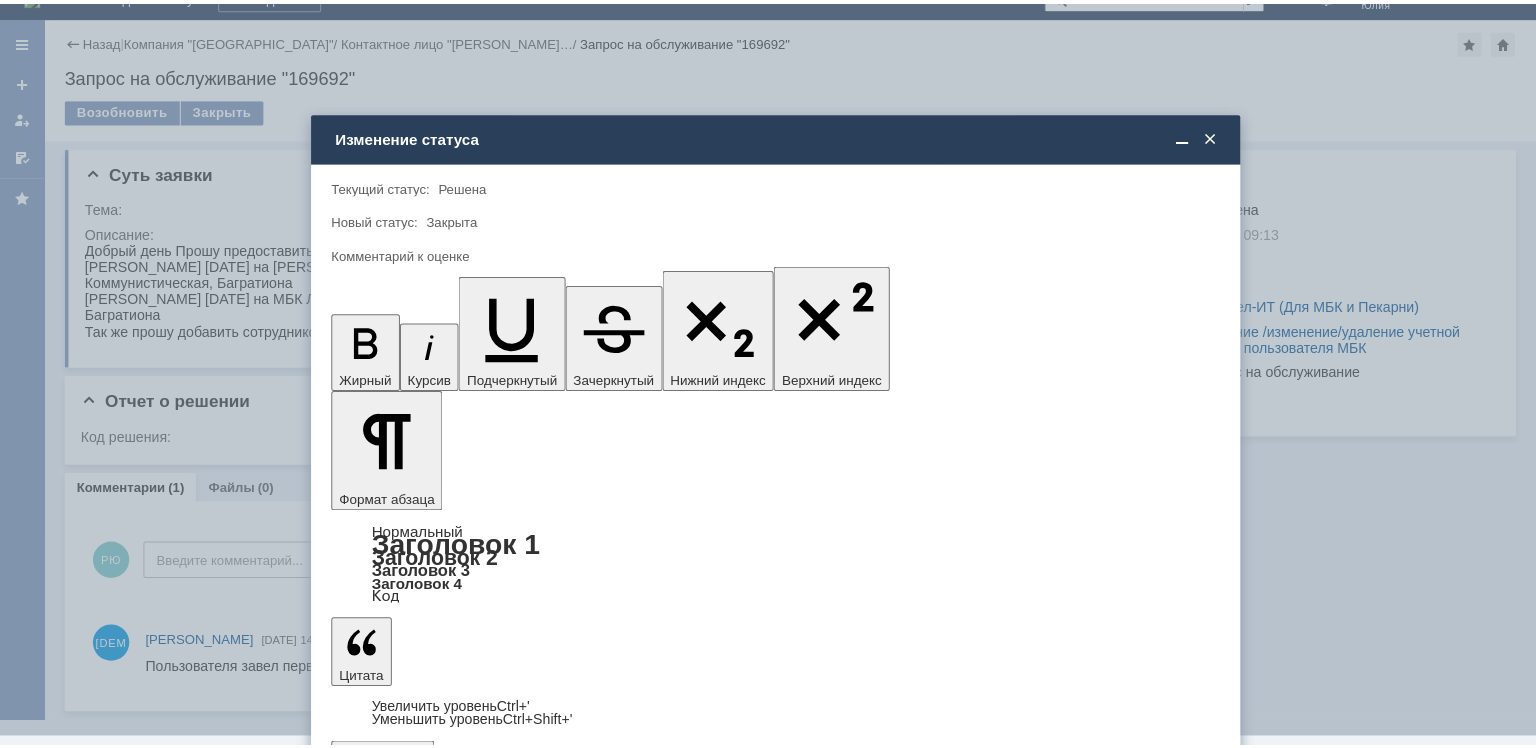 scroll, scrollTop: 0, scrollLeft: 0, axis: both 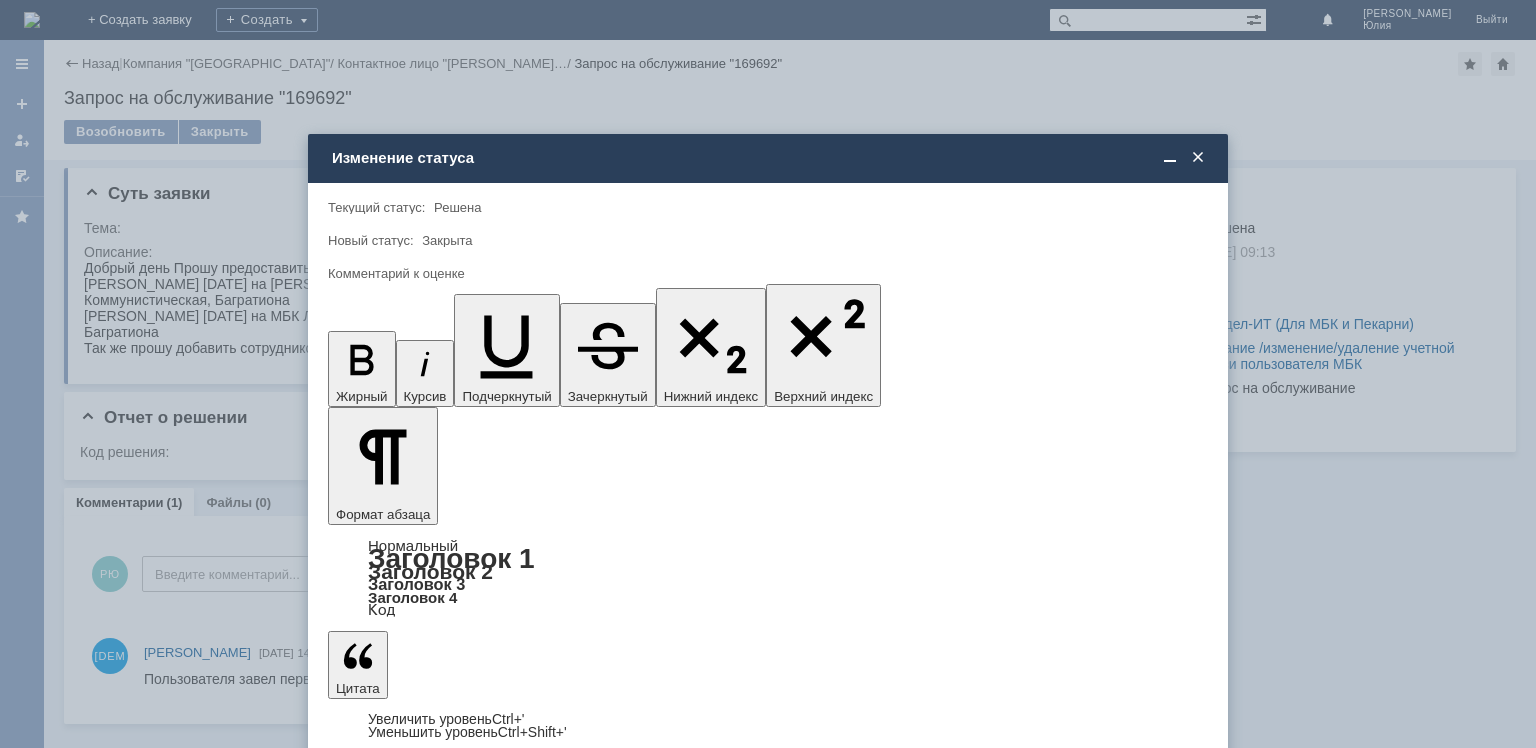 type on "5 - Отлично" 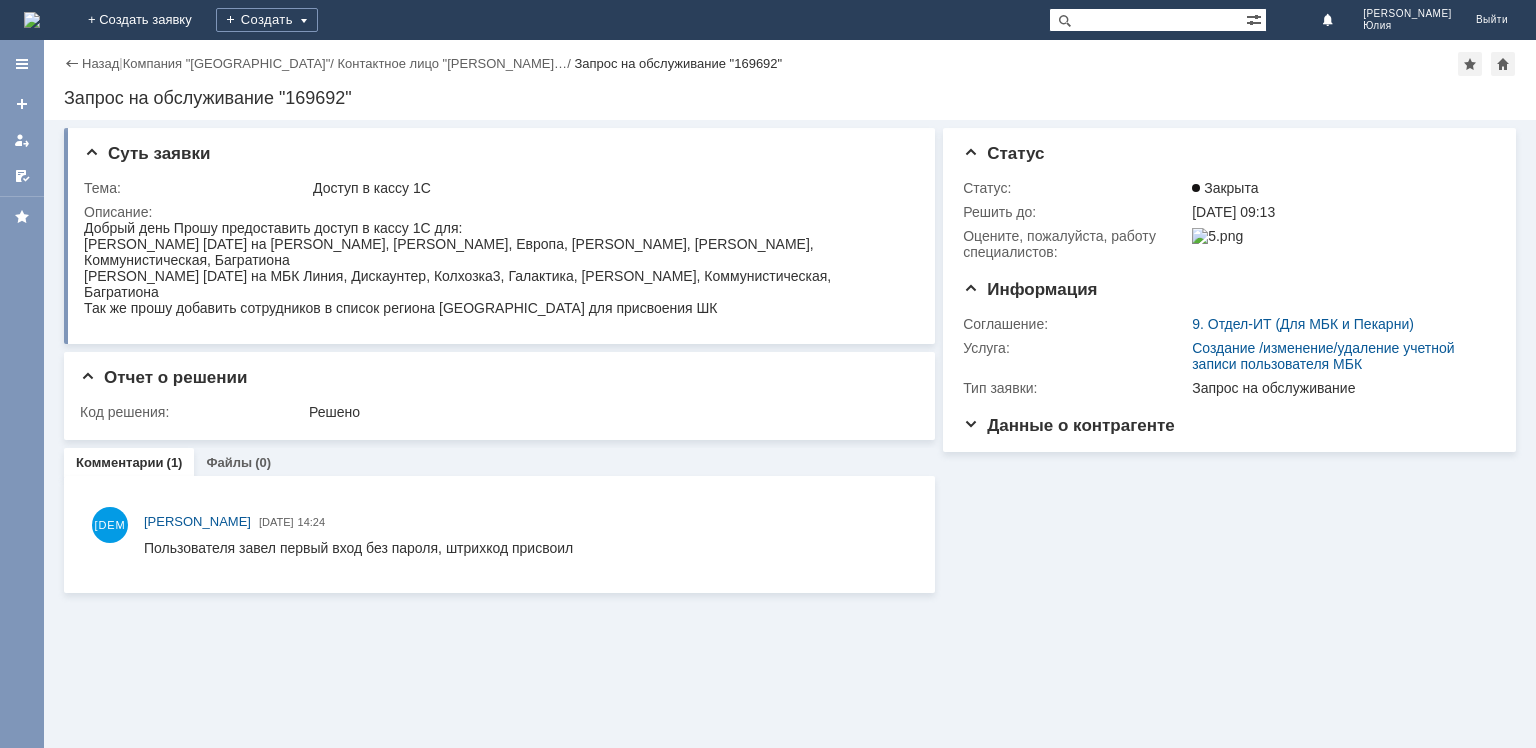 scroll, scrollTop: 0, scrollLeft: 0, axis: both 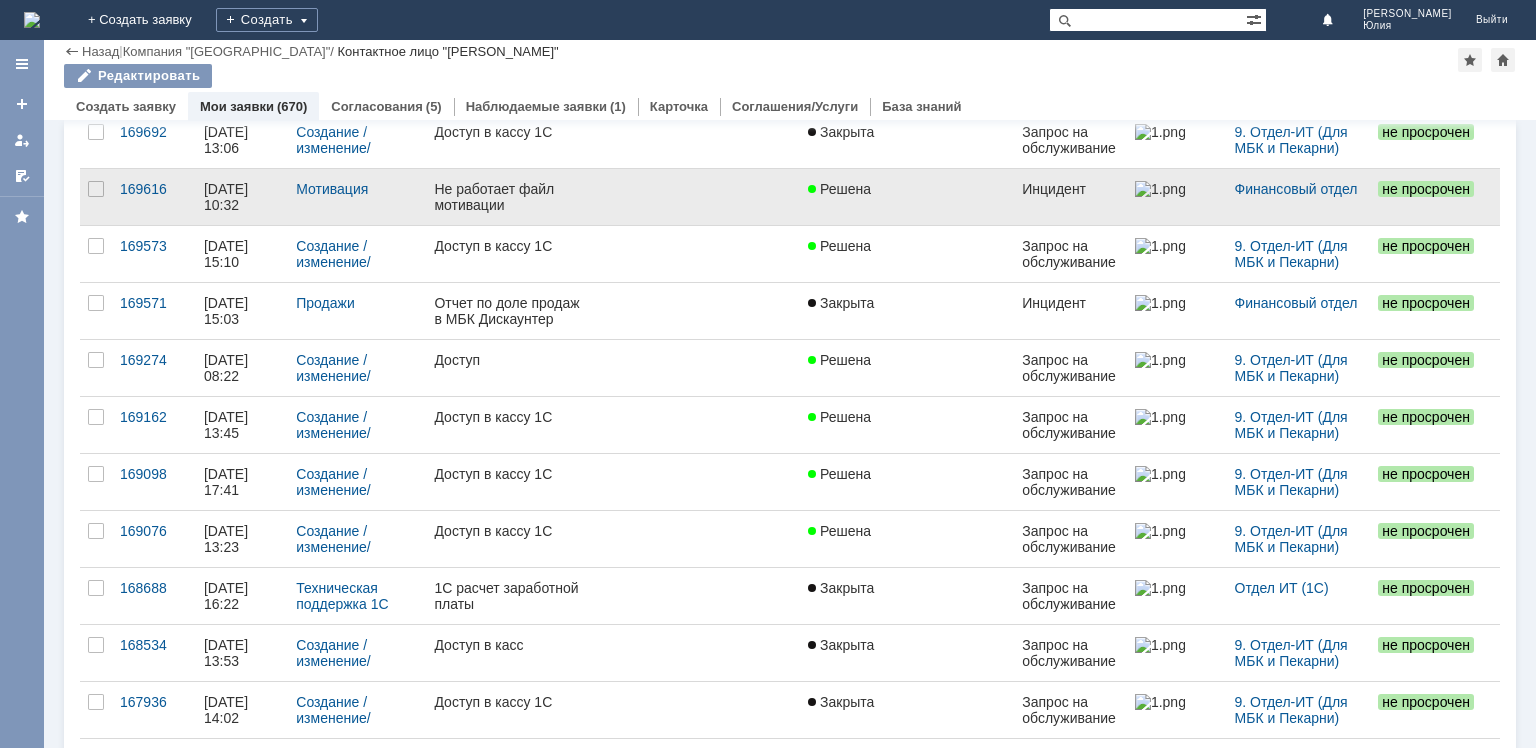 click at bounding box center [699, 197] 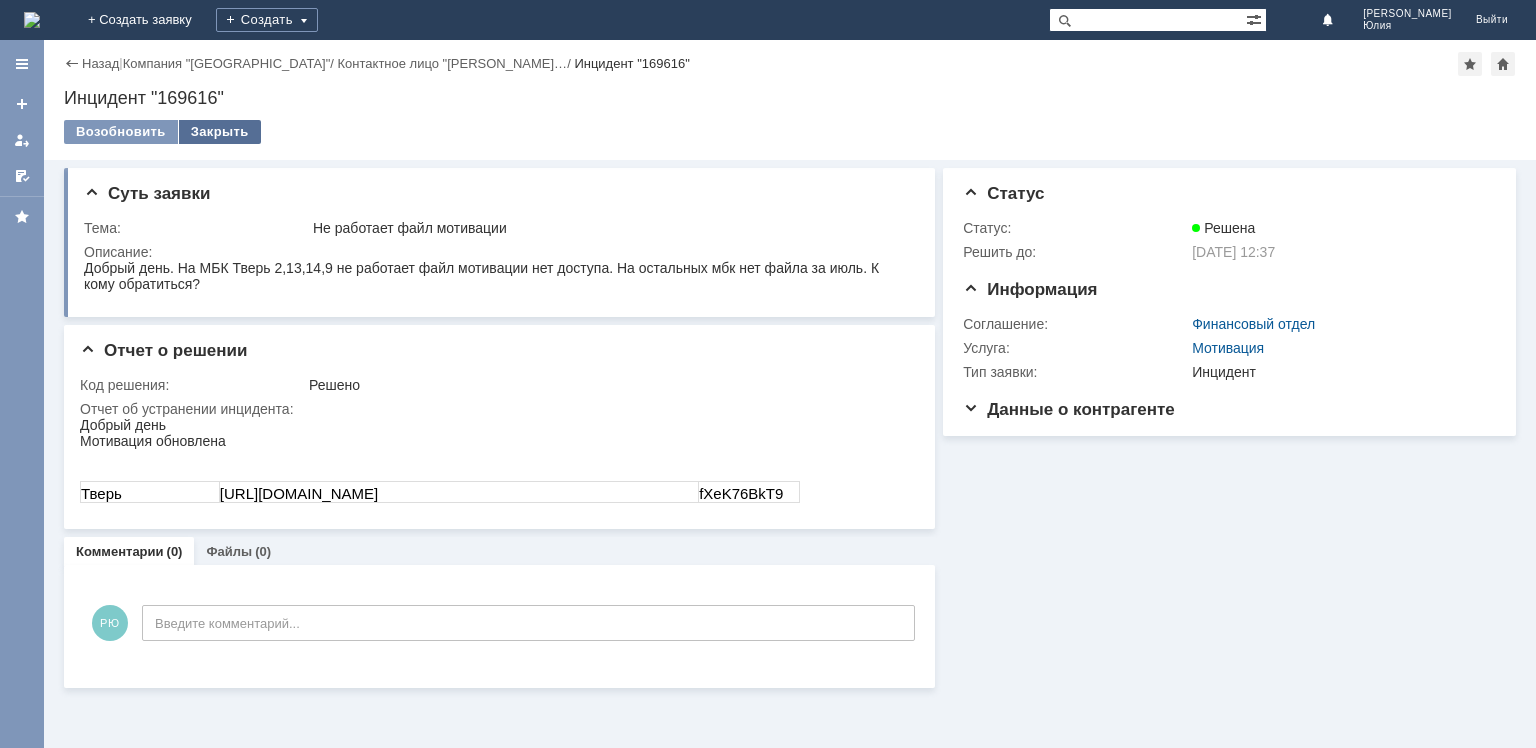 click on "Закрыть" at bounding box center [220, 132] 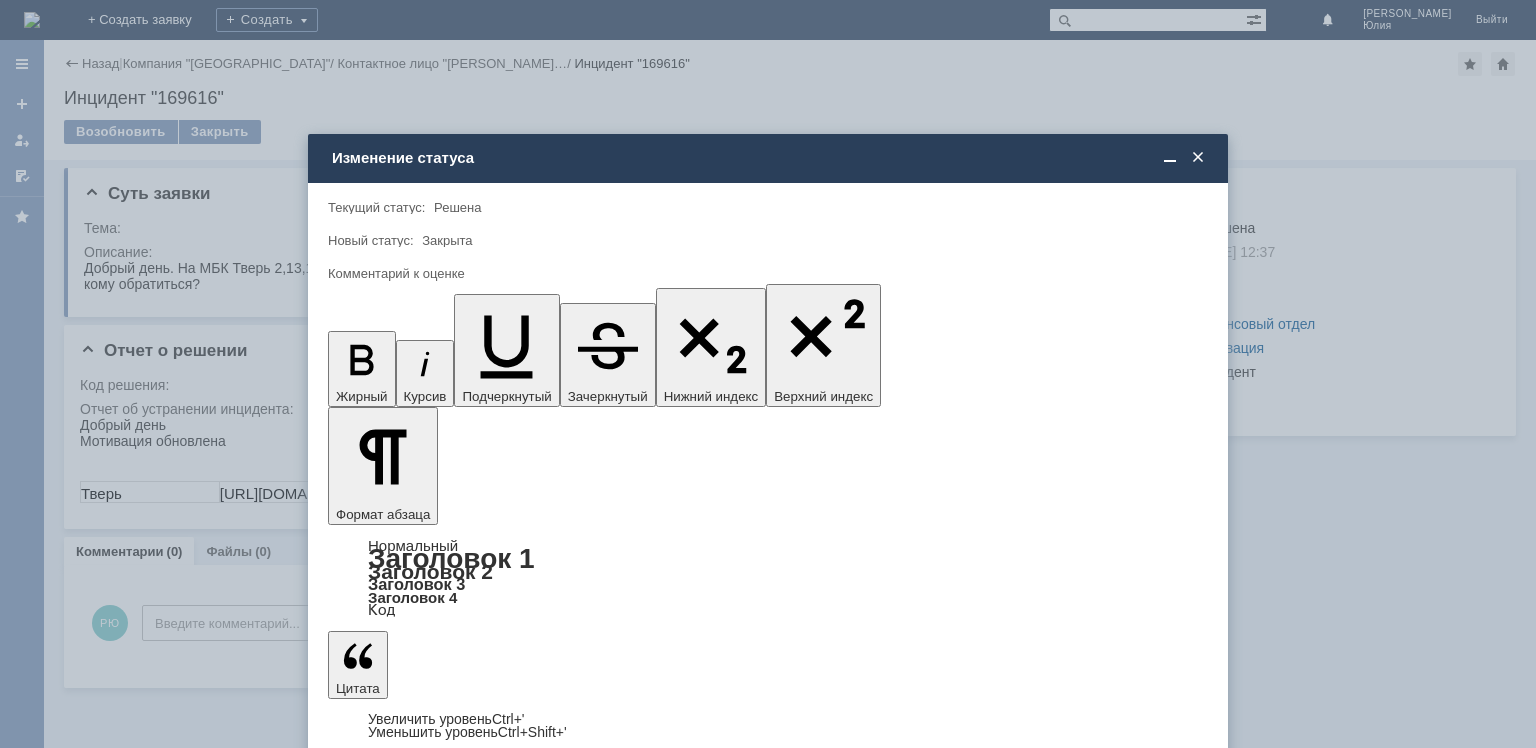 click at bounding box center [1196, 5824] 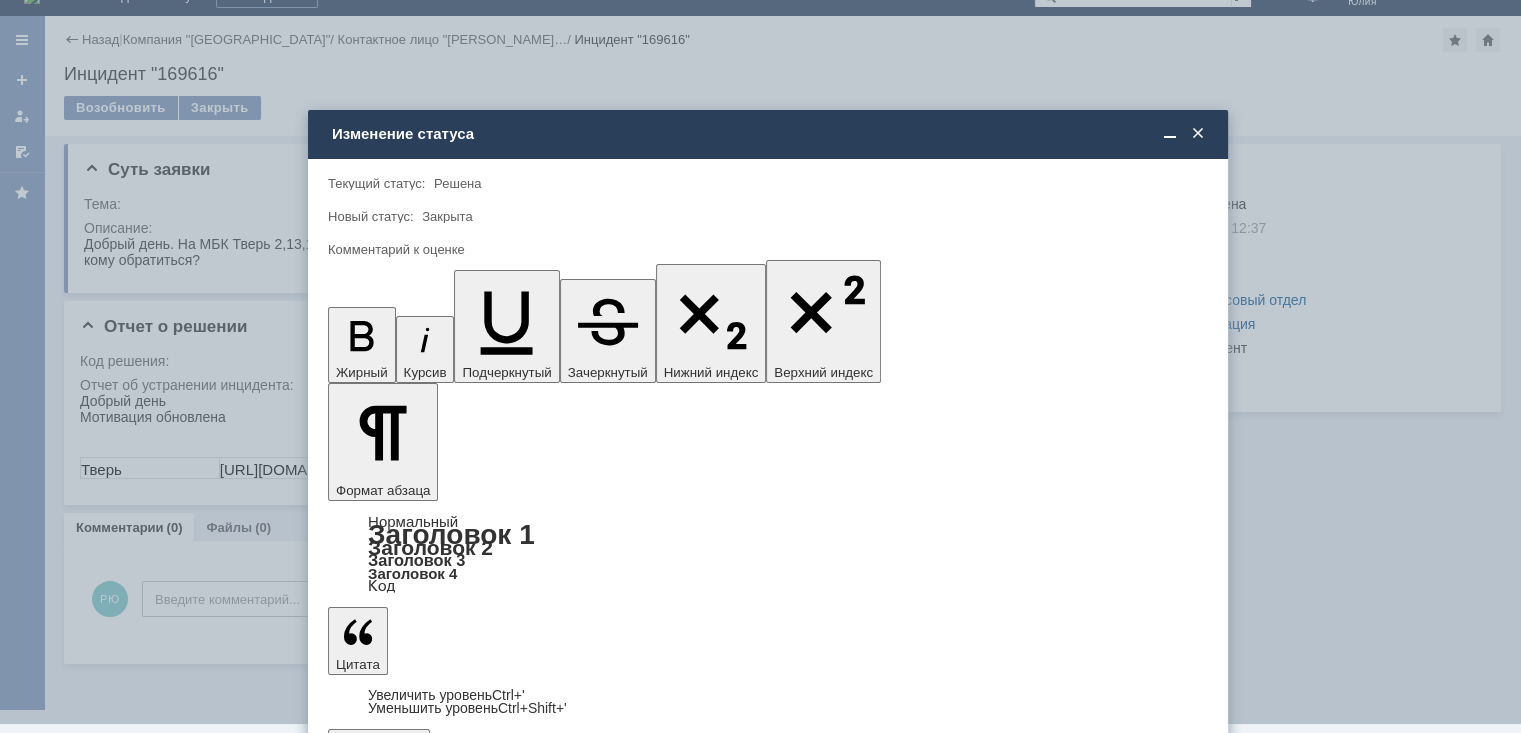 click on "5 - Отлично" at bounding box center (768, 689) 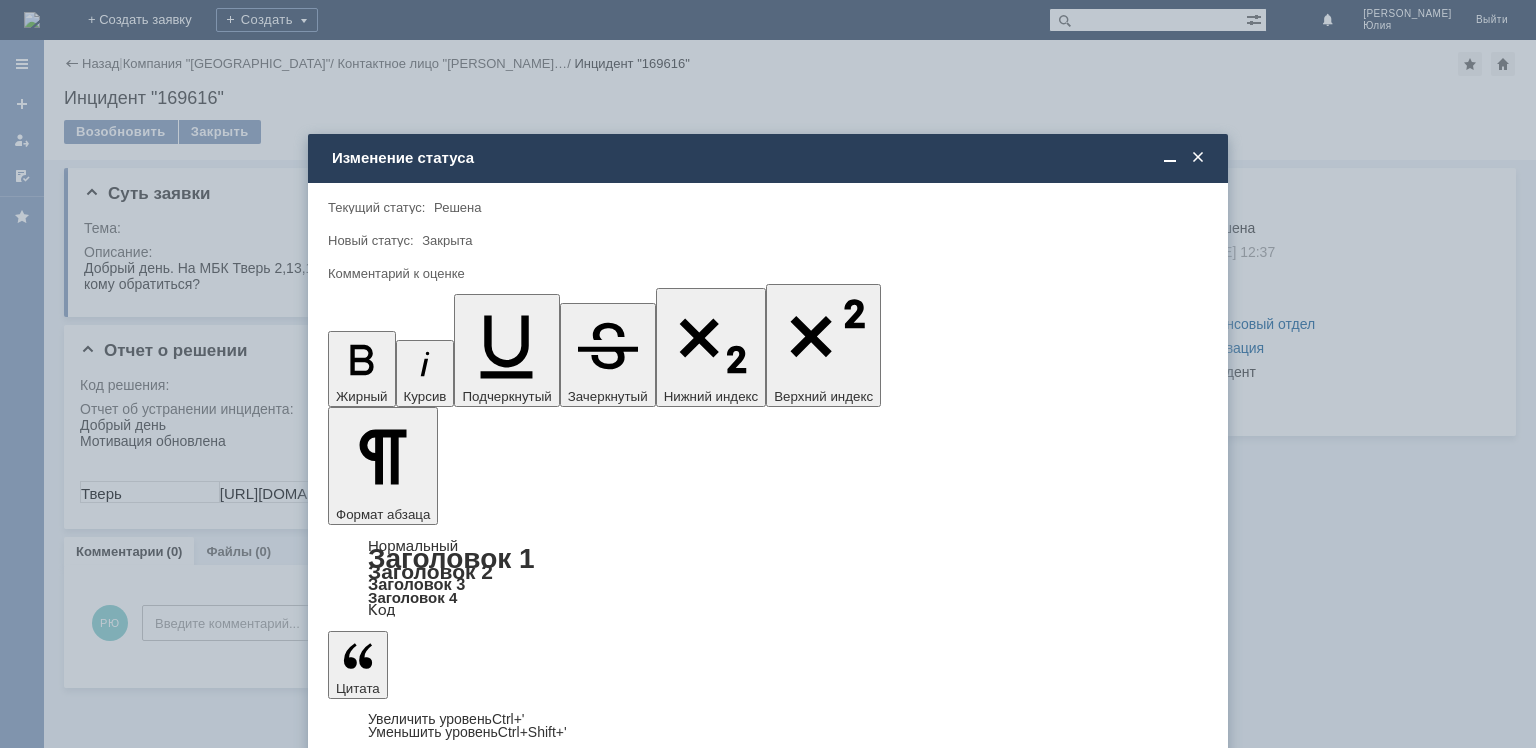 type on "5 - Отлично" 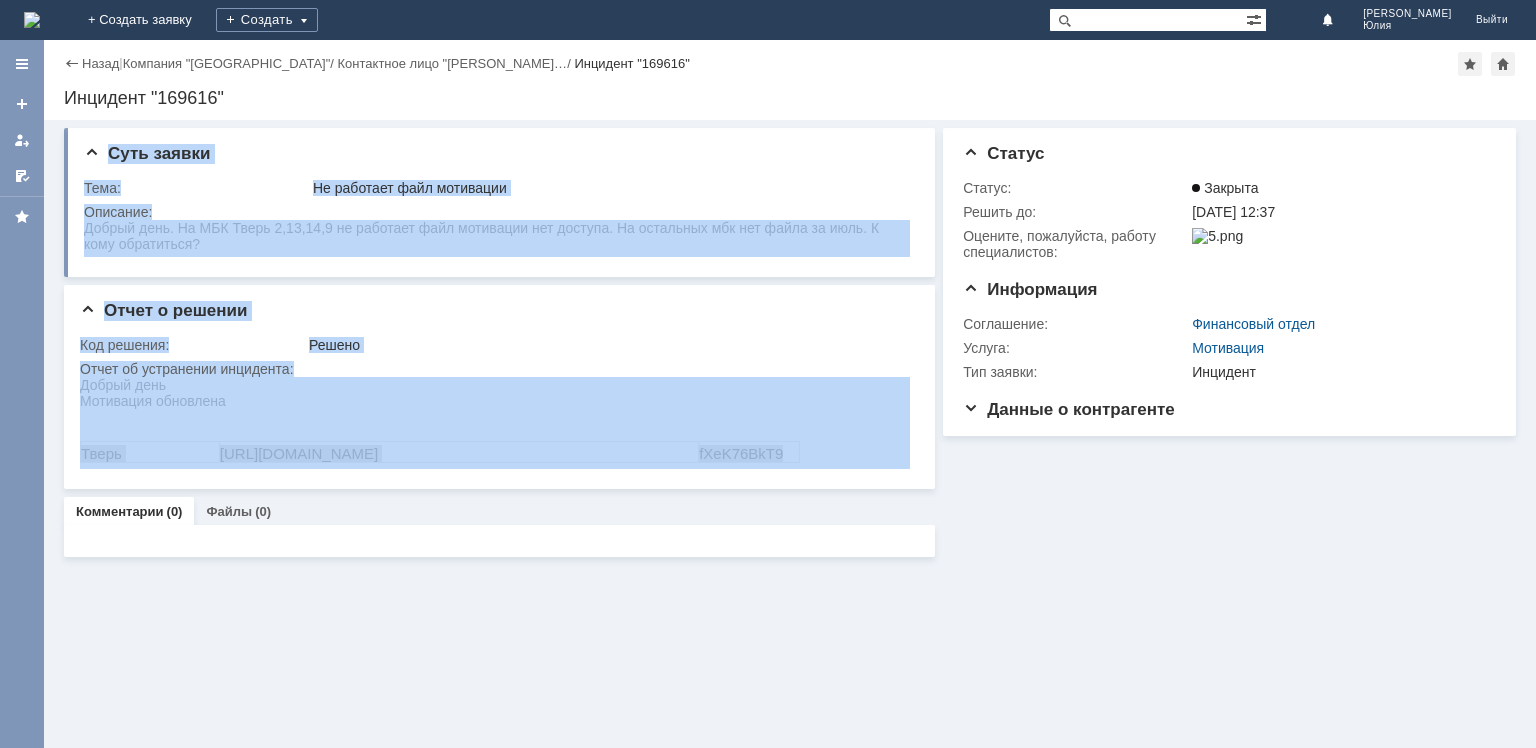 drag, startPoint x: 53, startPoint y: 471, endPoint x: 92, endPoint y: 433, distance: 54.451813 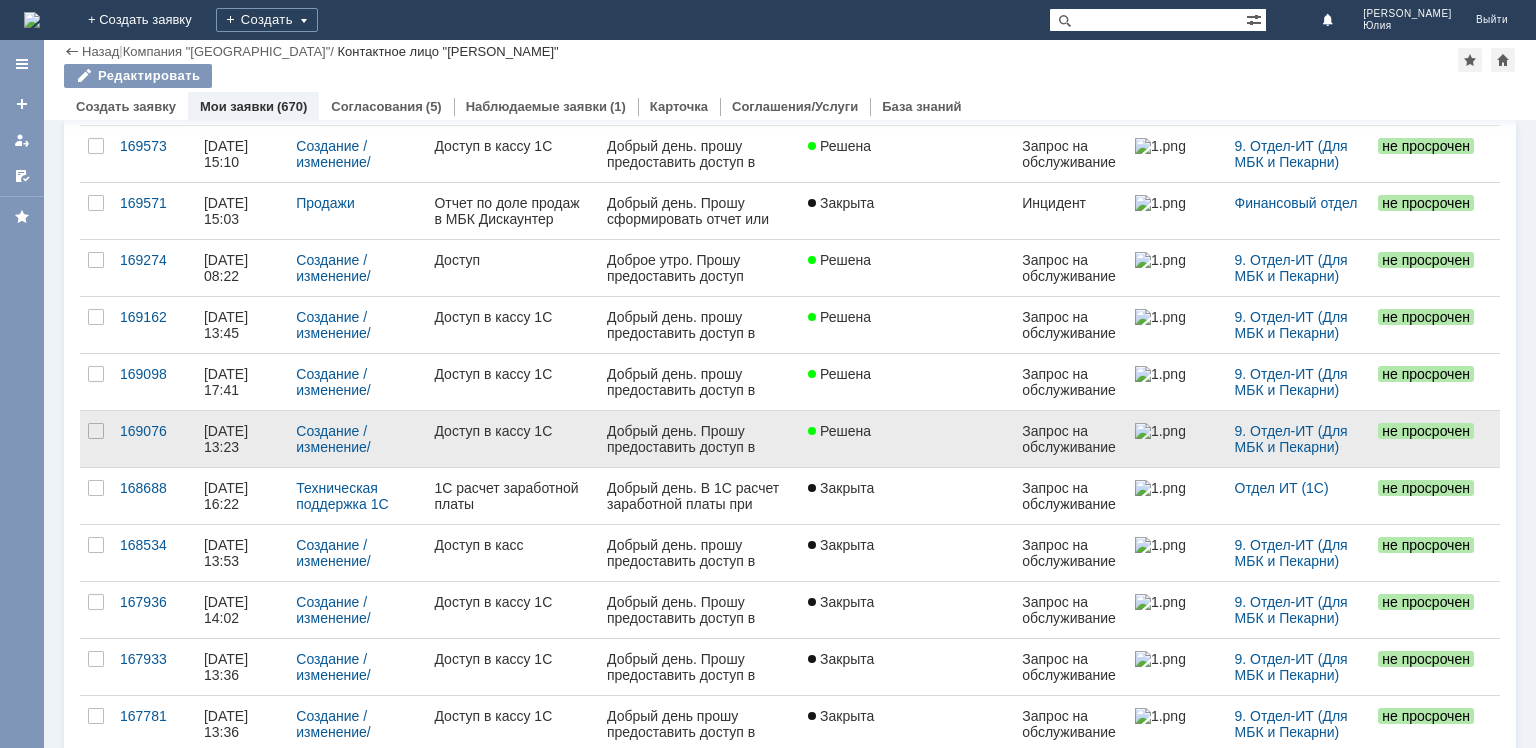 click on "Решена" at bounding box center [907, 439] 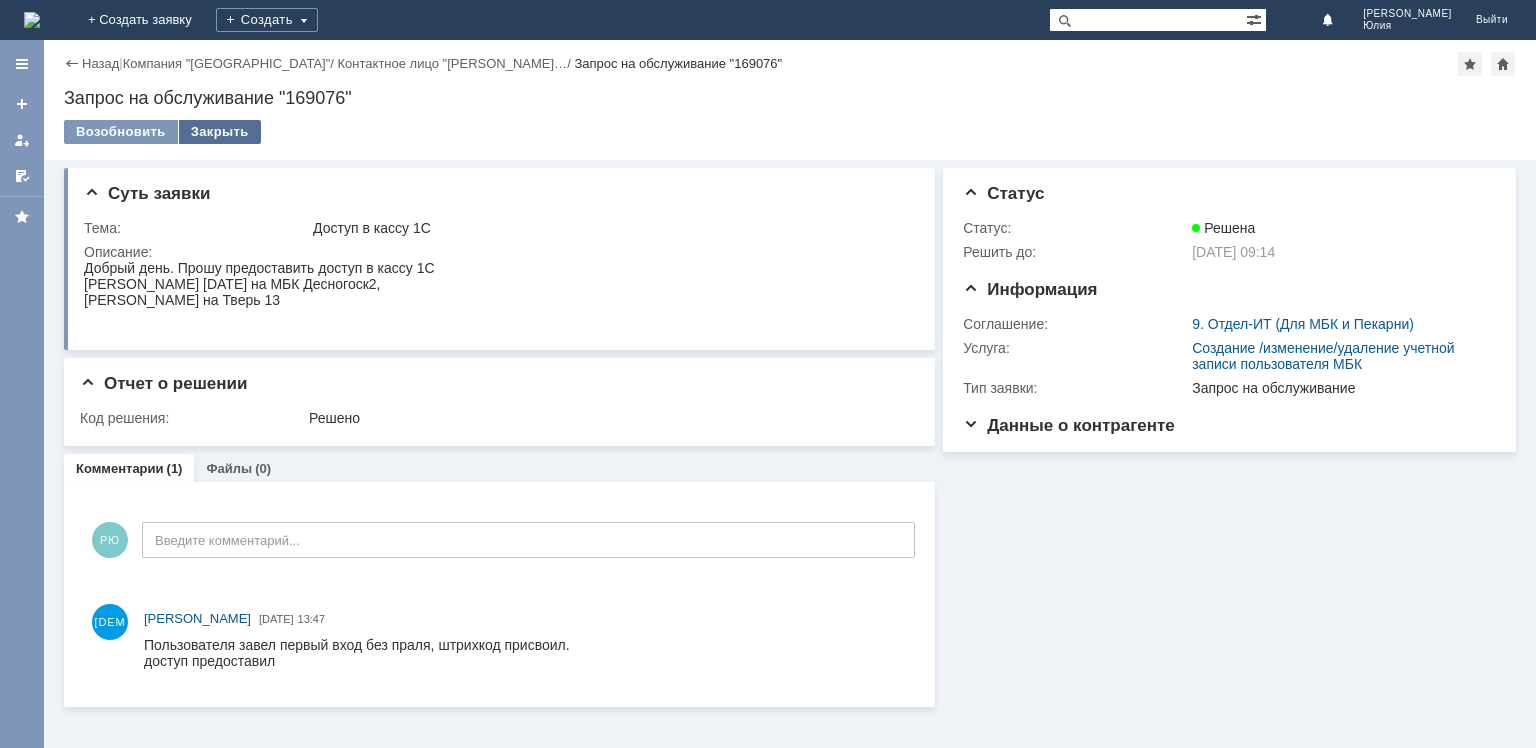click on "Закрыть" at bounding box center [220, 132] 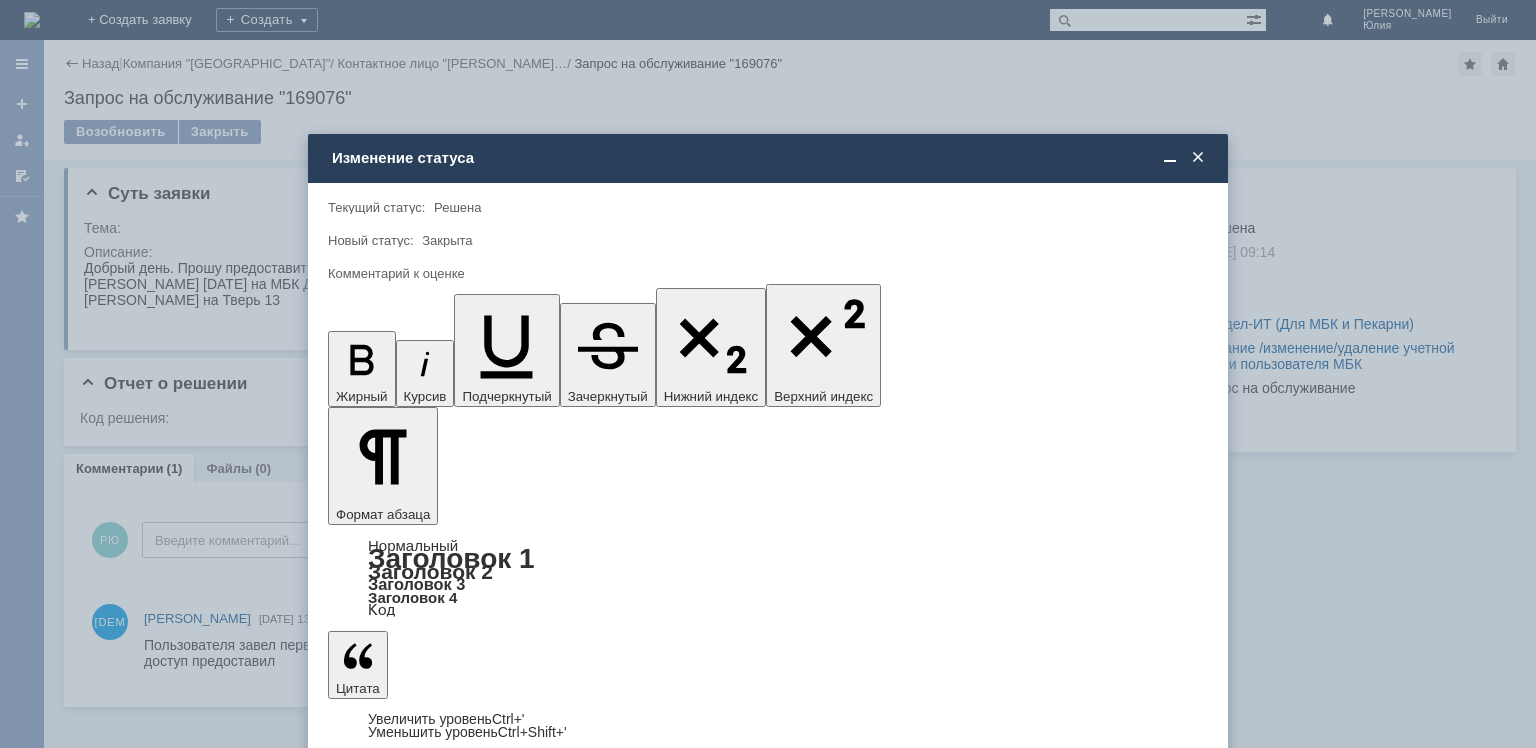 click at bounding box center [1196, 5824] 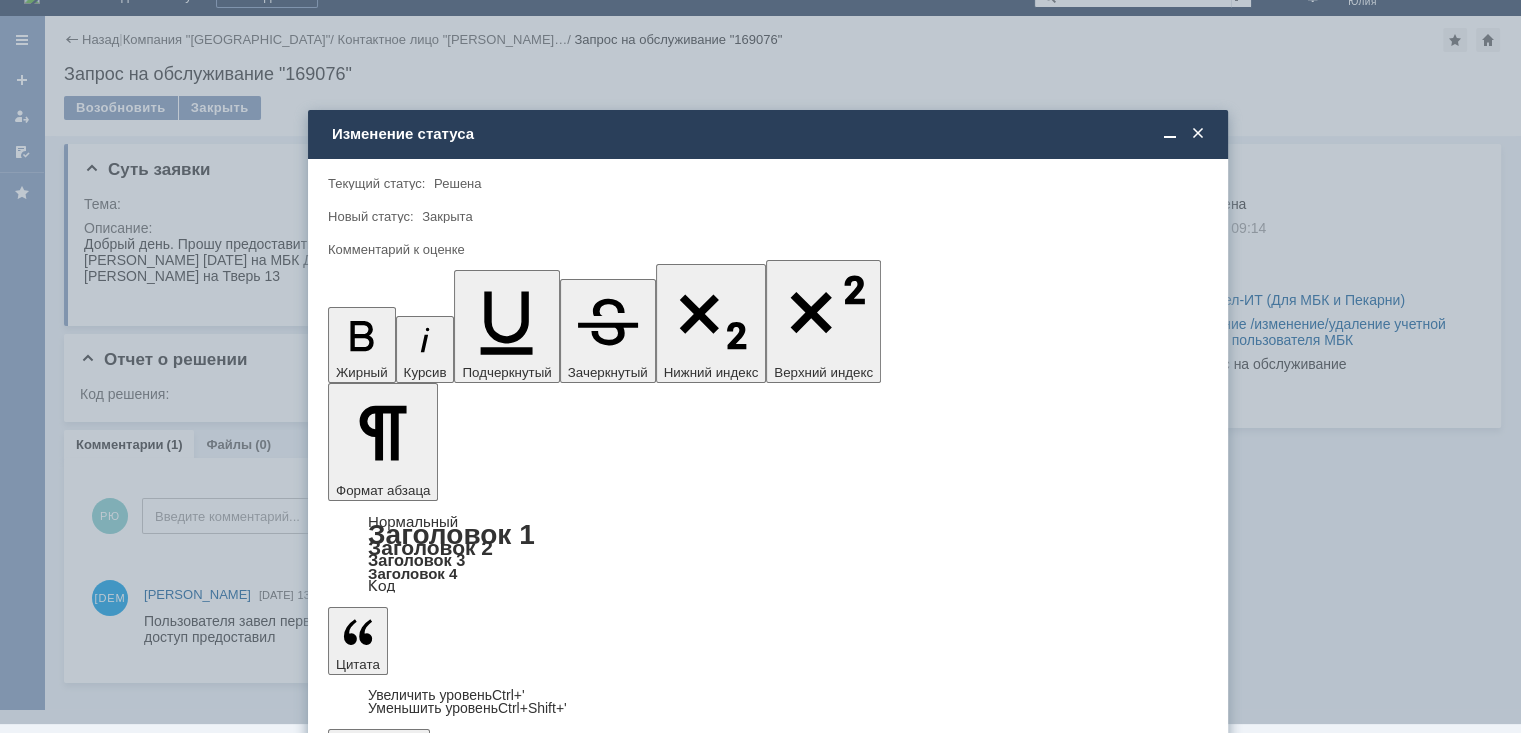 click on "5 - Отлично" at bounding box center [768, 689] 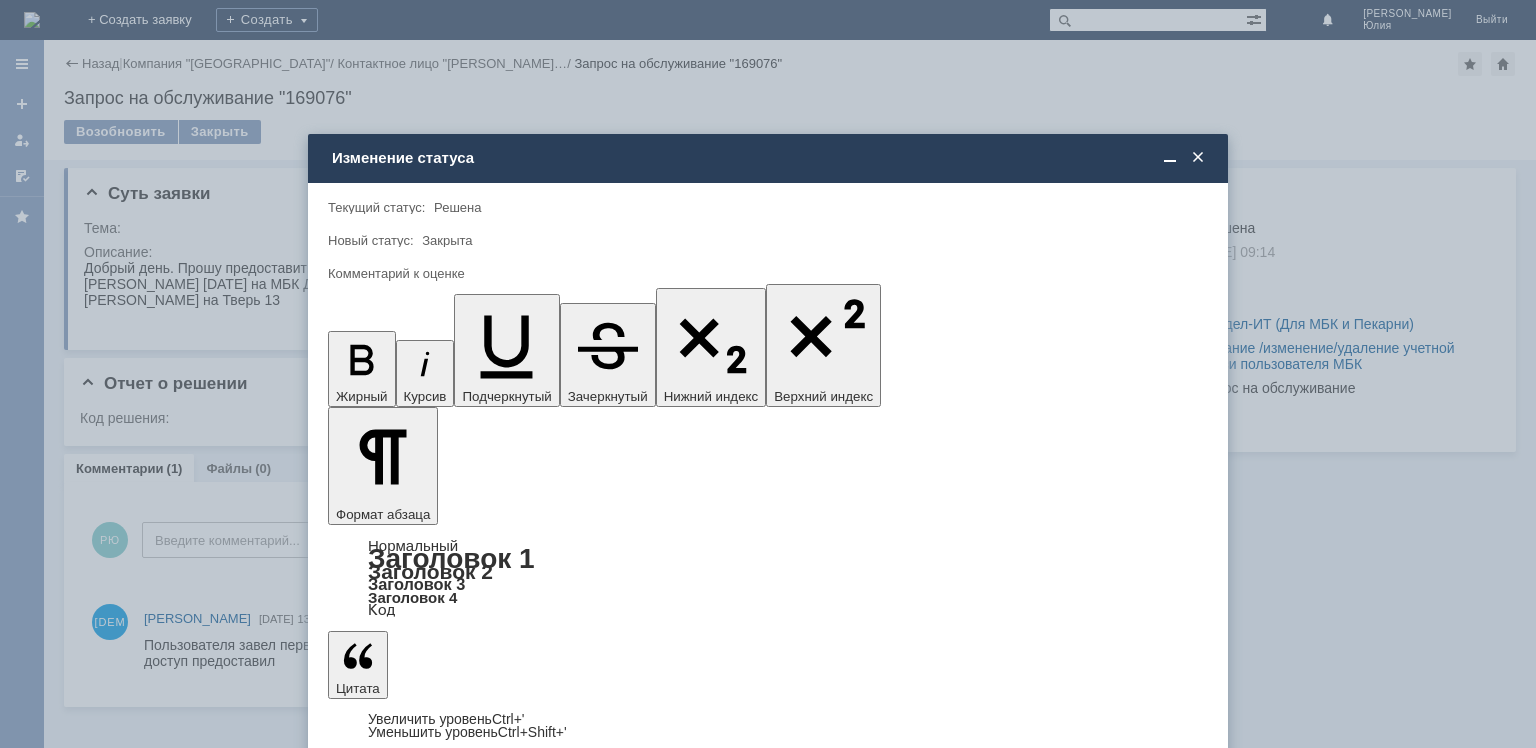 type on "5 - Отлично" 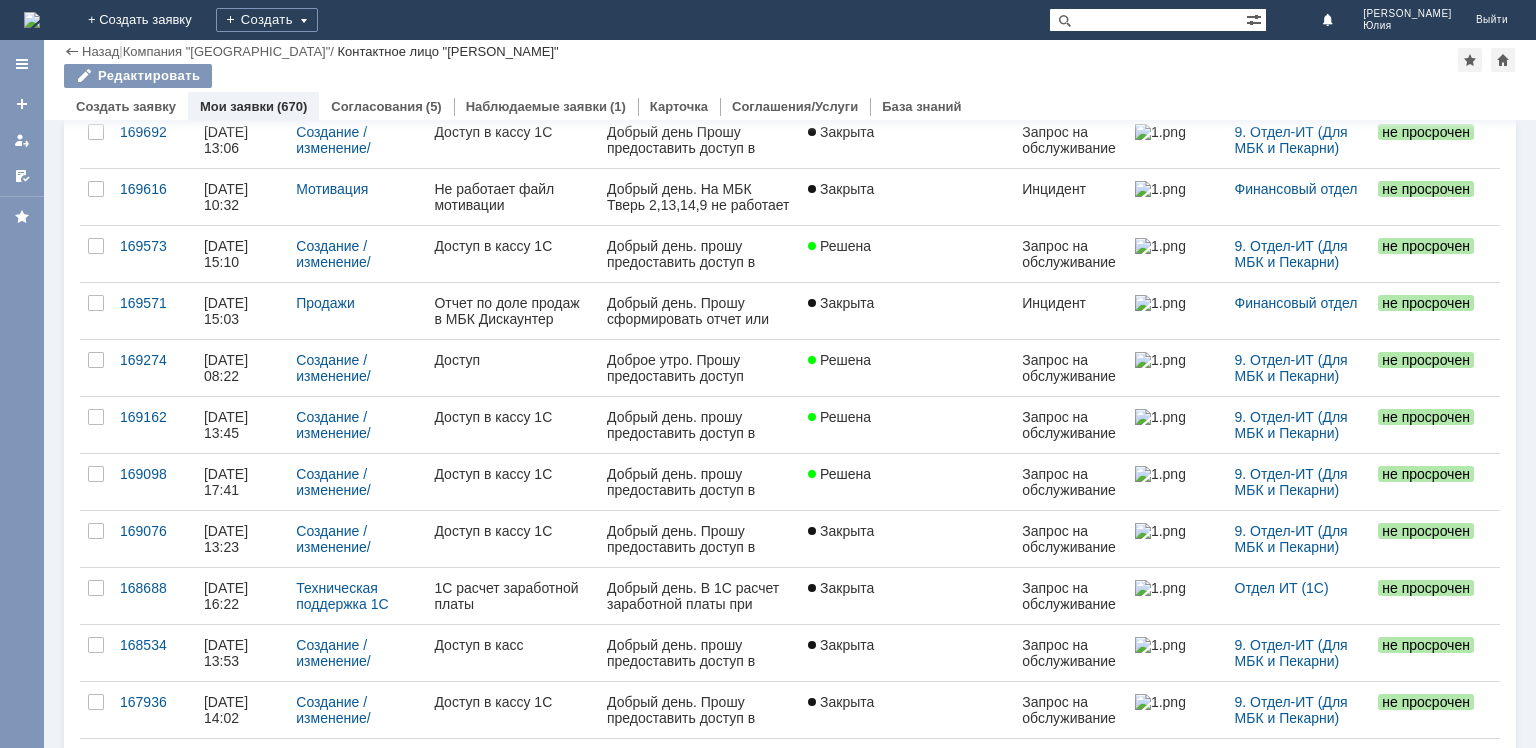 click on "Добрый день. прошу предоставить доступ в кассу 1С для:" at bounding box center (698, 262) 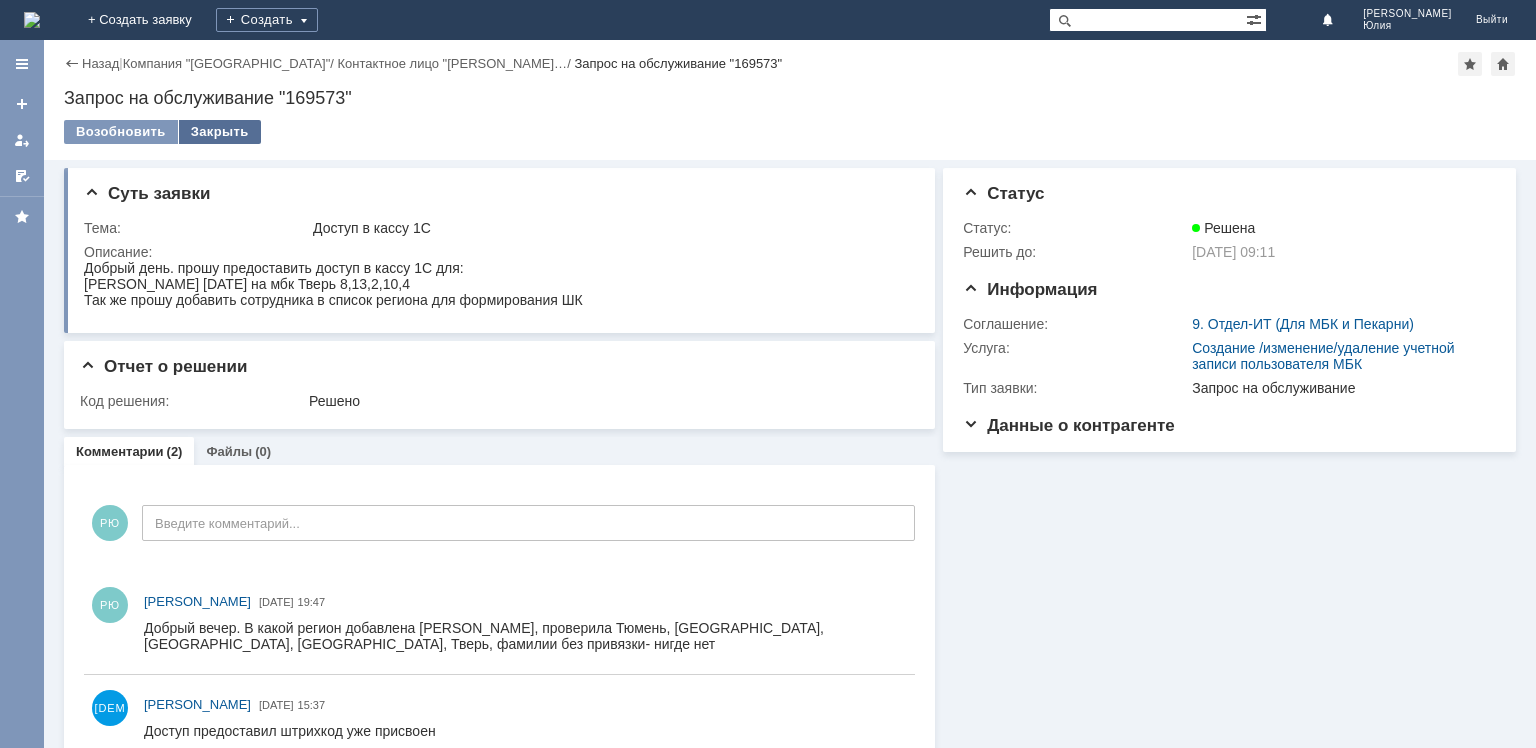 click on "Закрыть" at bounding box center (220, 132) 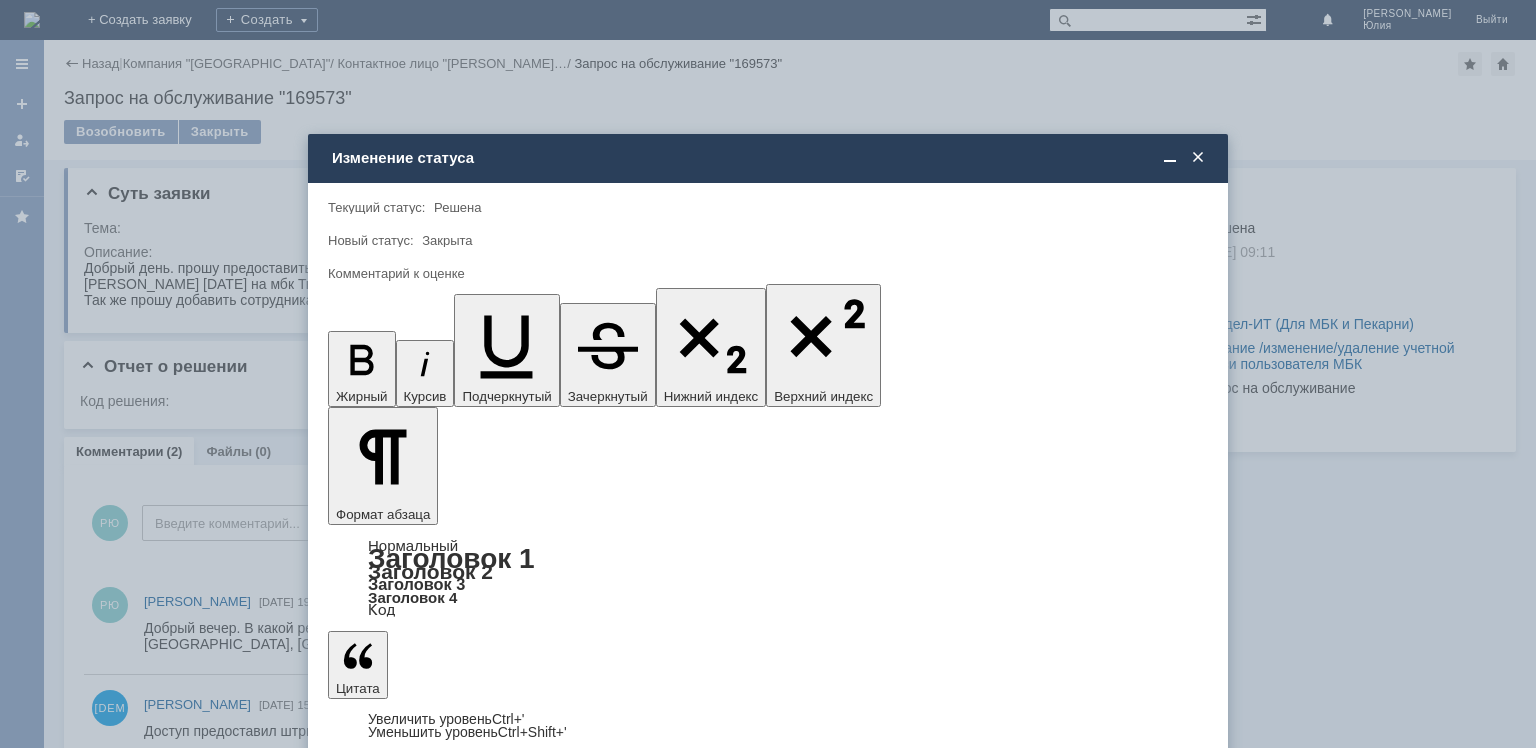 click at bounding box center [1196, 5824] 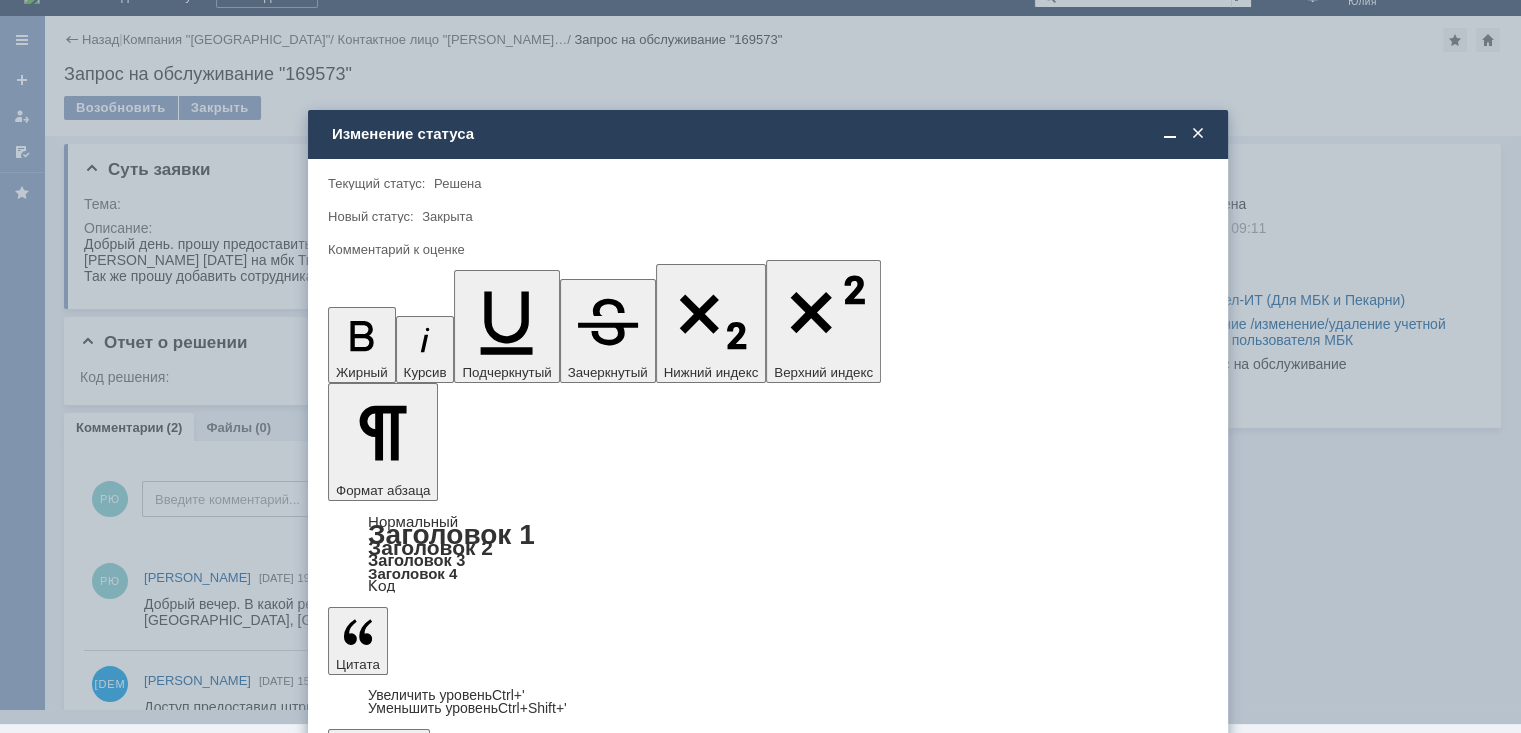 click on "5 - Отлично" at bounding box center [768, 689] 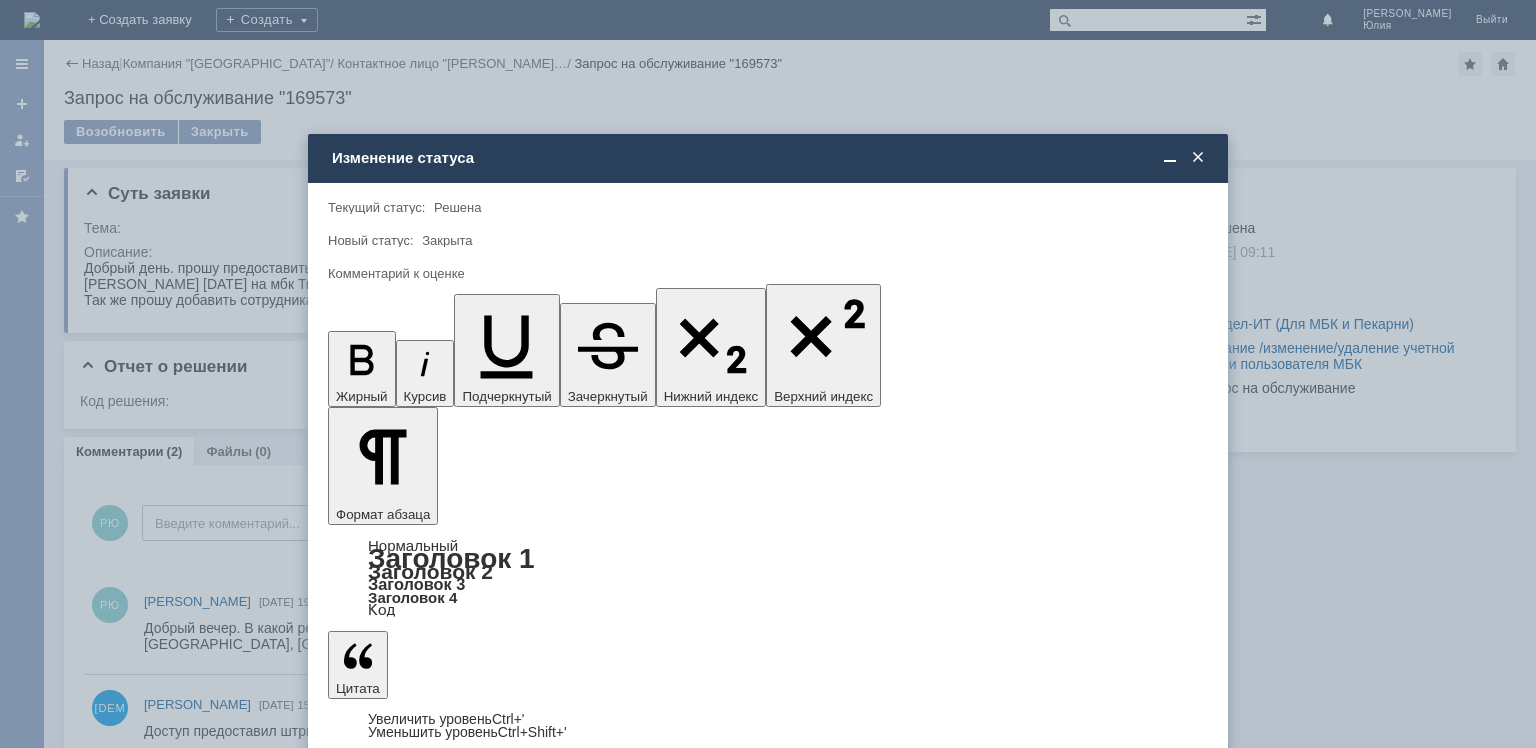 type on "5 - Отлично" 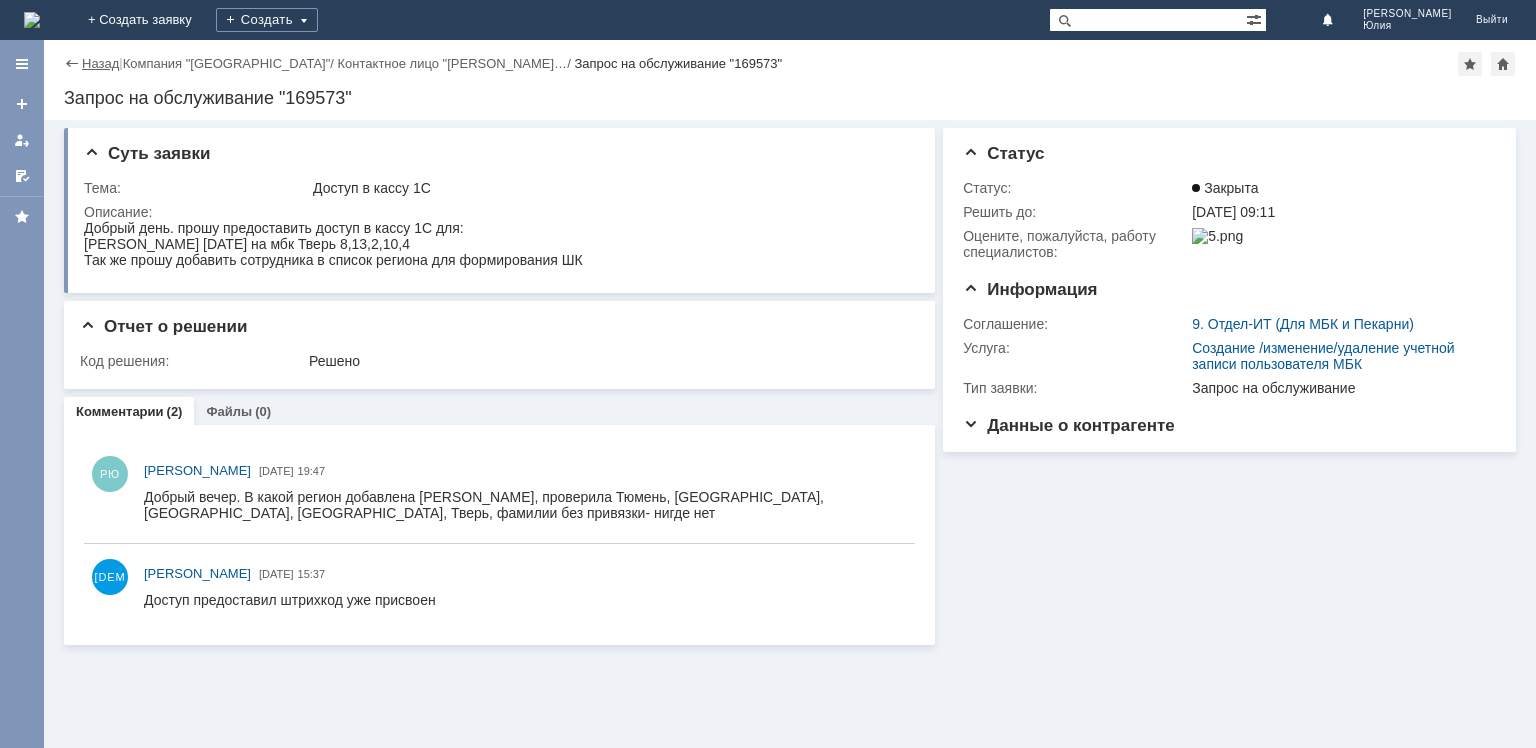 click on "Назад" at bounding box center [100, 63] 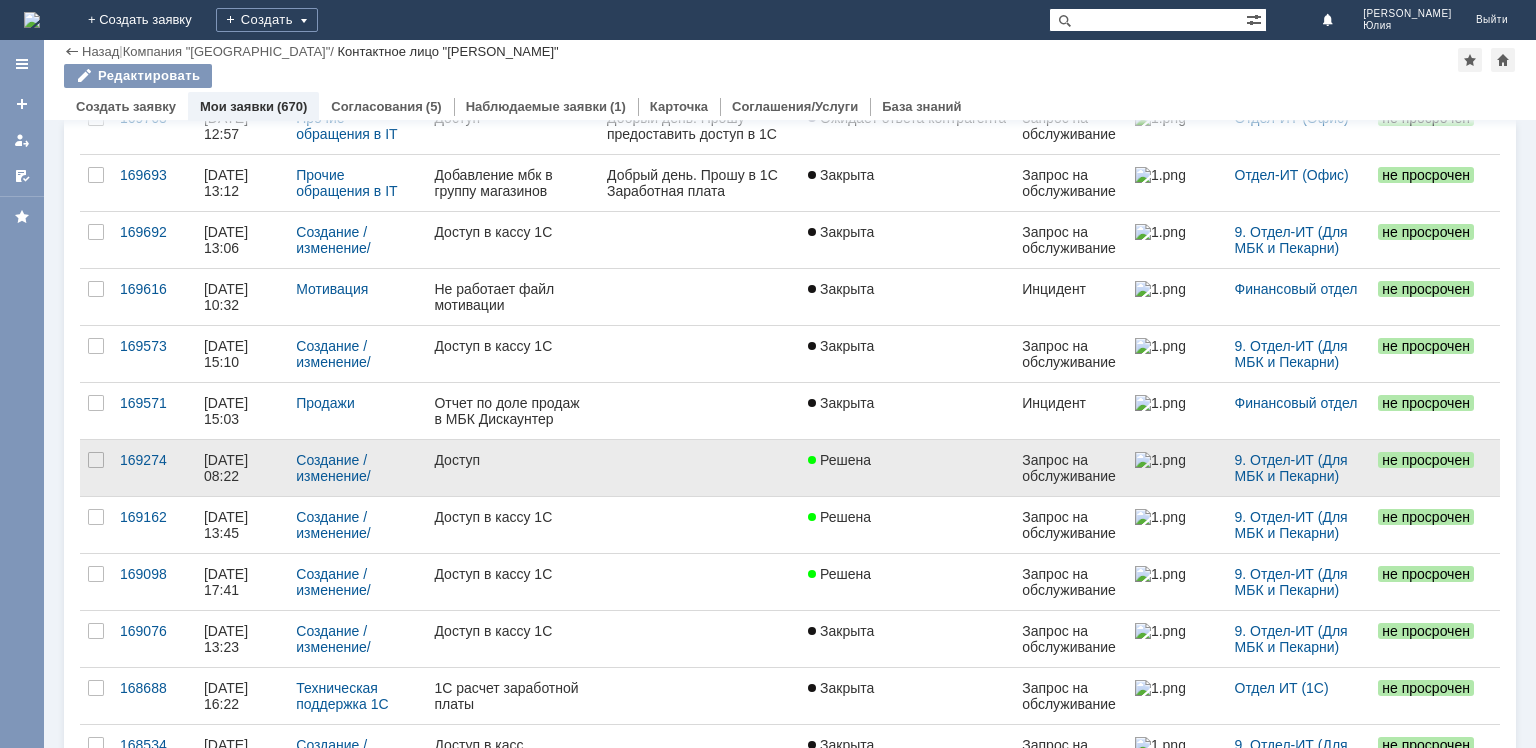 click on "Доступ" at bounding box center [512, 460] 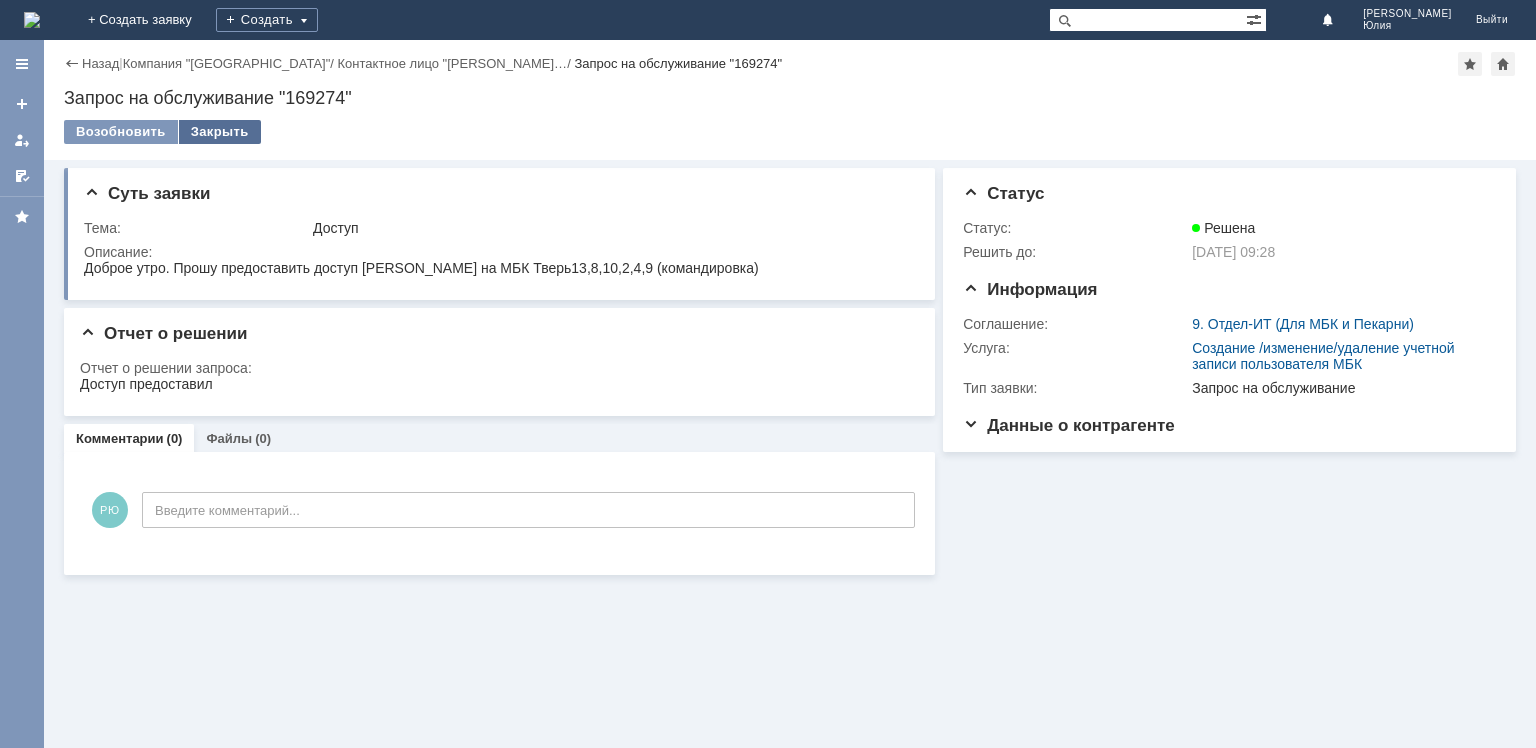 click on "Закрыть" at bounding box center [220, 132] 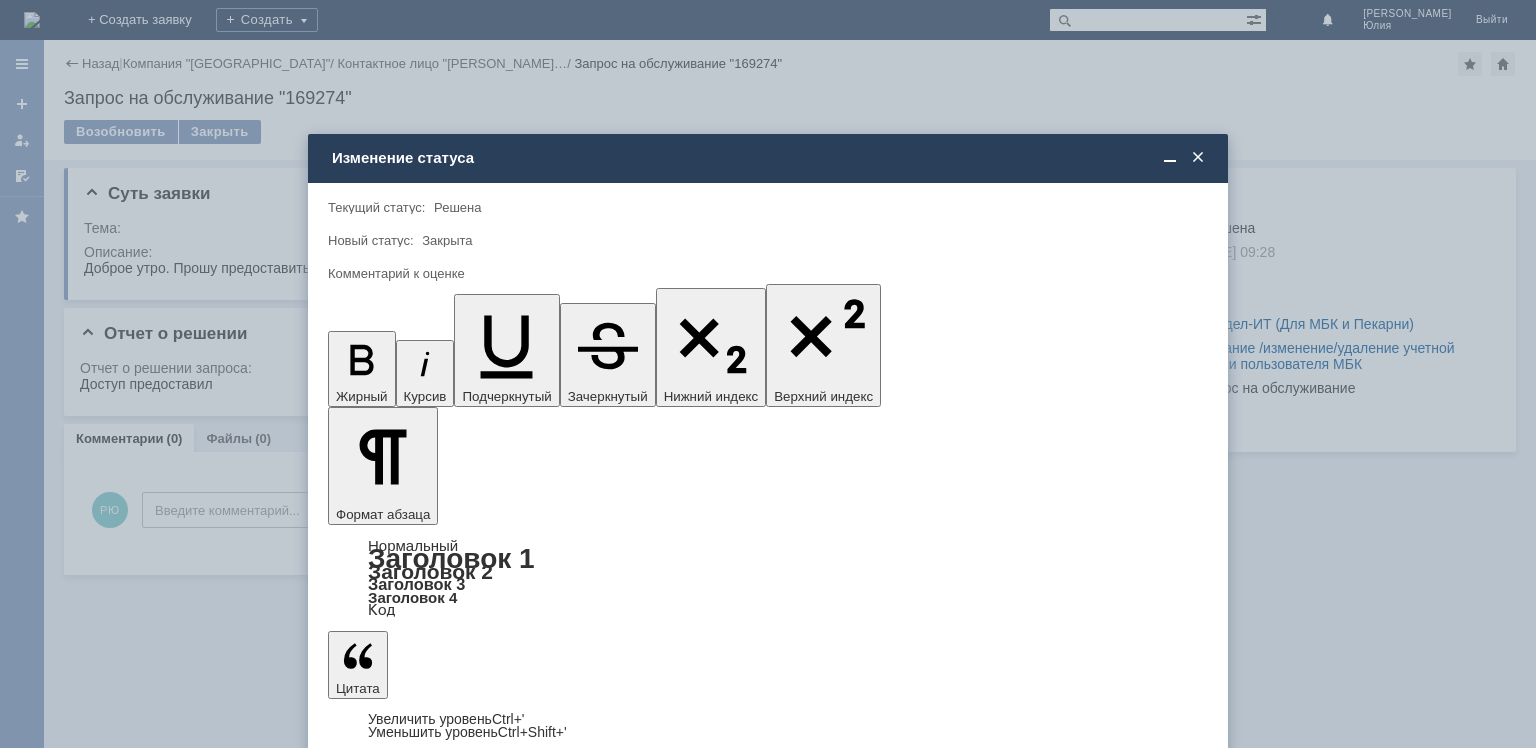 click at bounding box center (1196, 5824) 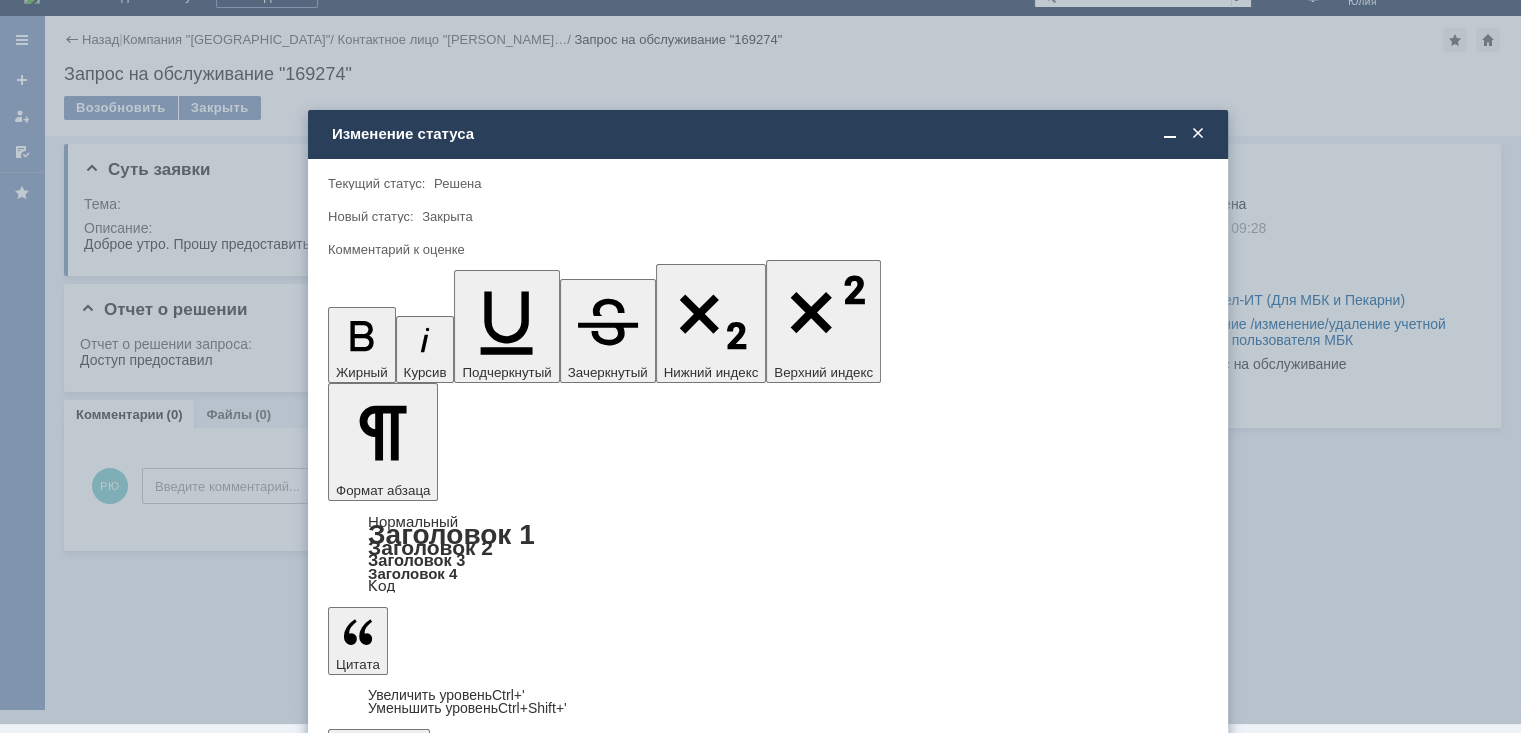 click on "5 - Отлично" at bounding box center (768, 689) 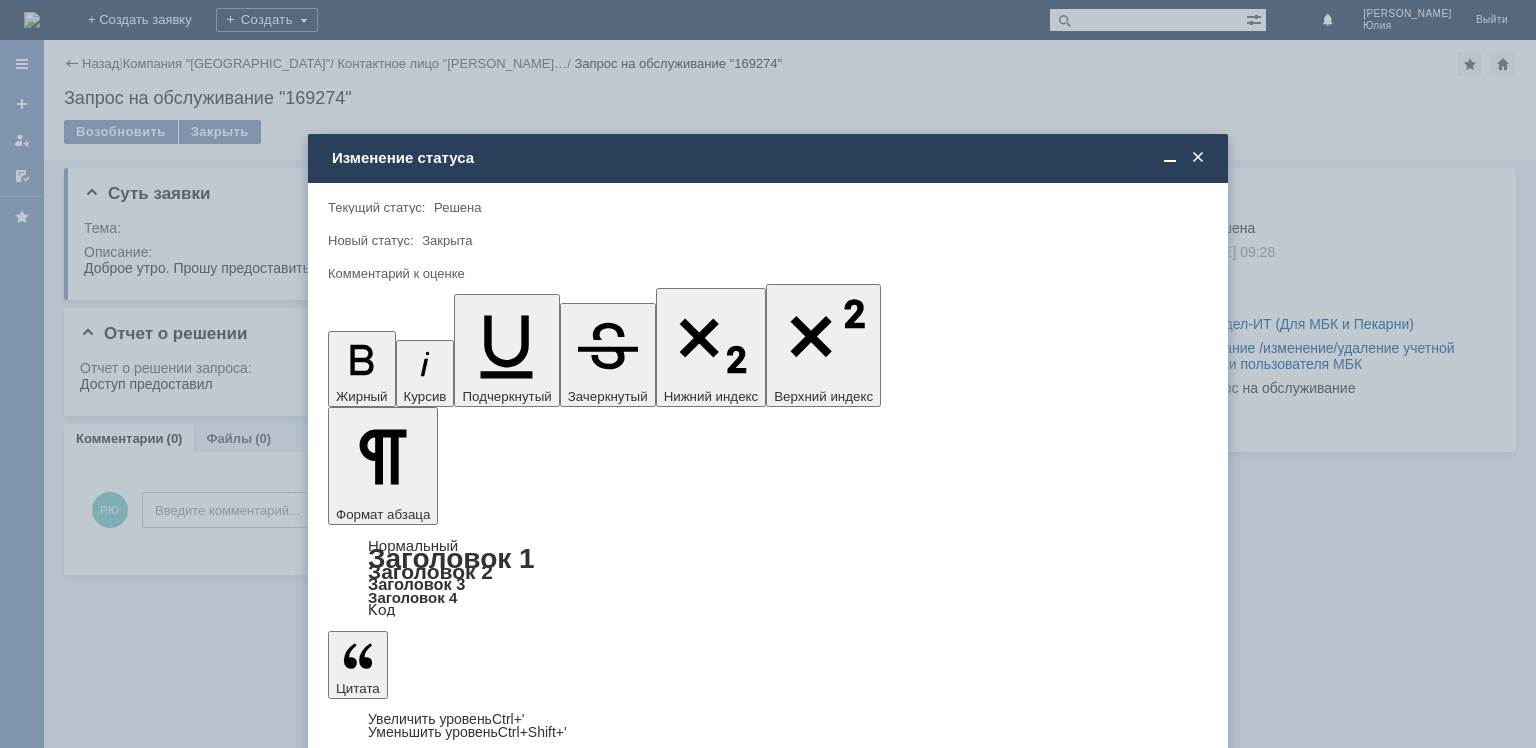 type on "5 - Отлично" 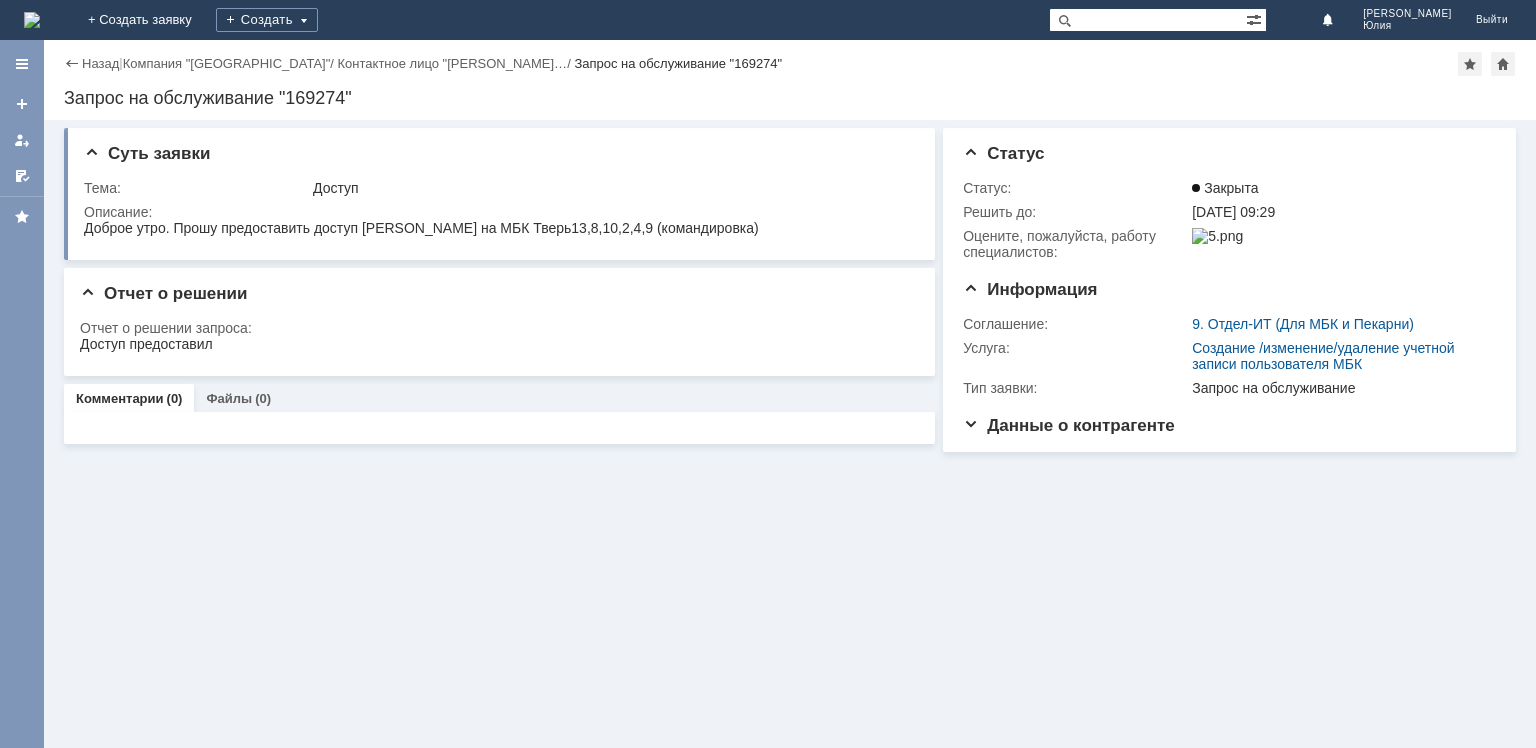 click on "Назад" at bounding box center [100, 63] 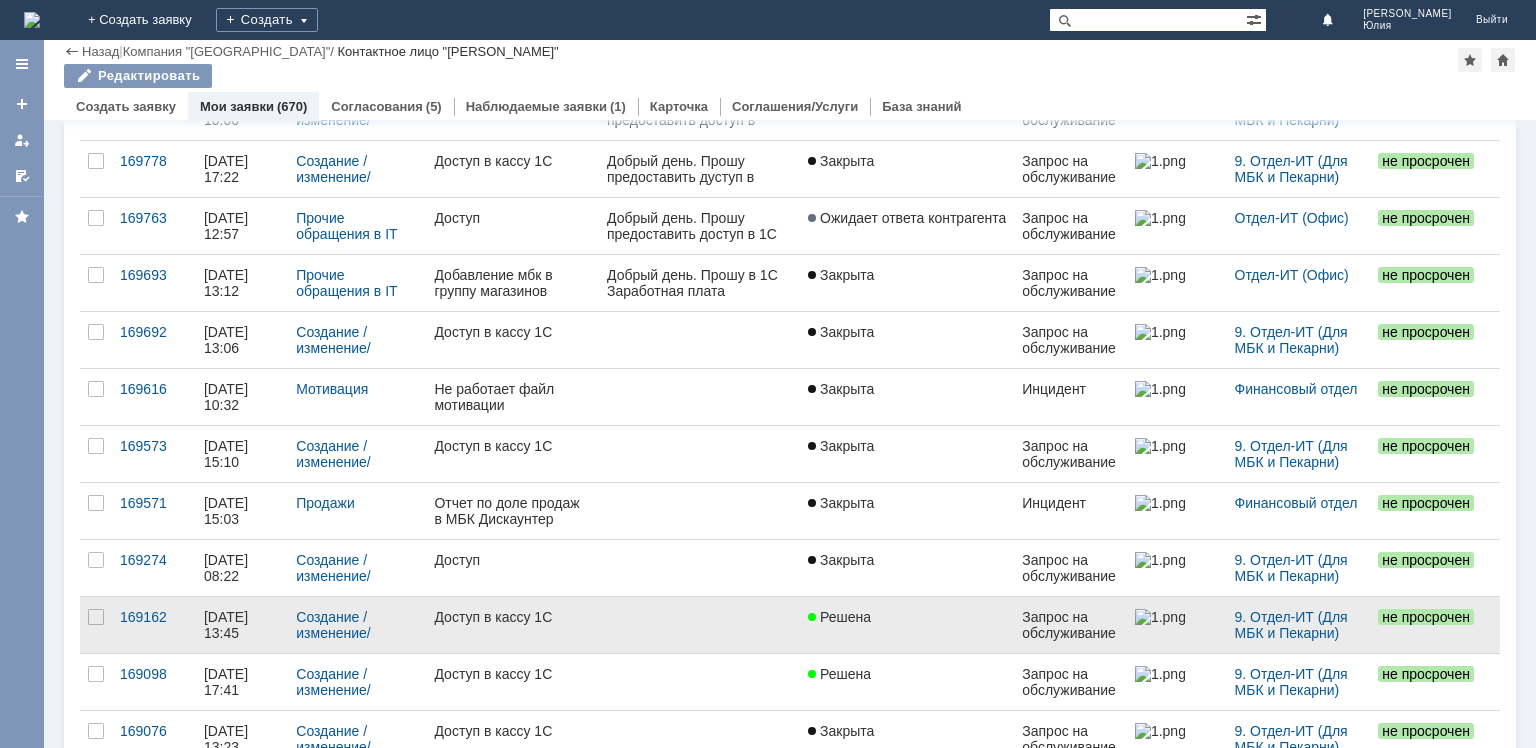 click on "Доступ в кассу 1С" at bounding box center (512, 617) 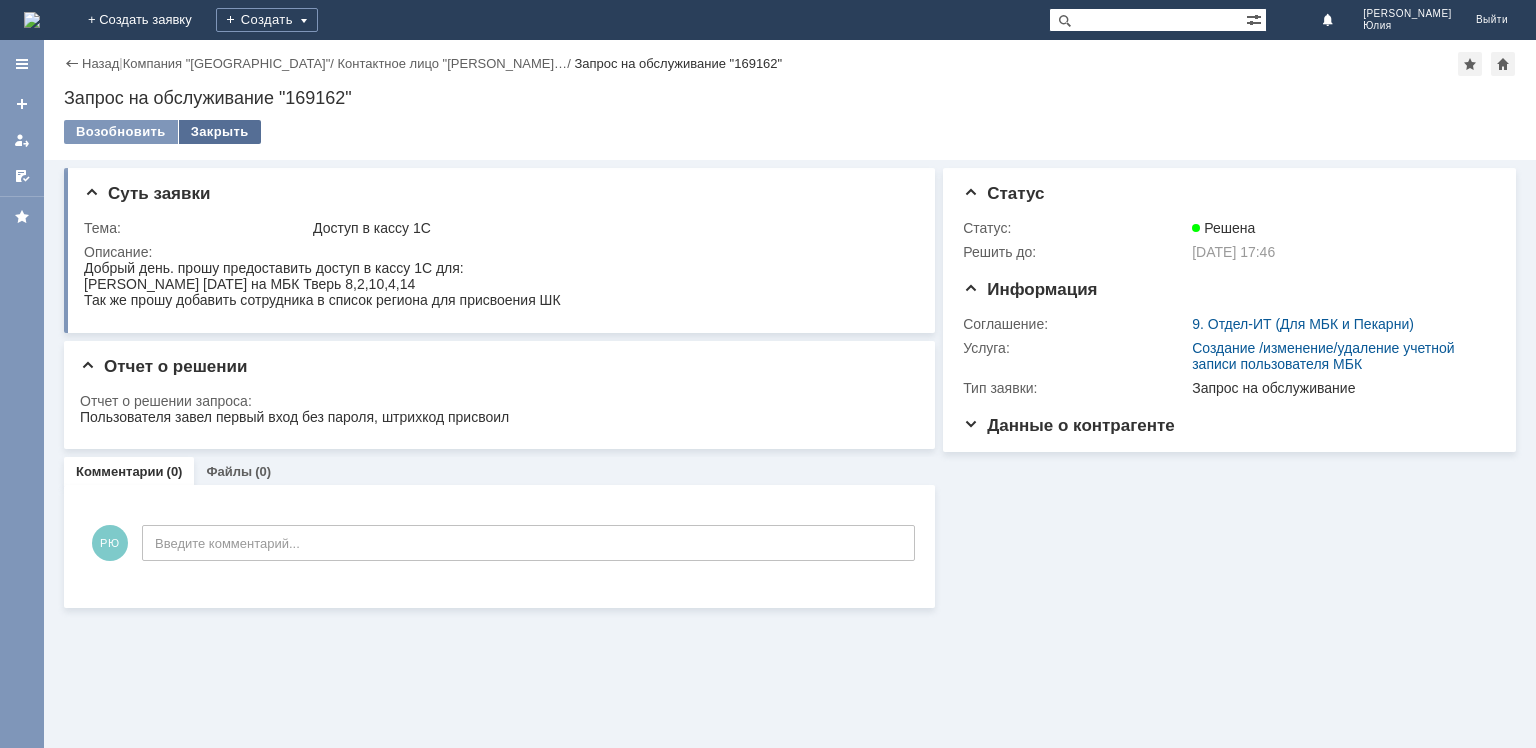 click on "Закрыть" at bounding box center [220, 132] 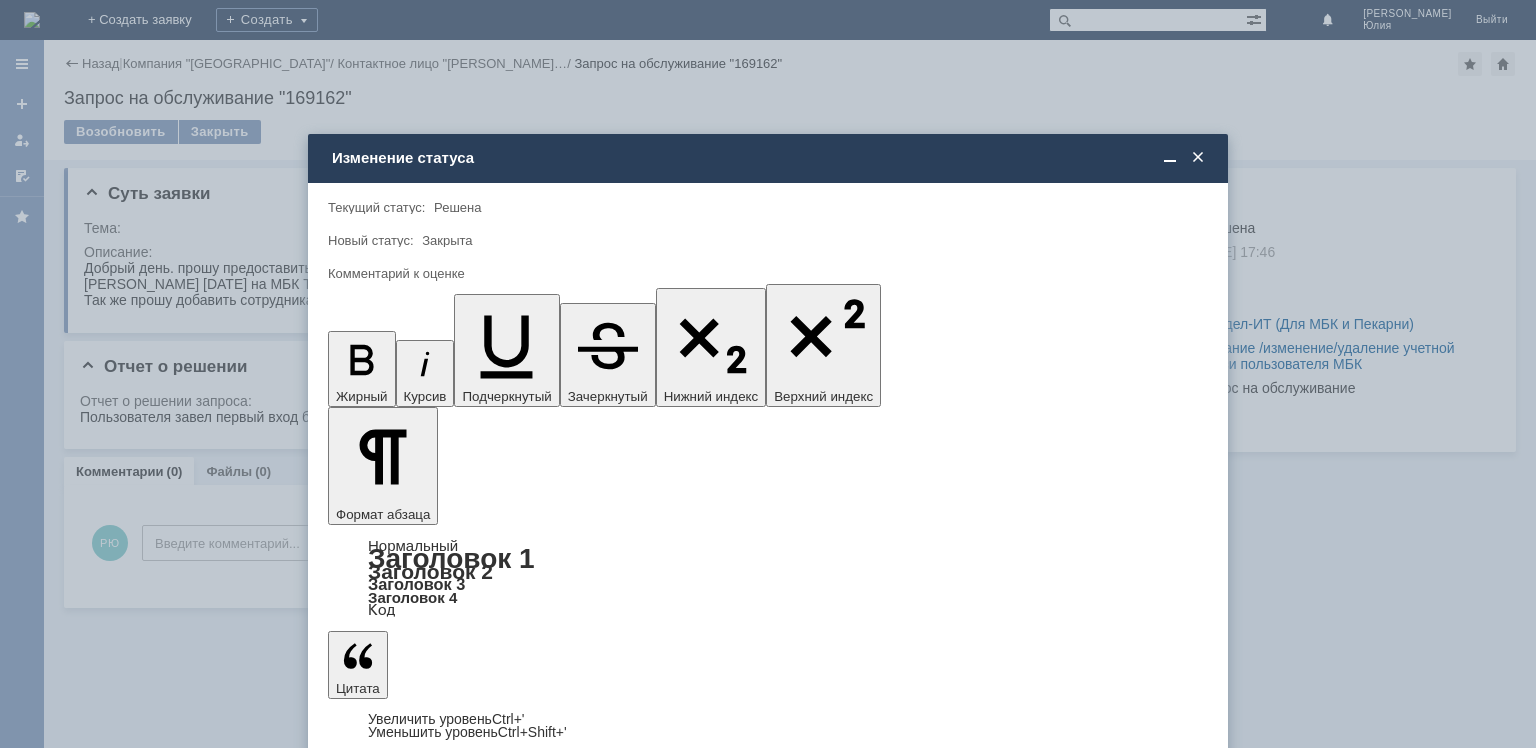 click at bounding box center [768, 5824] 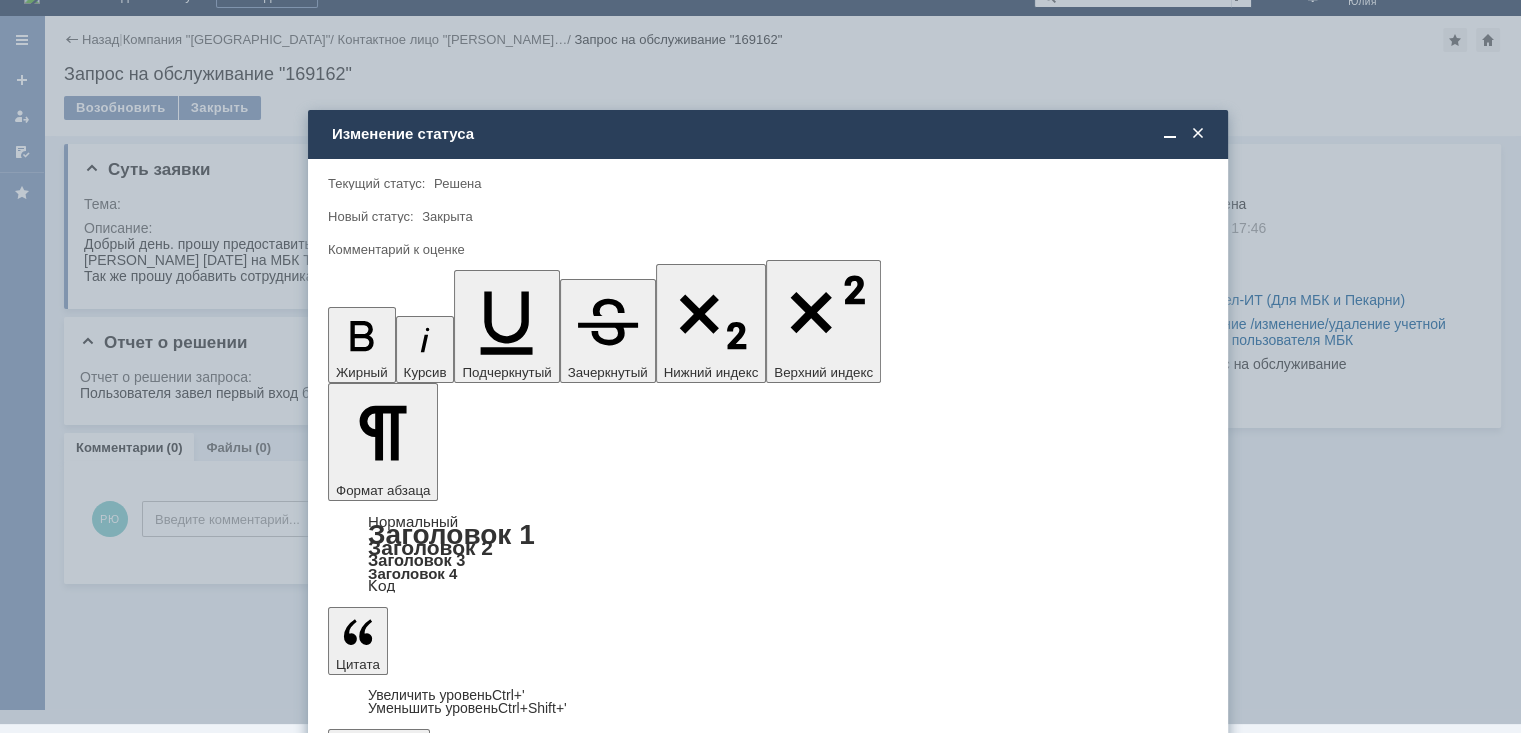 click on "5 - Отлично" at bounding box center (768, 689) 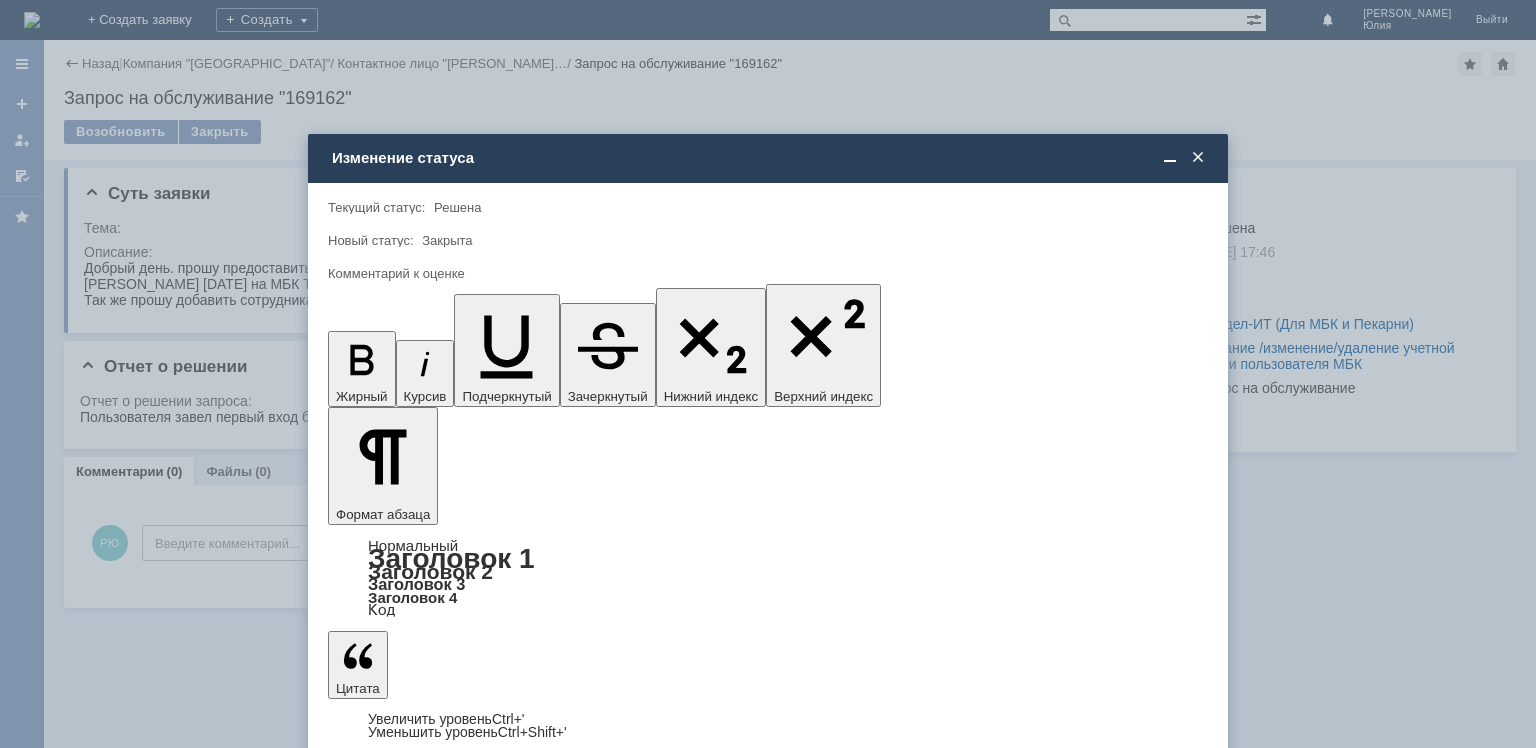 type on "5 - Отлично" 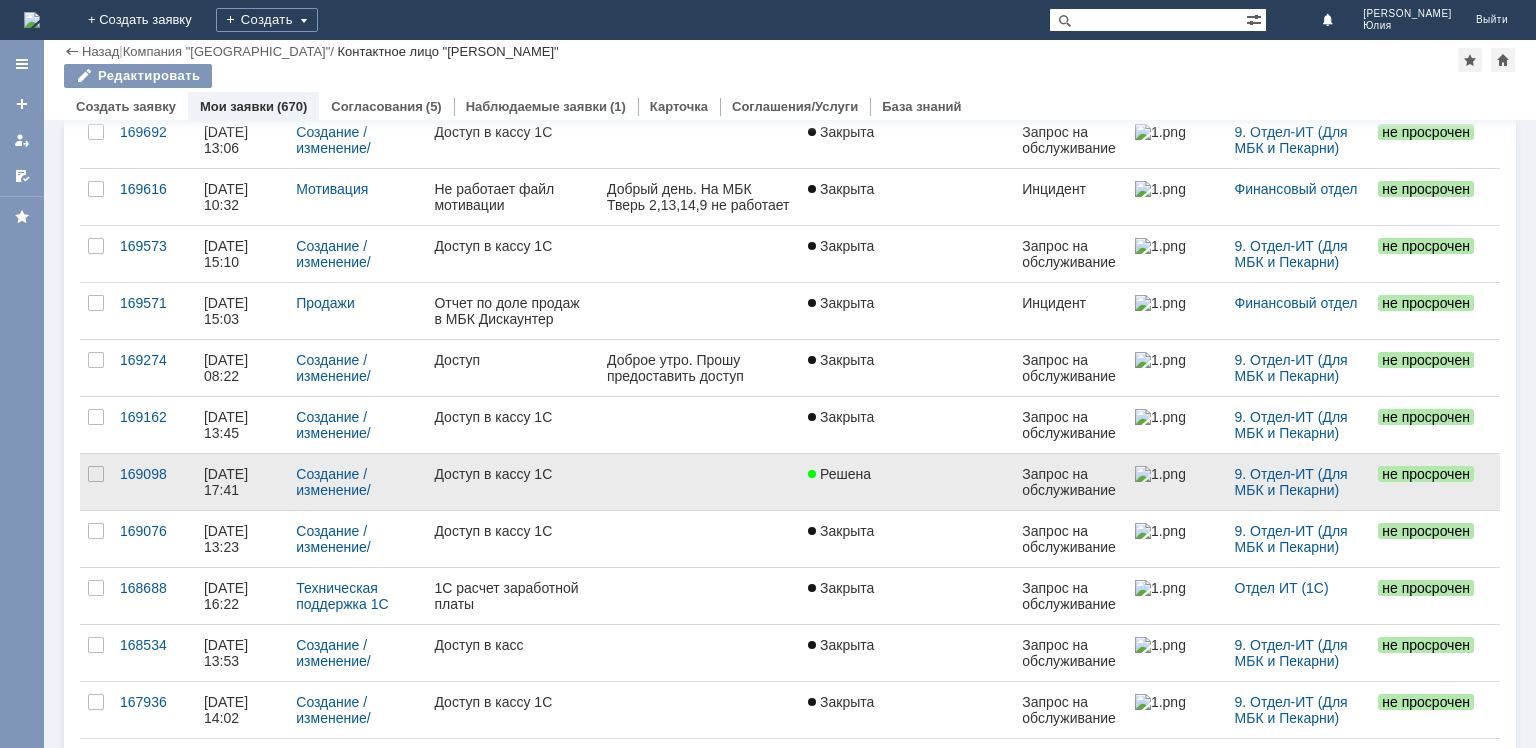 click on "Доступ в кассу 1С" at bounding box center (512, 482) 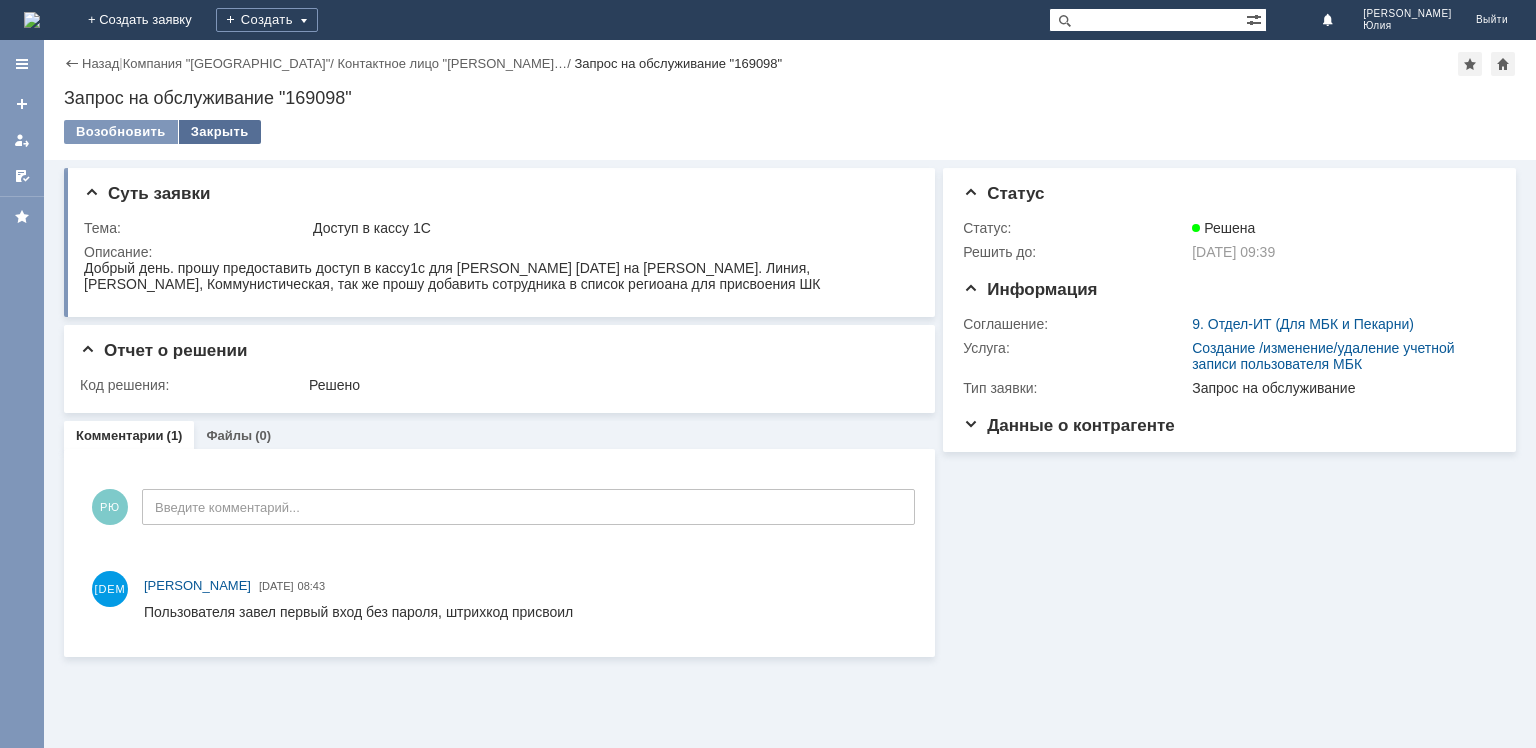 click on "Закрыть" at bounding box center (220, 132) 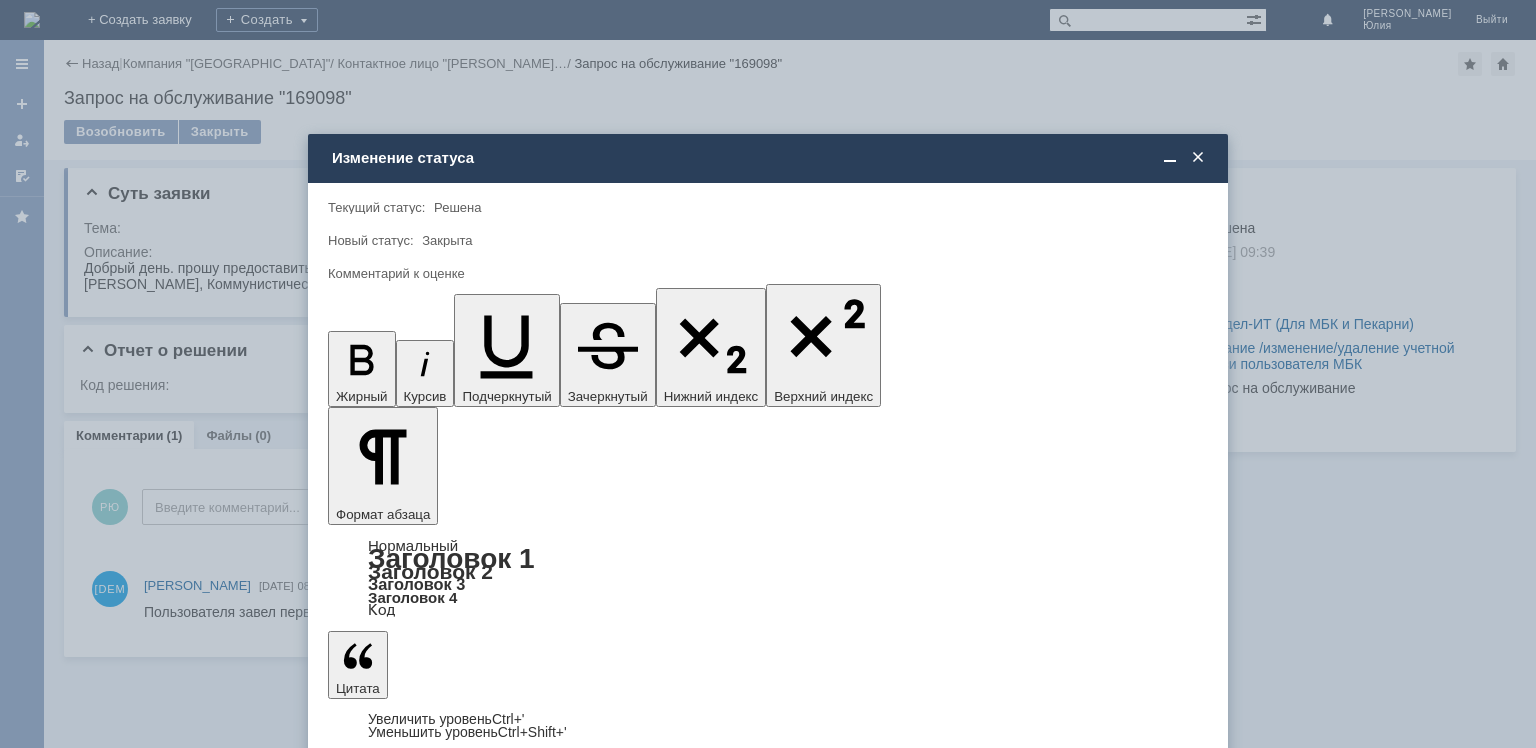 click at bounding box center [1196, 5824] 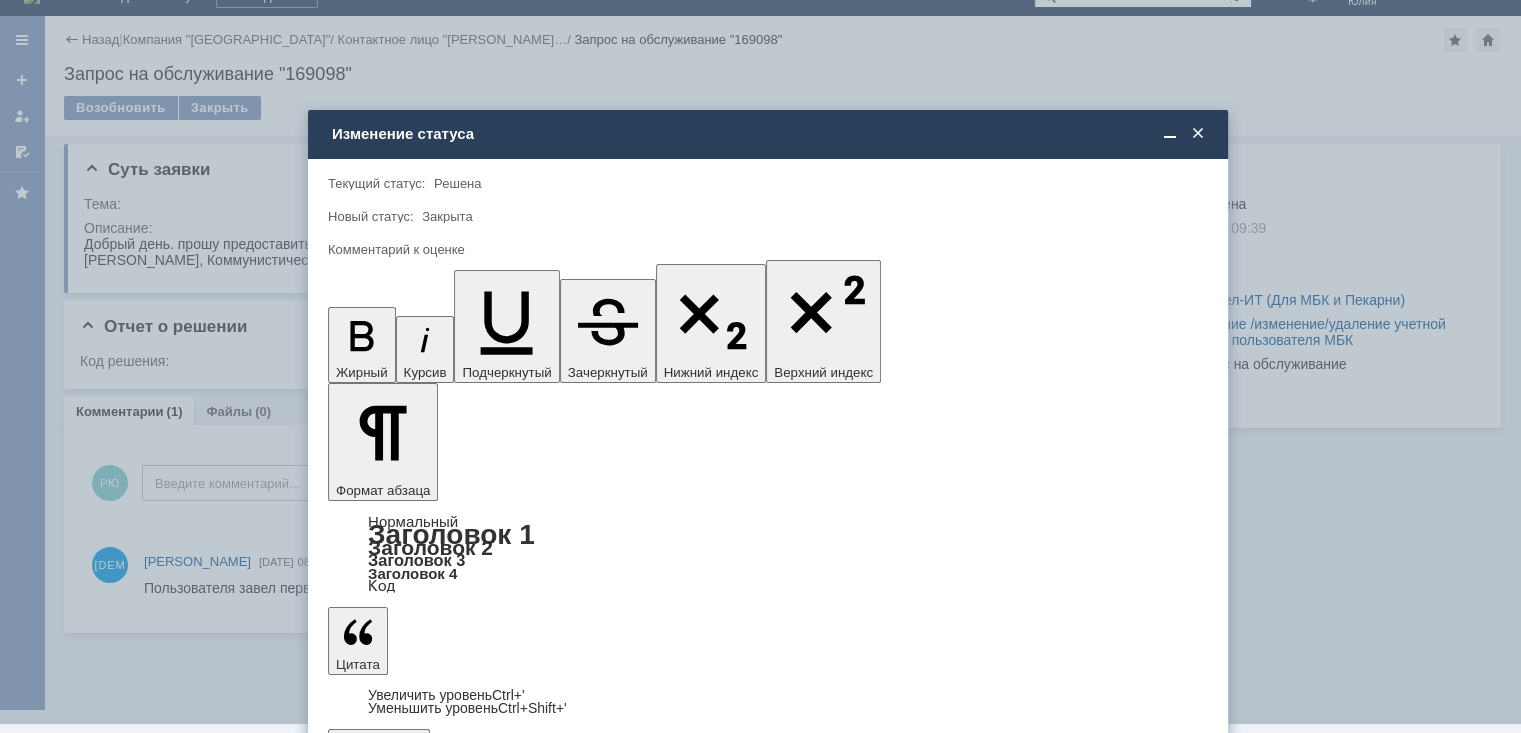 click on "5 - Отлично" at bounding box center [768, 689] 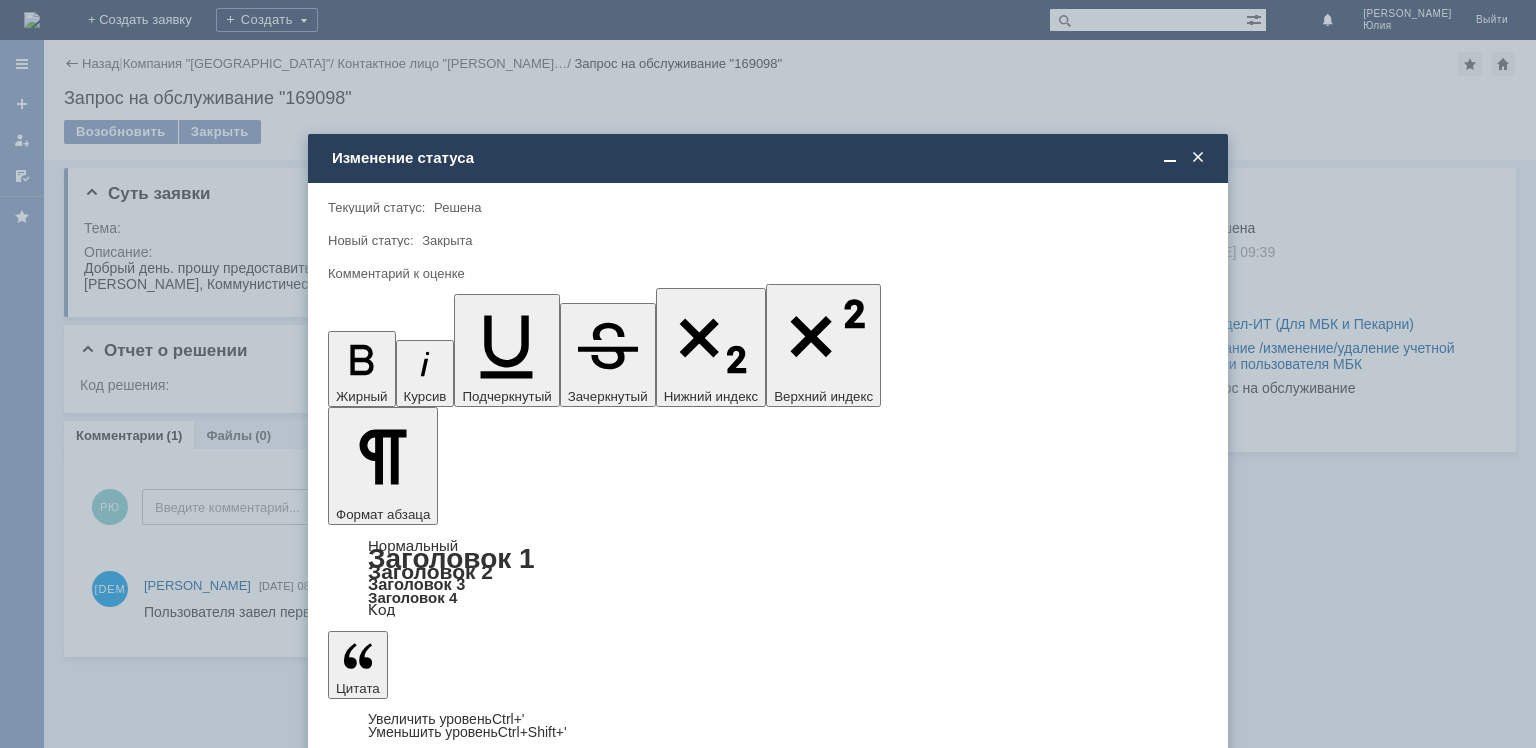 type on "5 - Отлично" 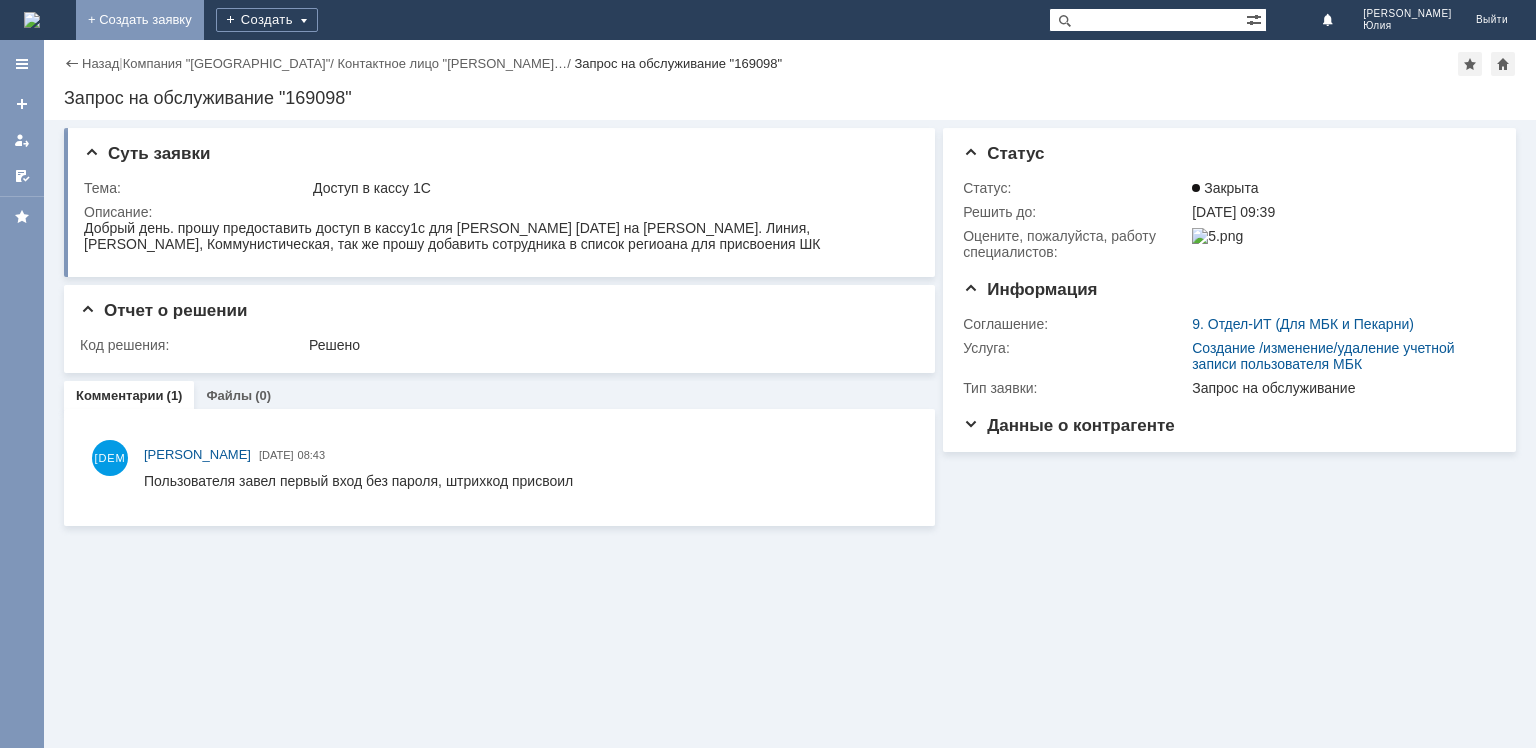 click on "+ Создать заявку" at bounding box center [140, 20] 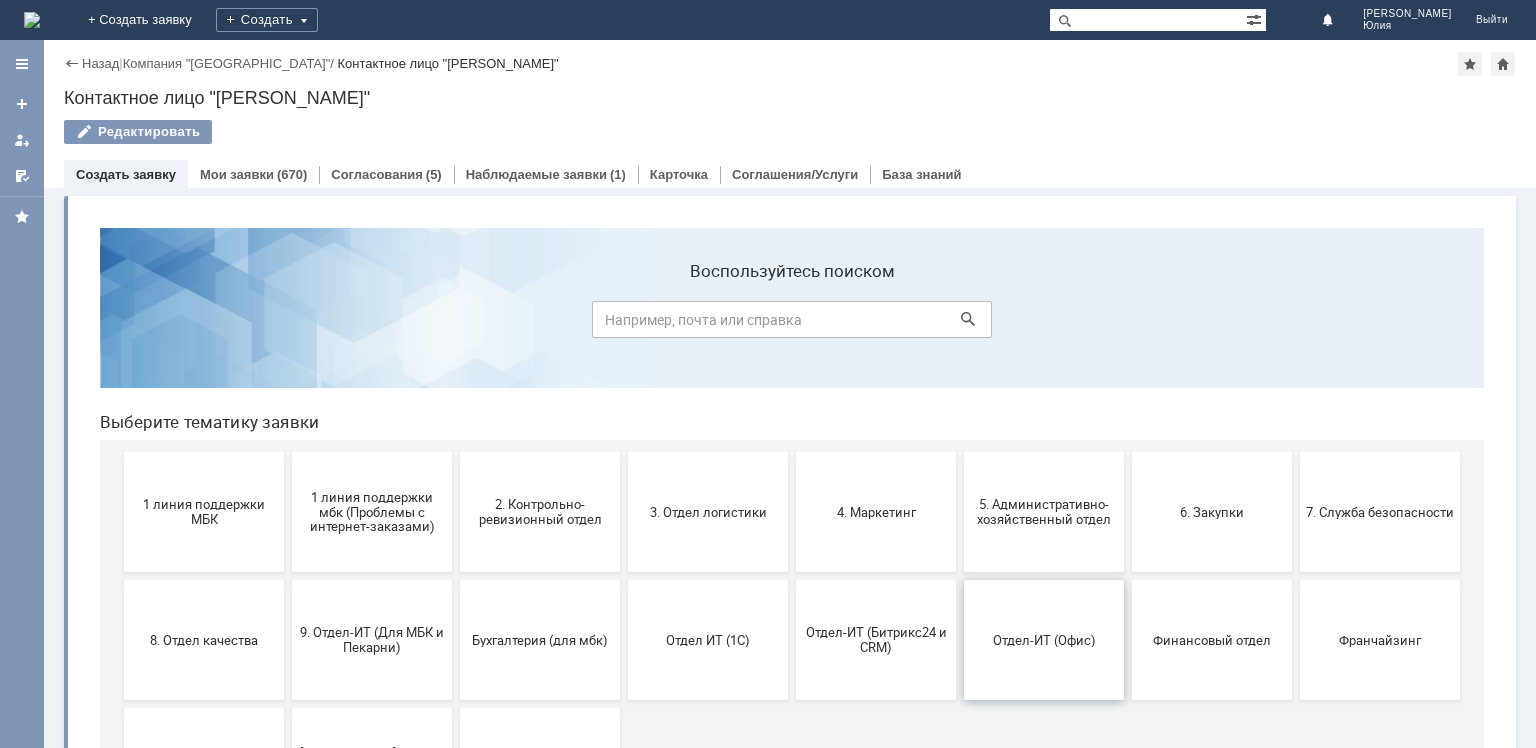 click on "Отдел-ИТ (Офис)" at bounding box center [1044, 640] 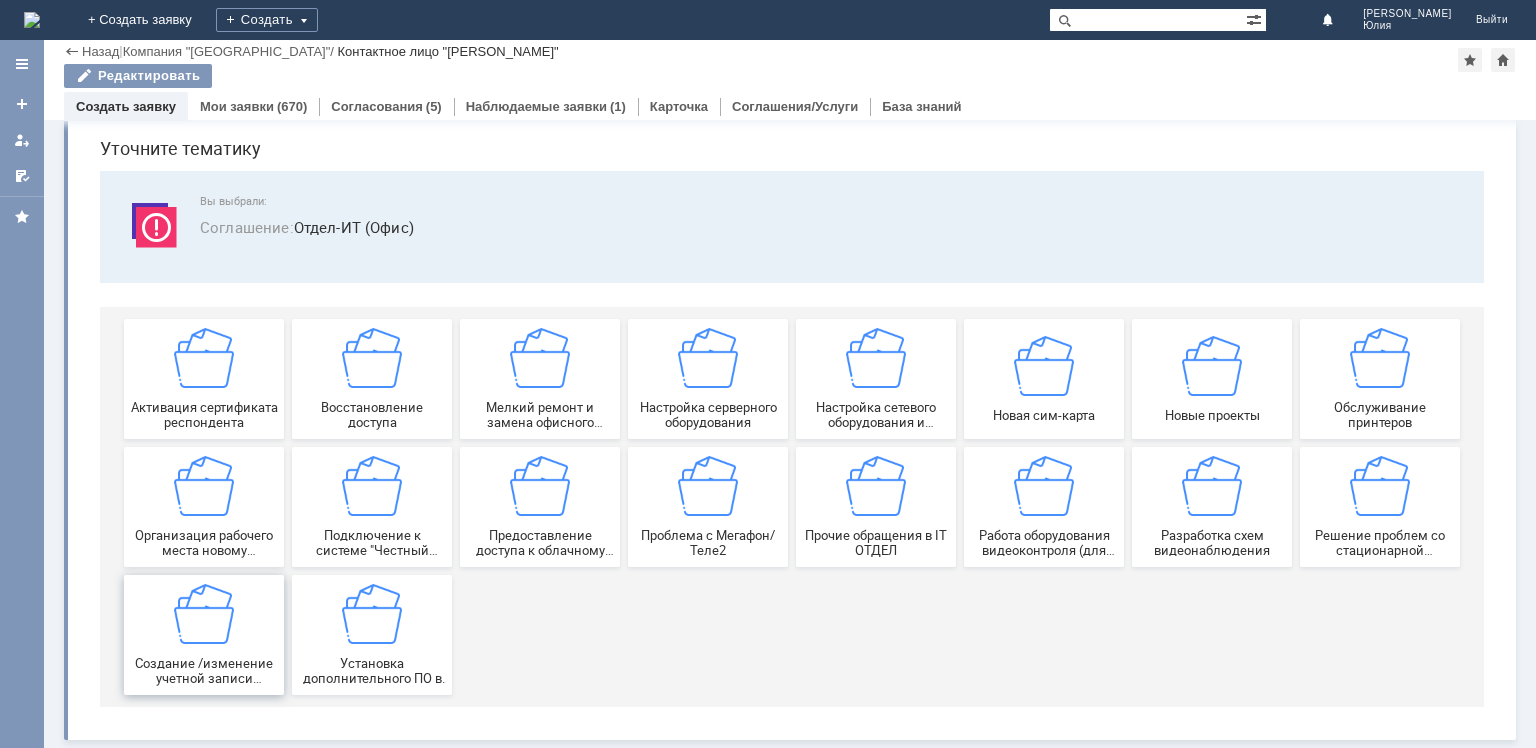 click on "Создание /изменение учетной записи пользователя" at bounding box center [204, 671] 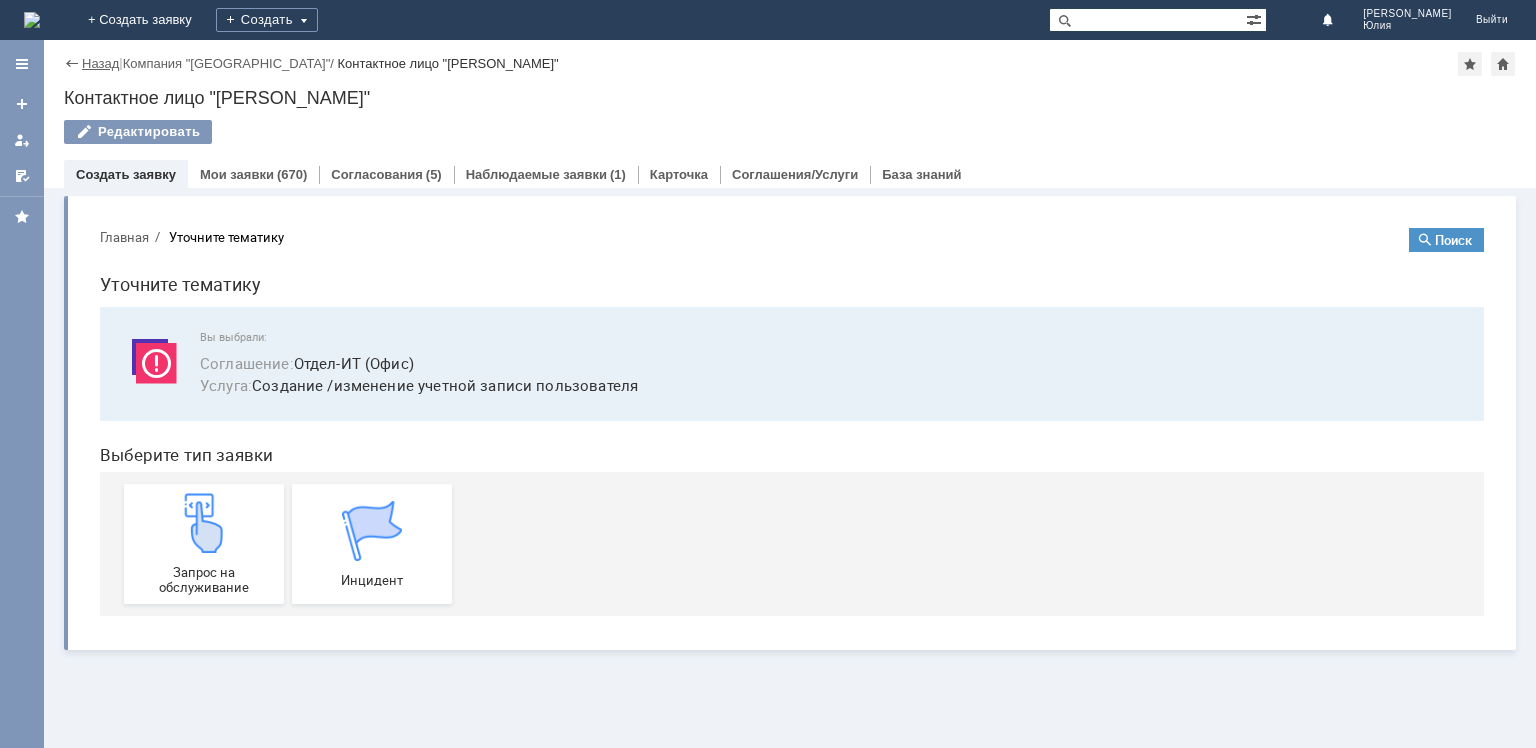 click on "Назад" at bounding box center [100, 63] 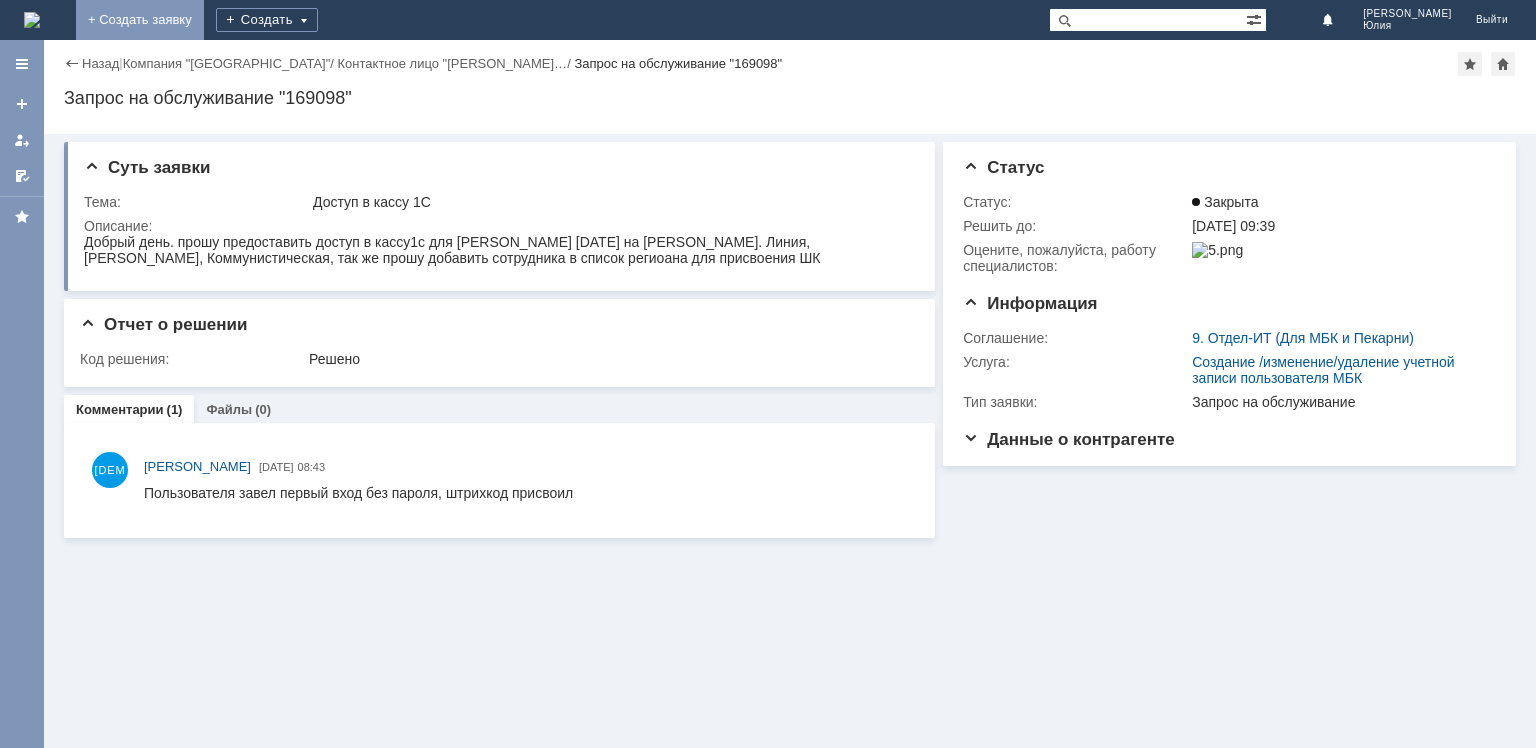 click on "+ Создать заявку" at bounding box center (140, 20) 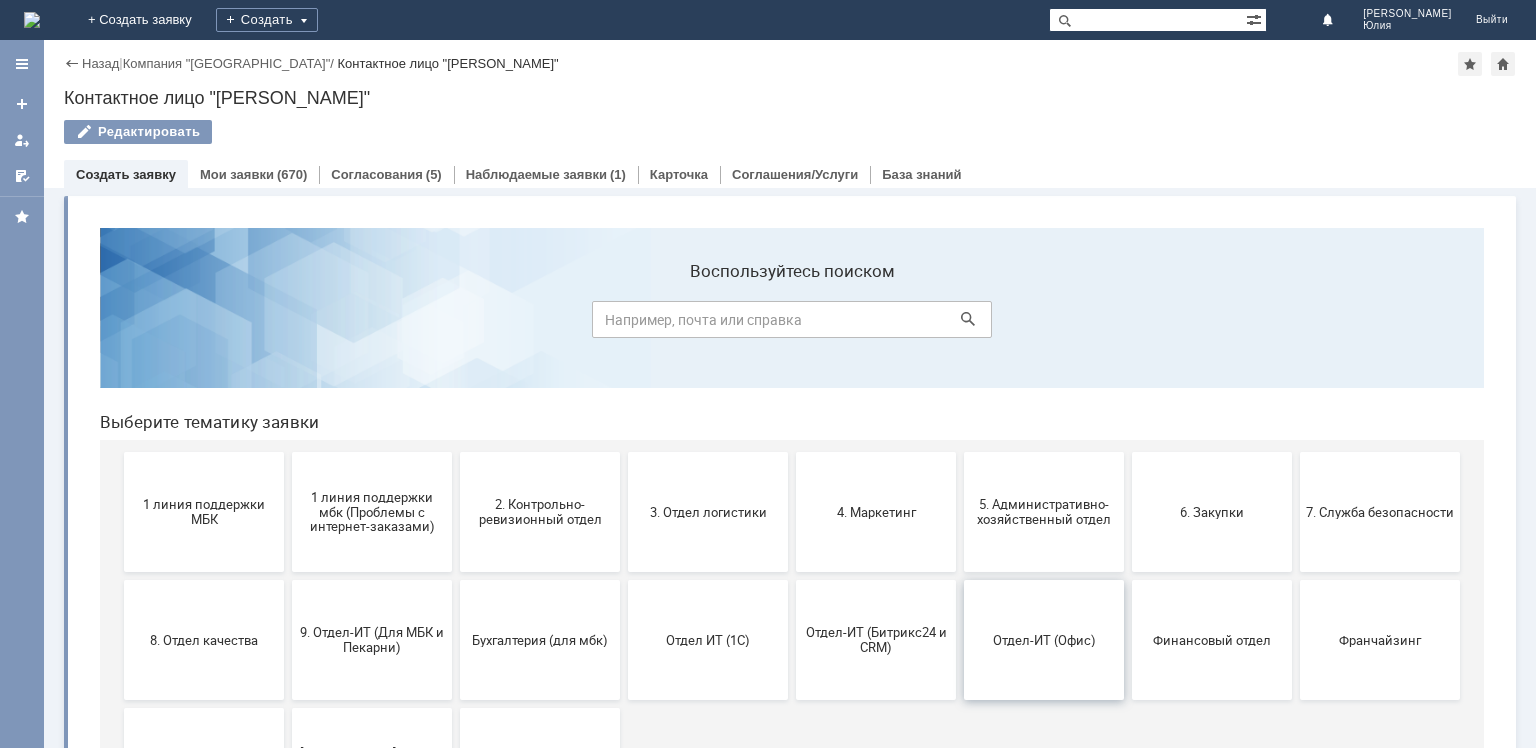click on "Отдел-ИТ (Офис)" at bounding box center [1044, 639] 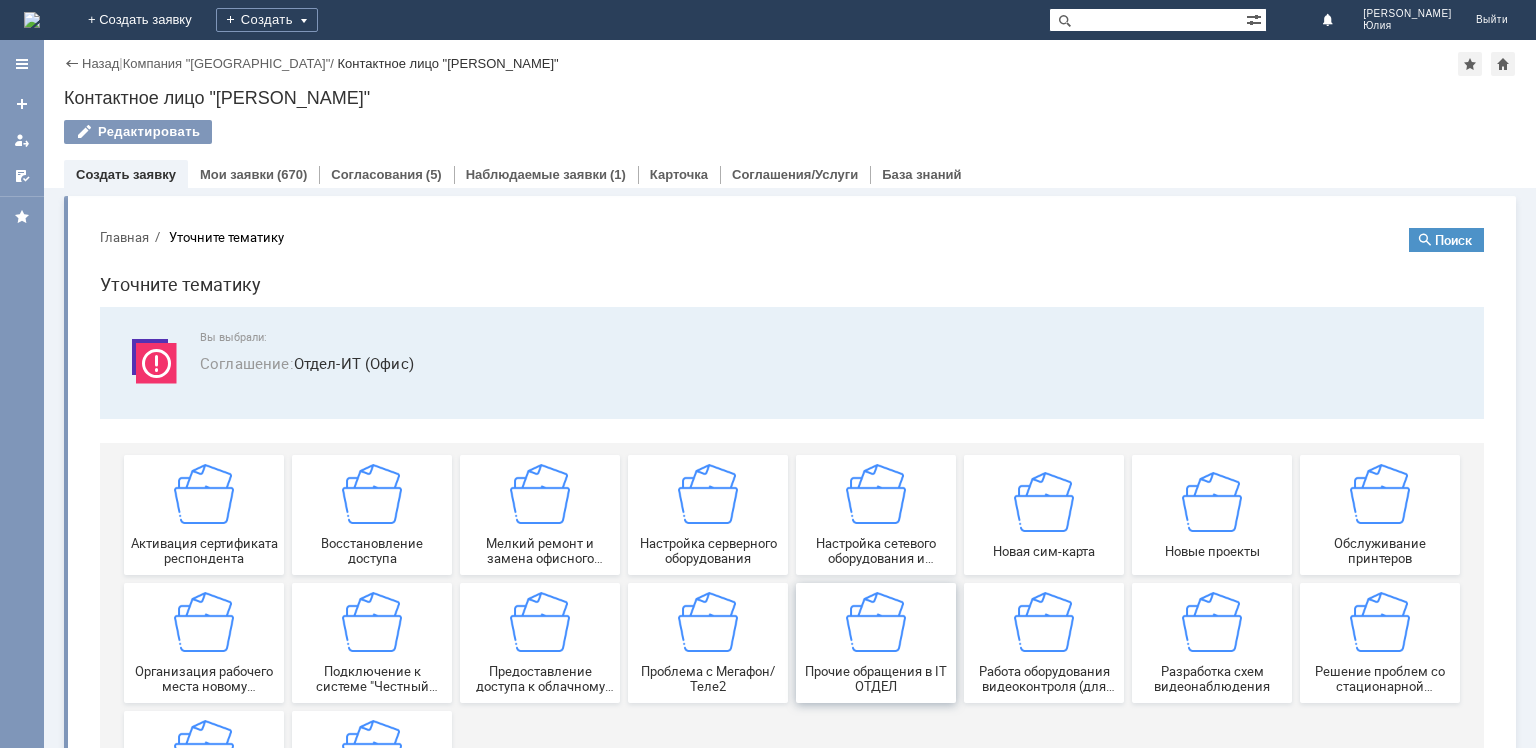 click at bounding box center (876, 622) 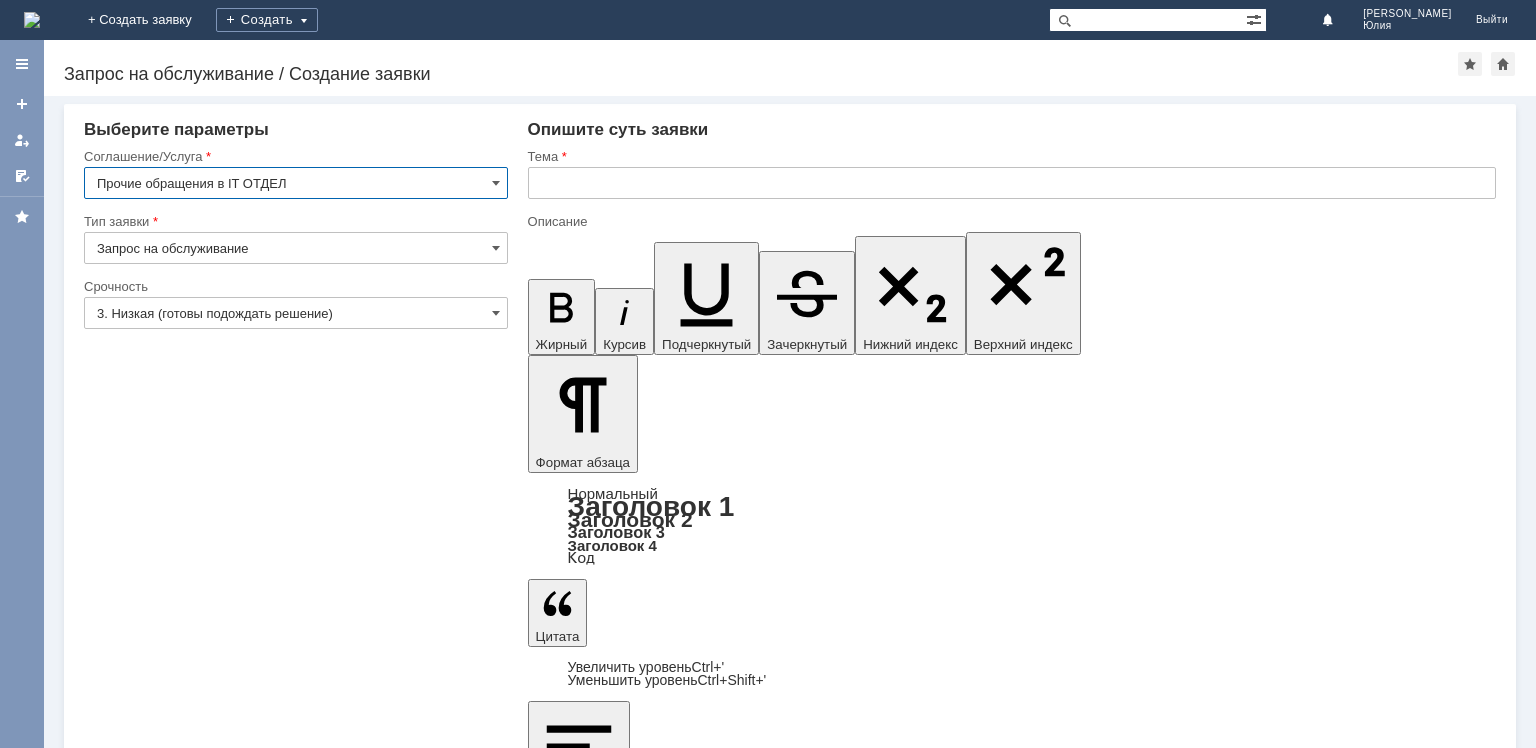 scroll, scrollTop: 0, scrollLeft: 0, axis: both 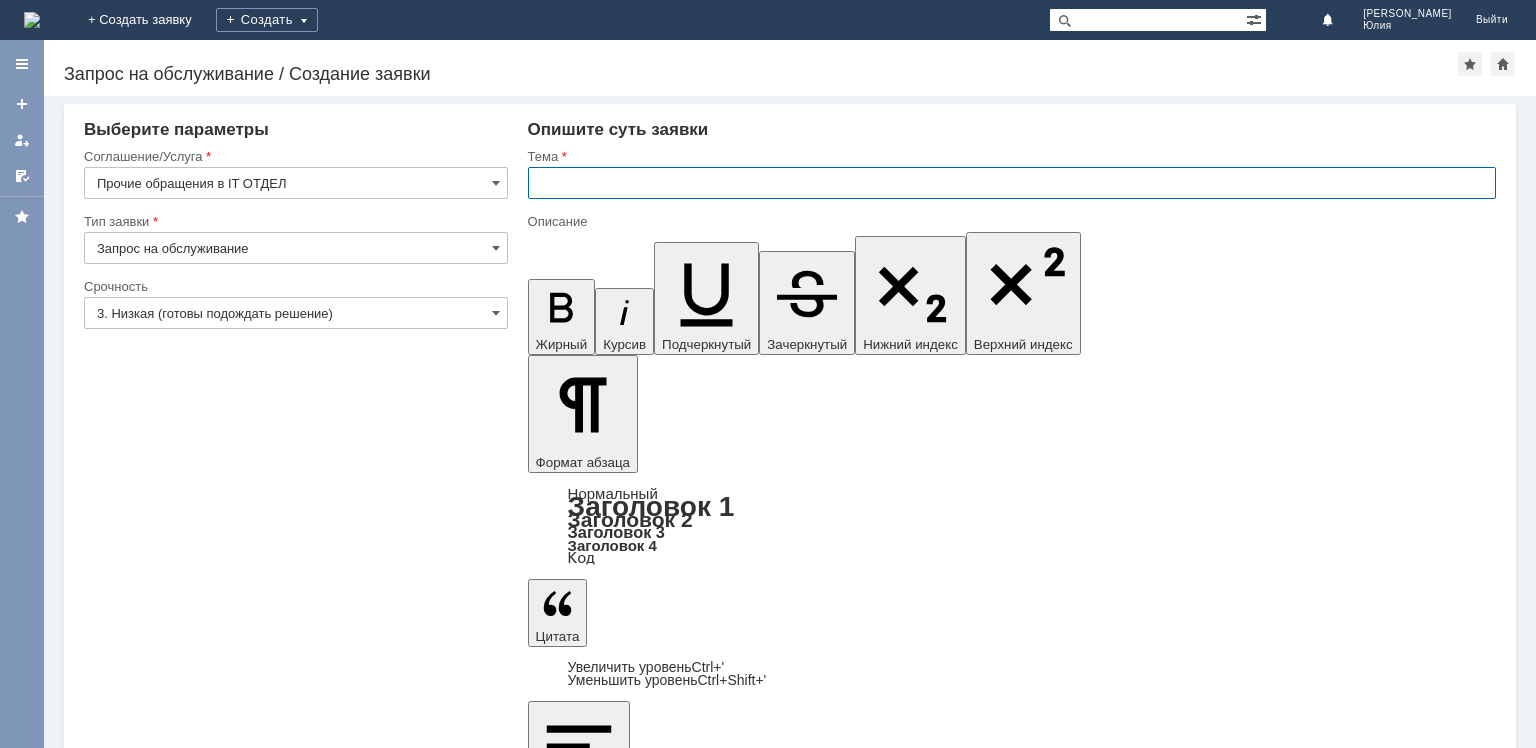 click at bounding box center [1012, 183] 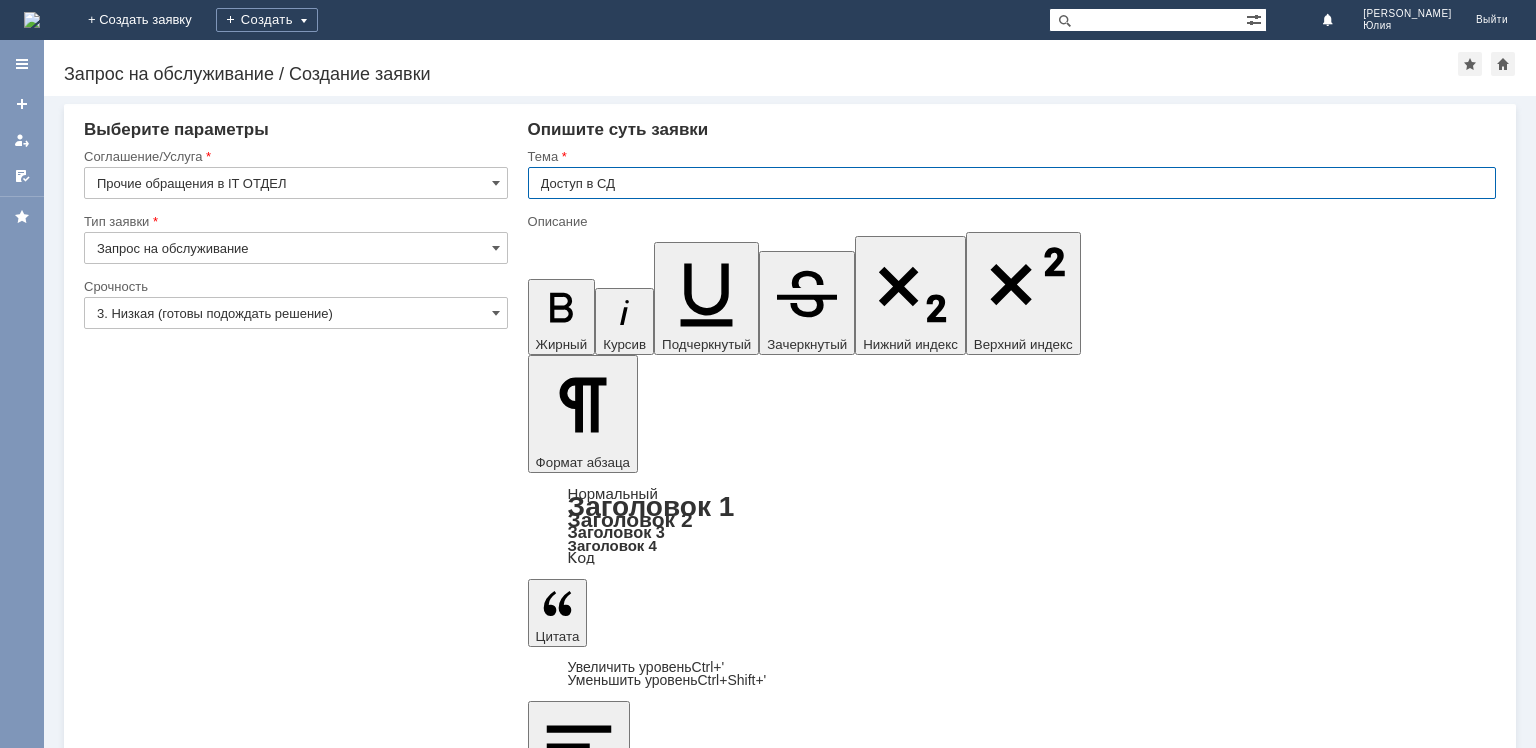 type on "Доступ в СД" 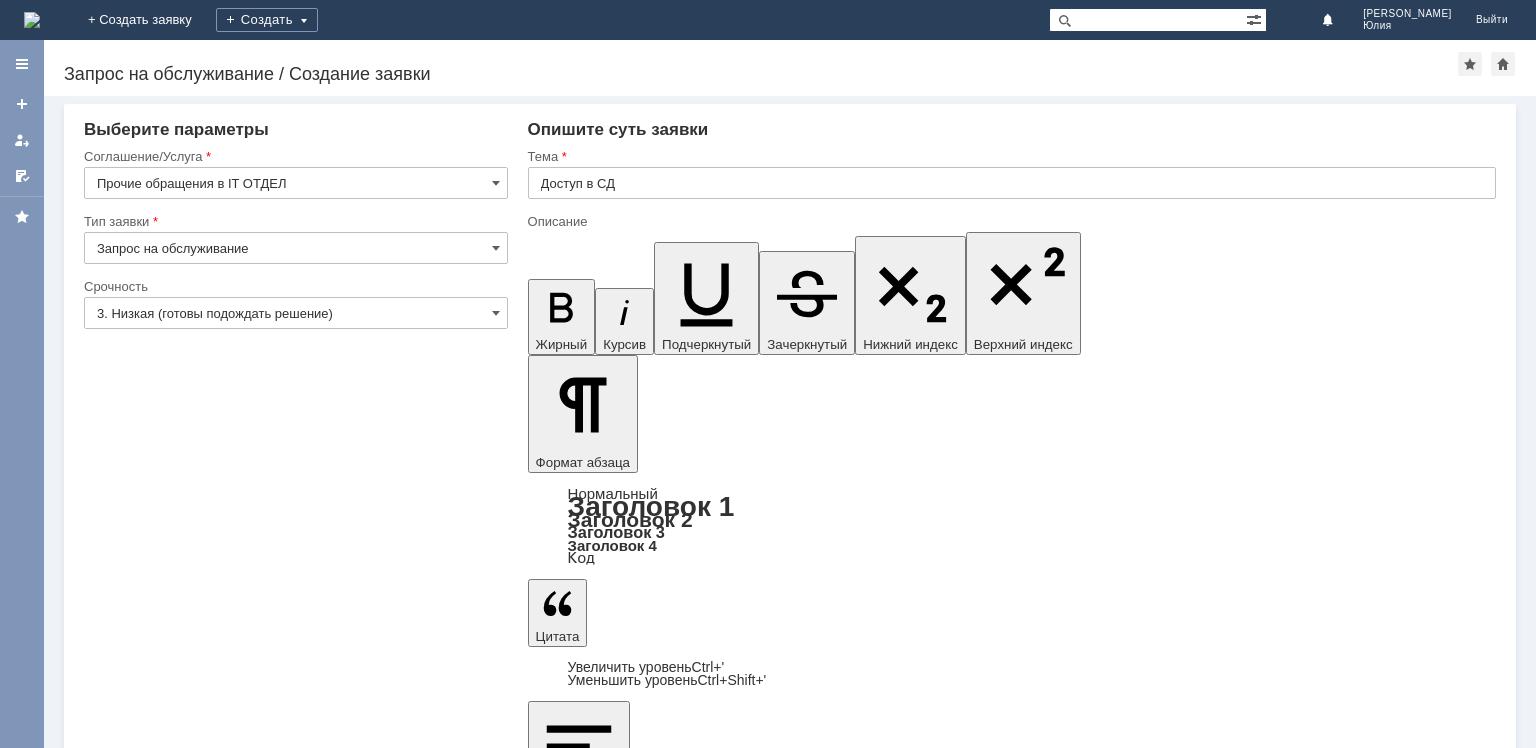 click at bounding box center [690, 6000] 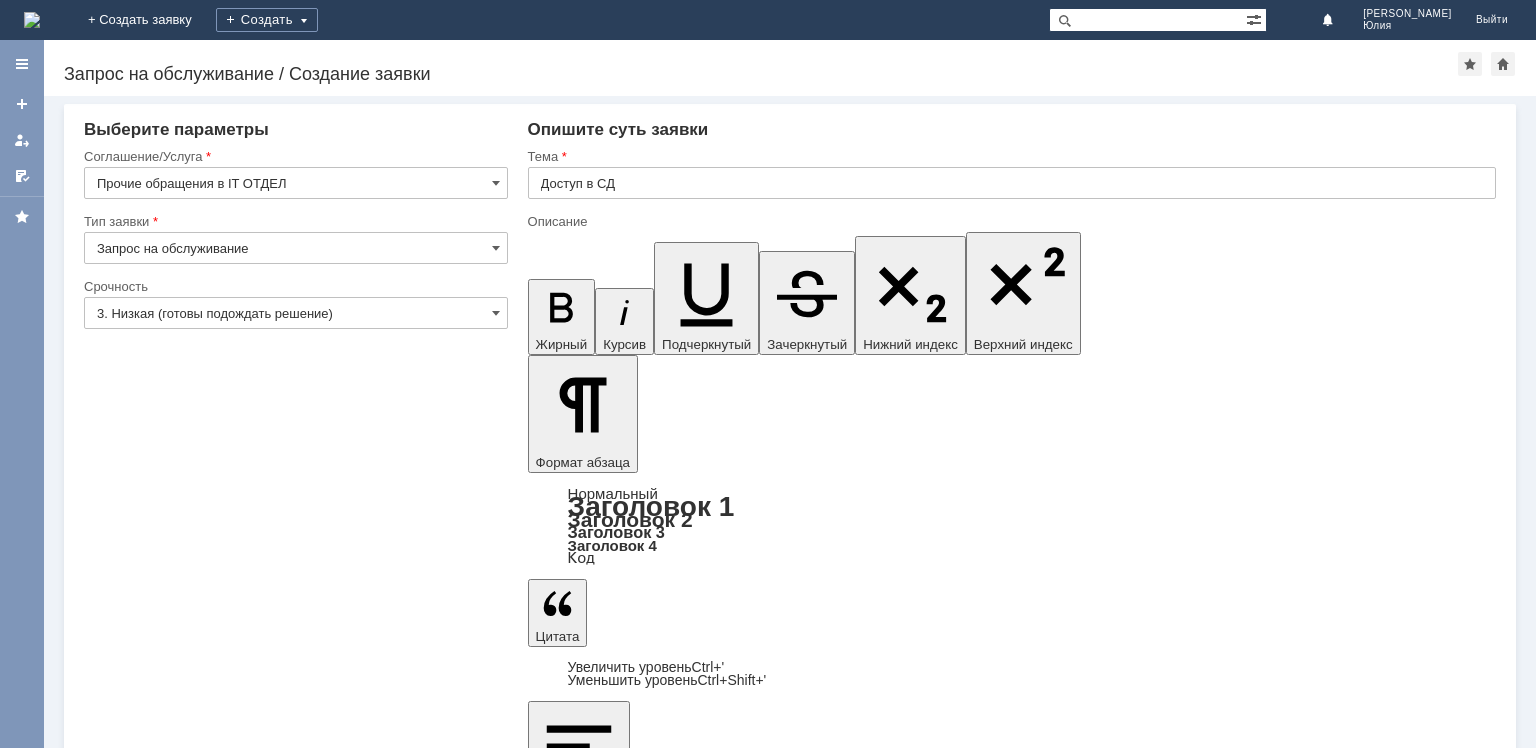 click on "Сохранить" at bounding box center [144, 6165] 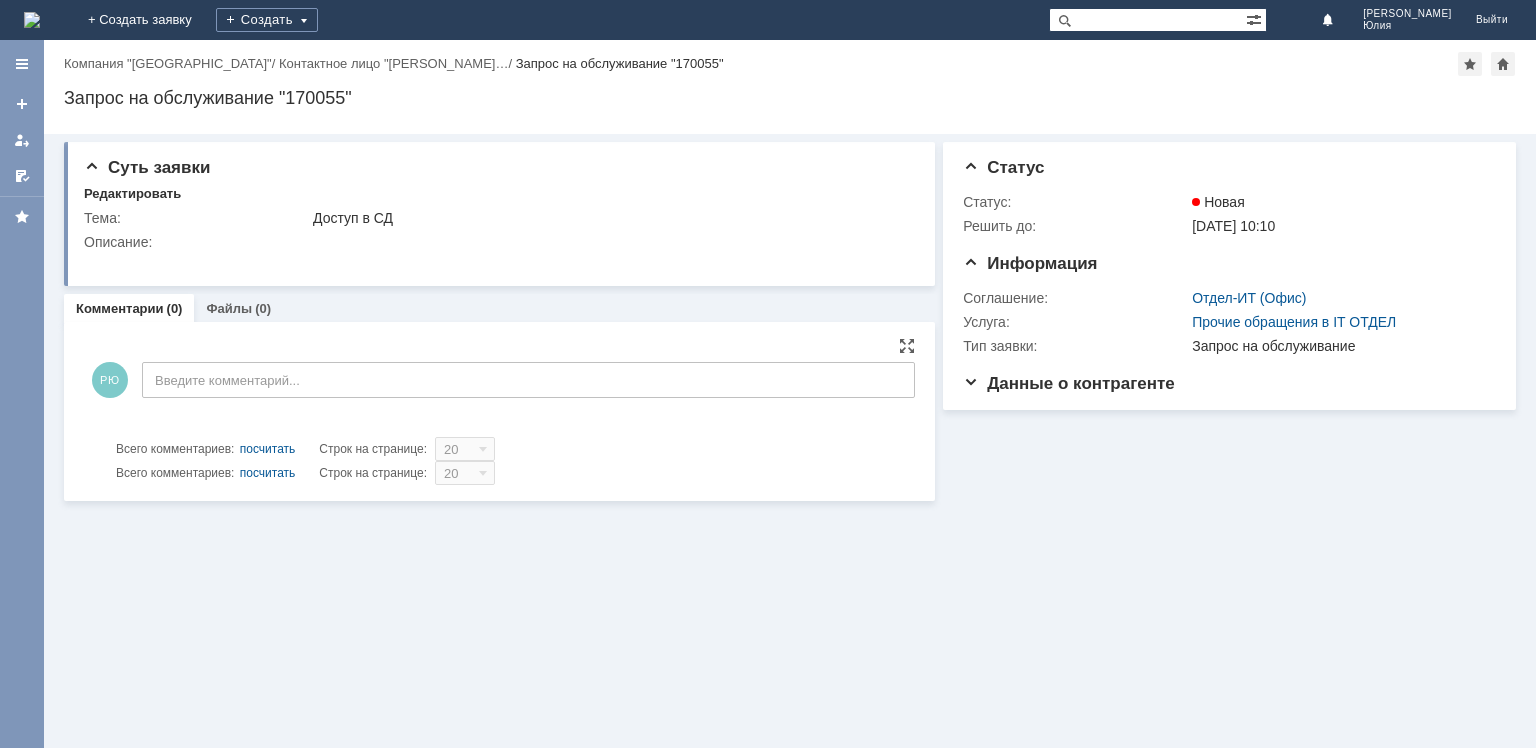 scroll, scrollTop: 0, scrollLeft: 0, axis: both 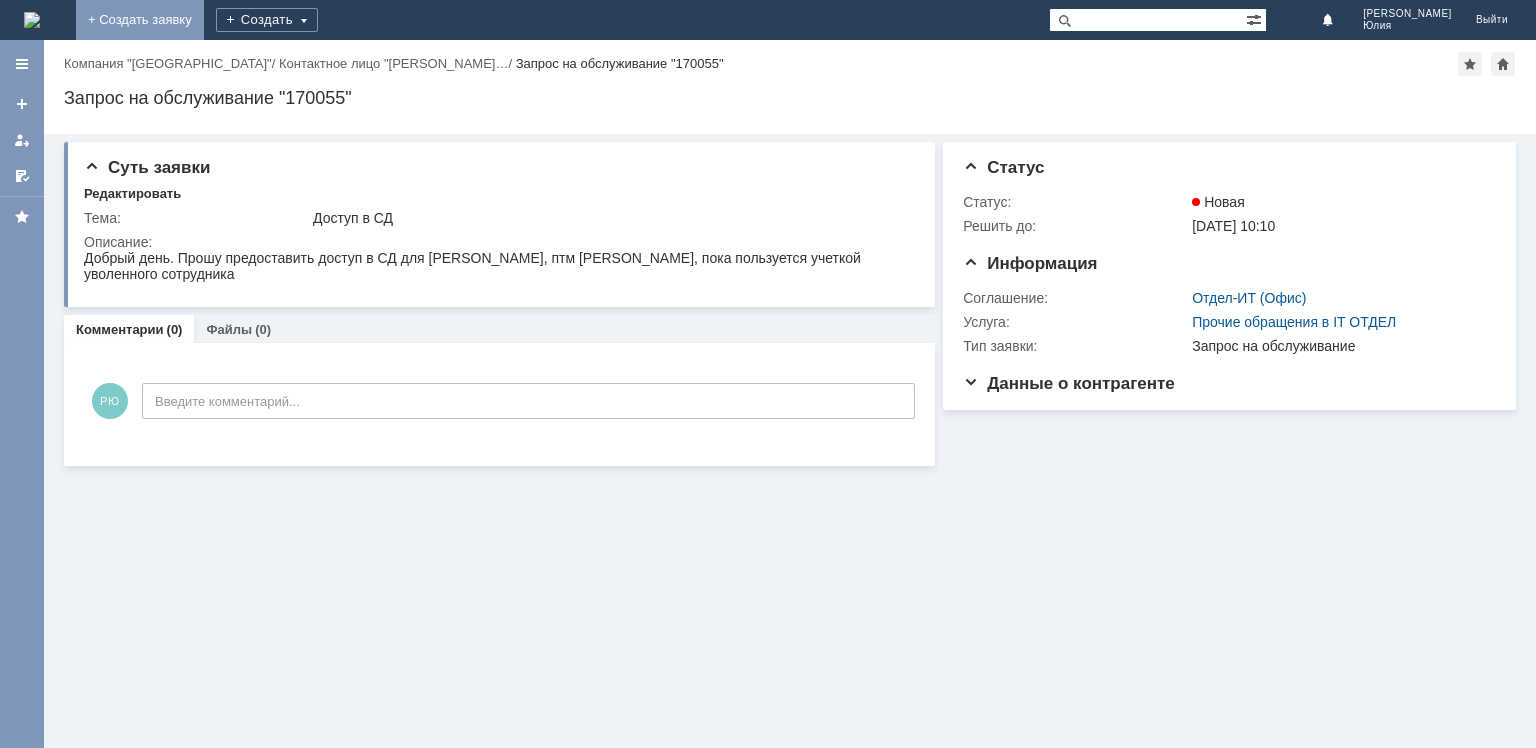 click on "+ Создать заявку" at bounding box center (140, 20) 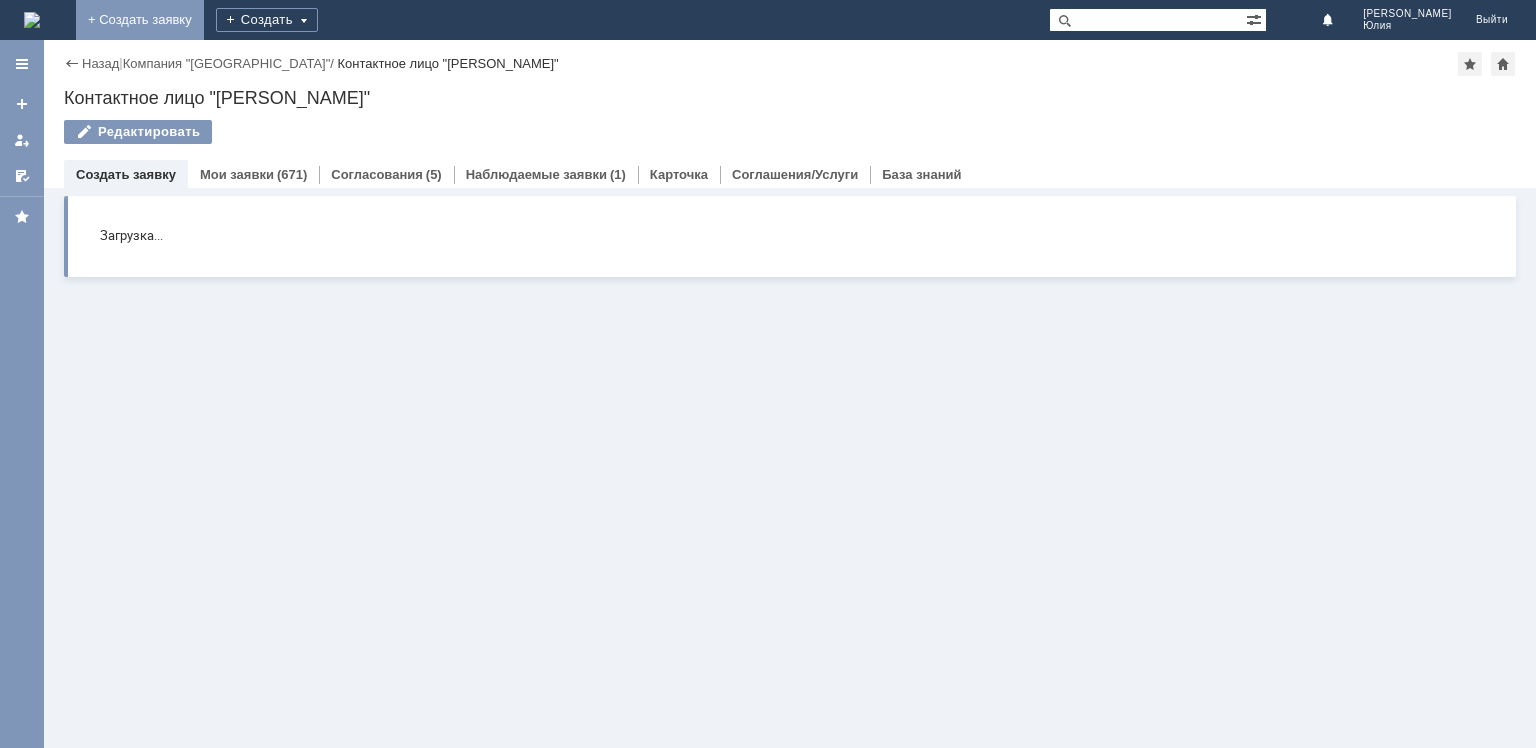 scroll, scrollTop: 0, scrollLeft: 0, axis: both 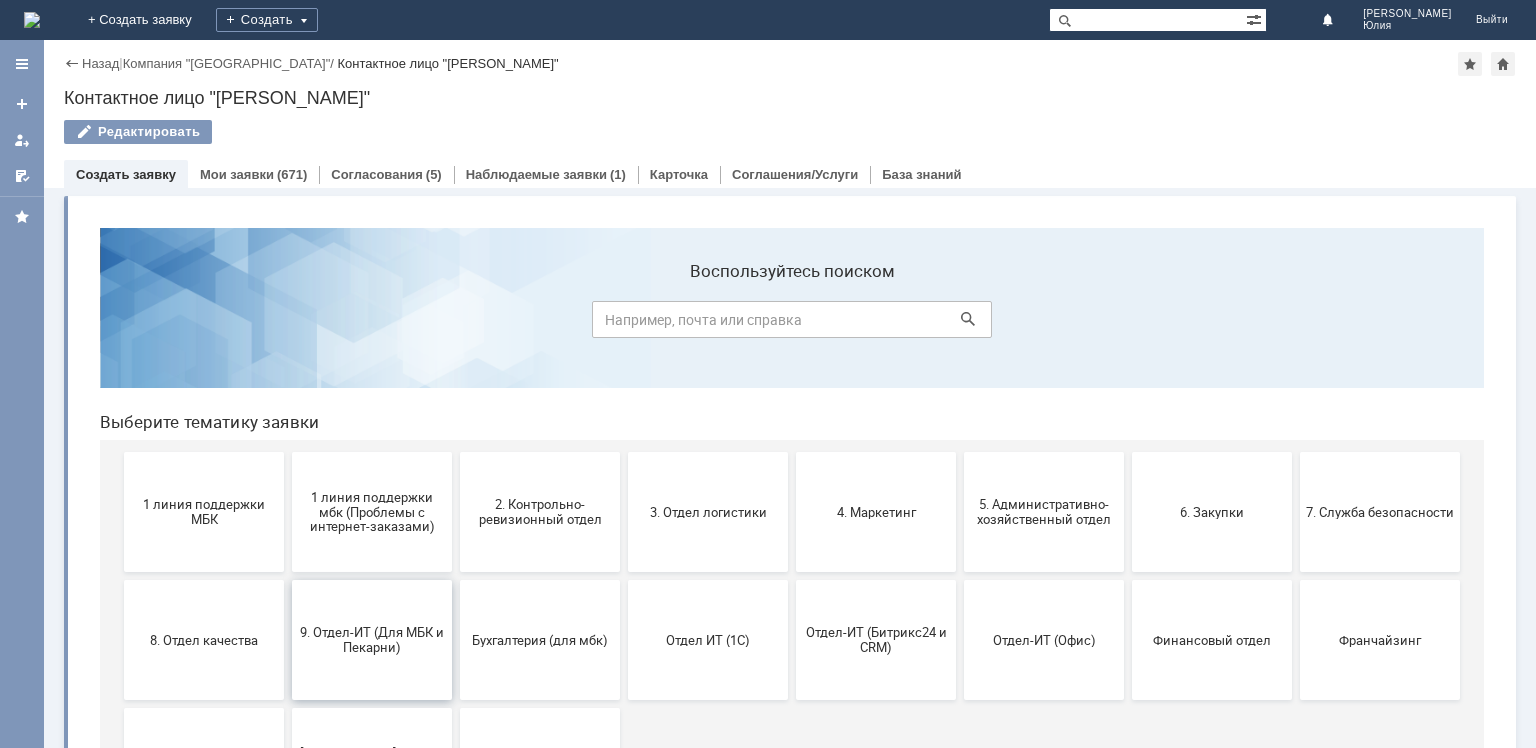 click on "9. Отдел-ИТ (Для МБК и Пекарни)" at bounding box center [372, 640] 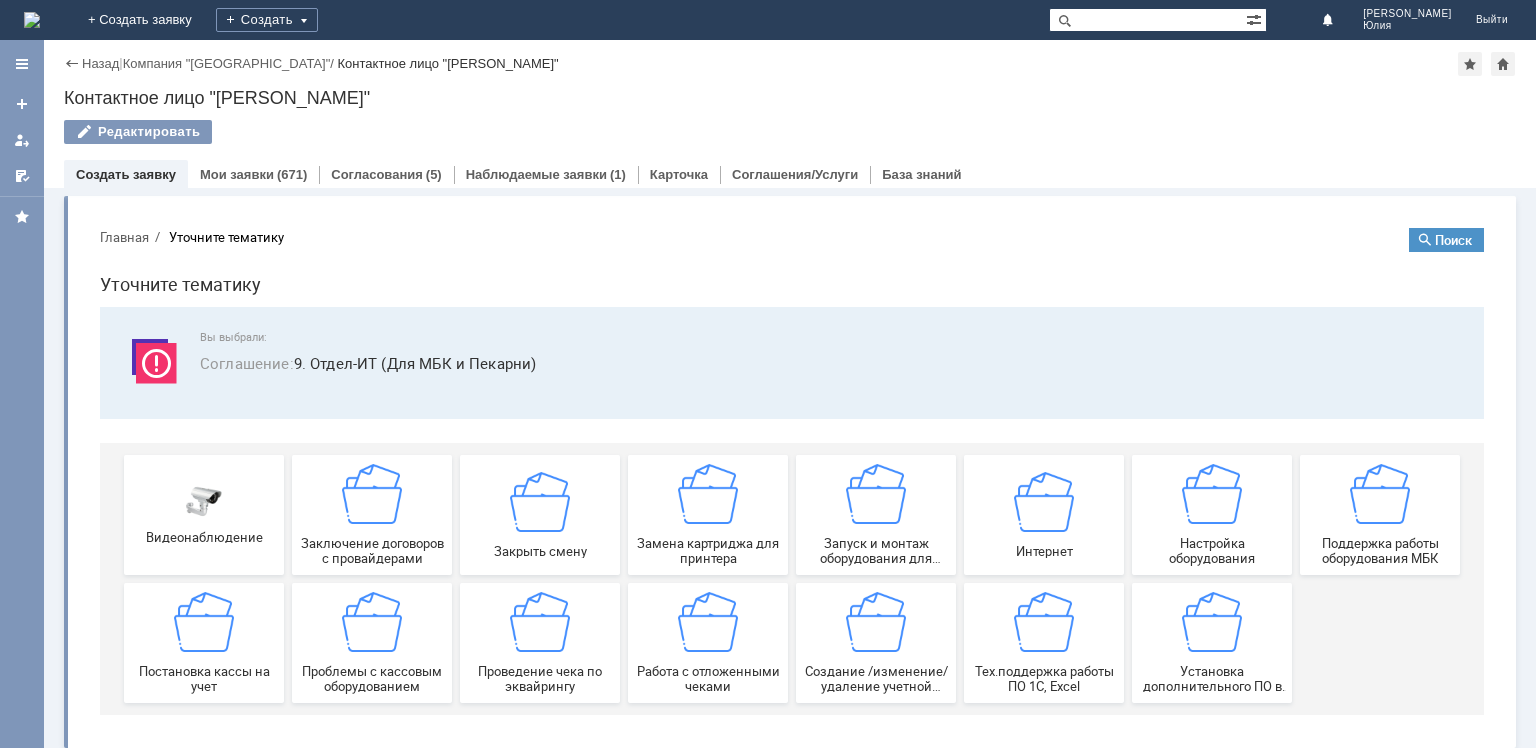 click at bounding box center [876, 622] 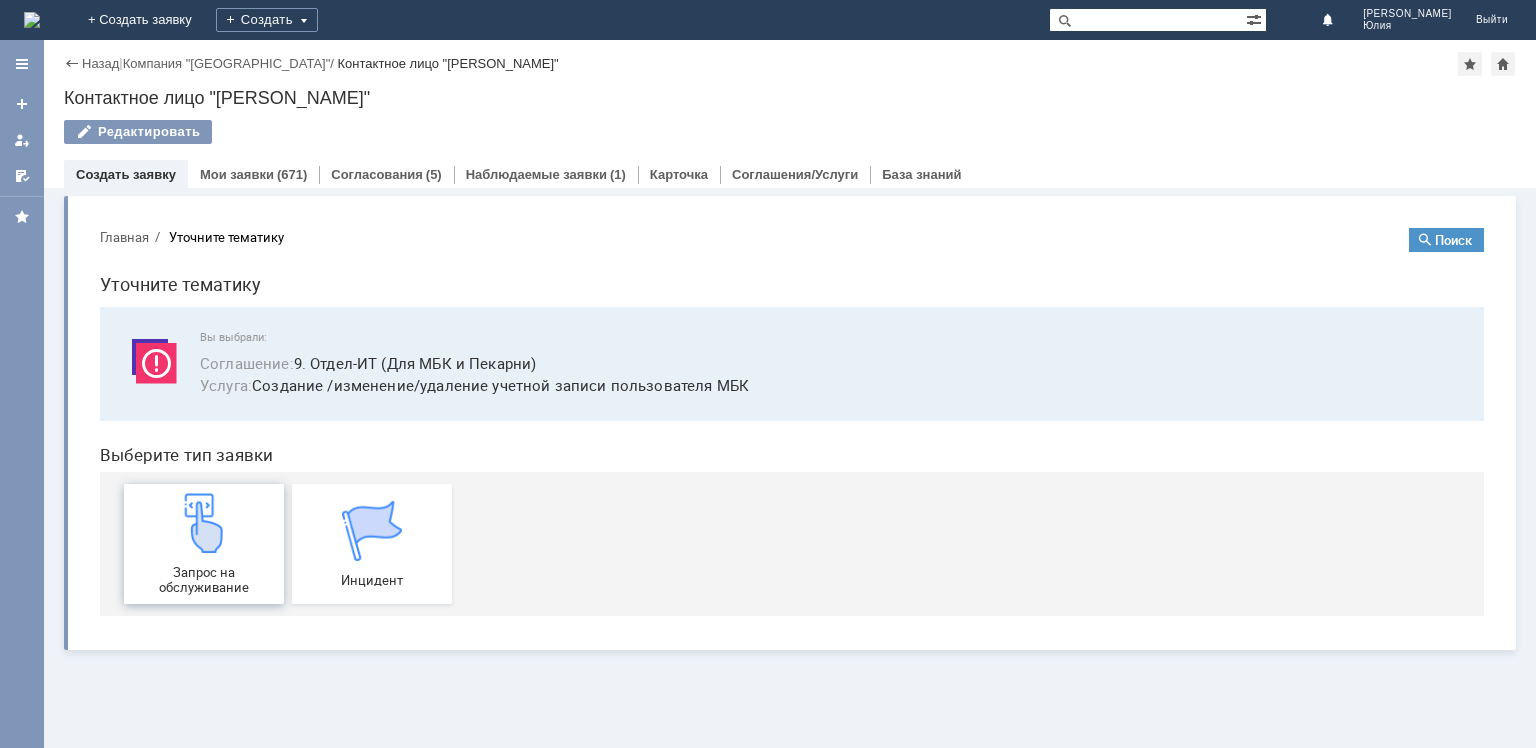 click at bounding box center (204, 523) 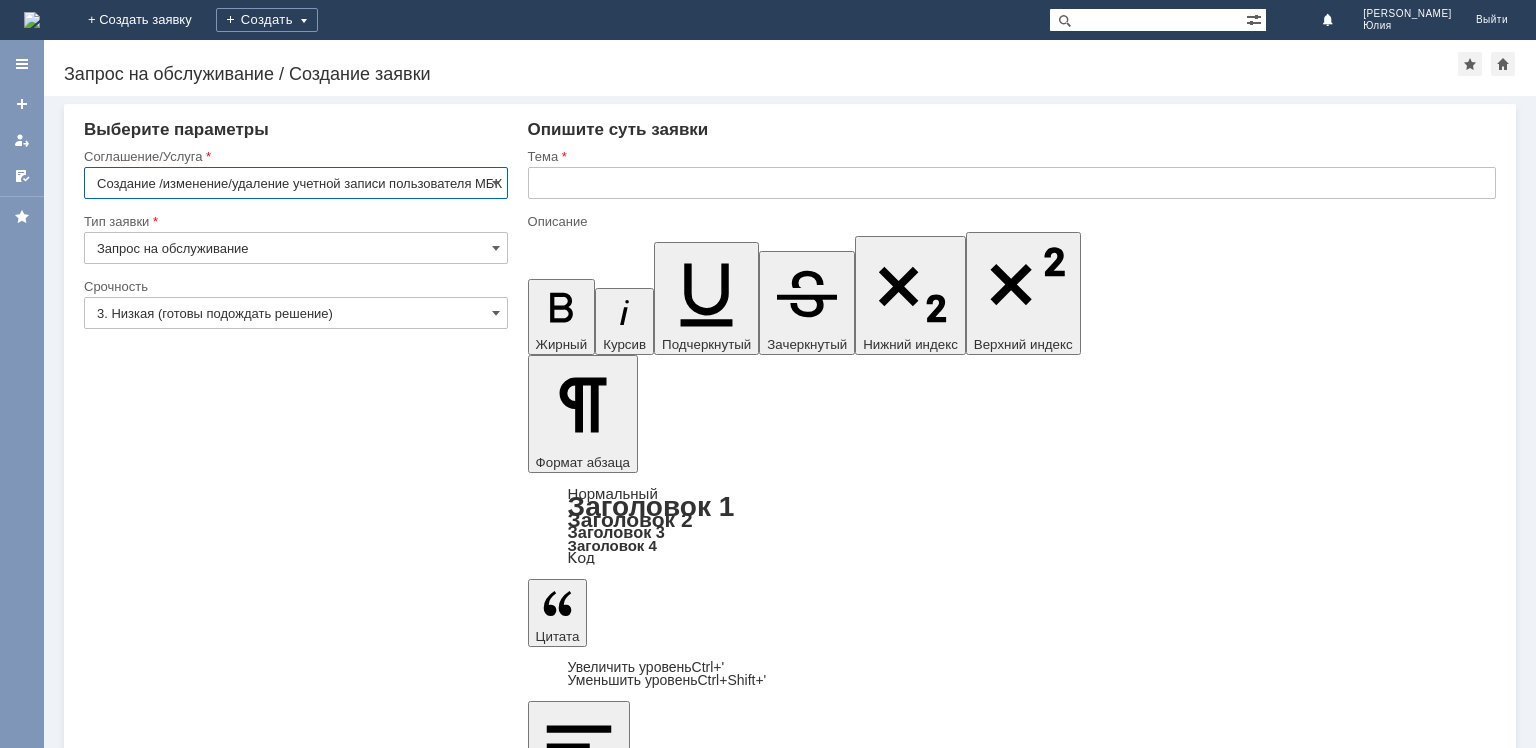 scroll, scrollTop: 0, scrollLeft: 0, axis: both 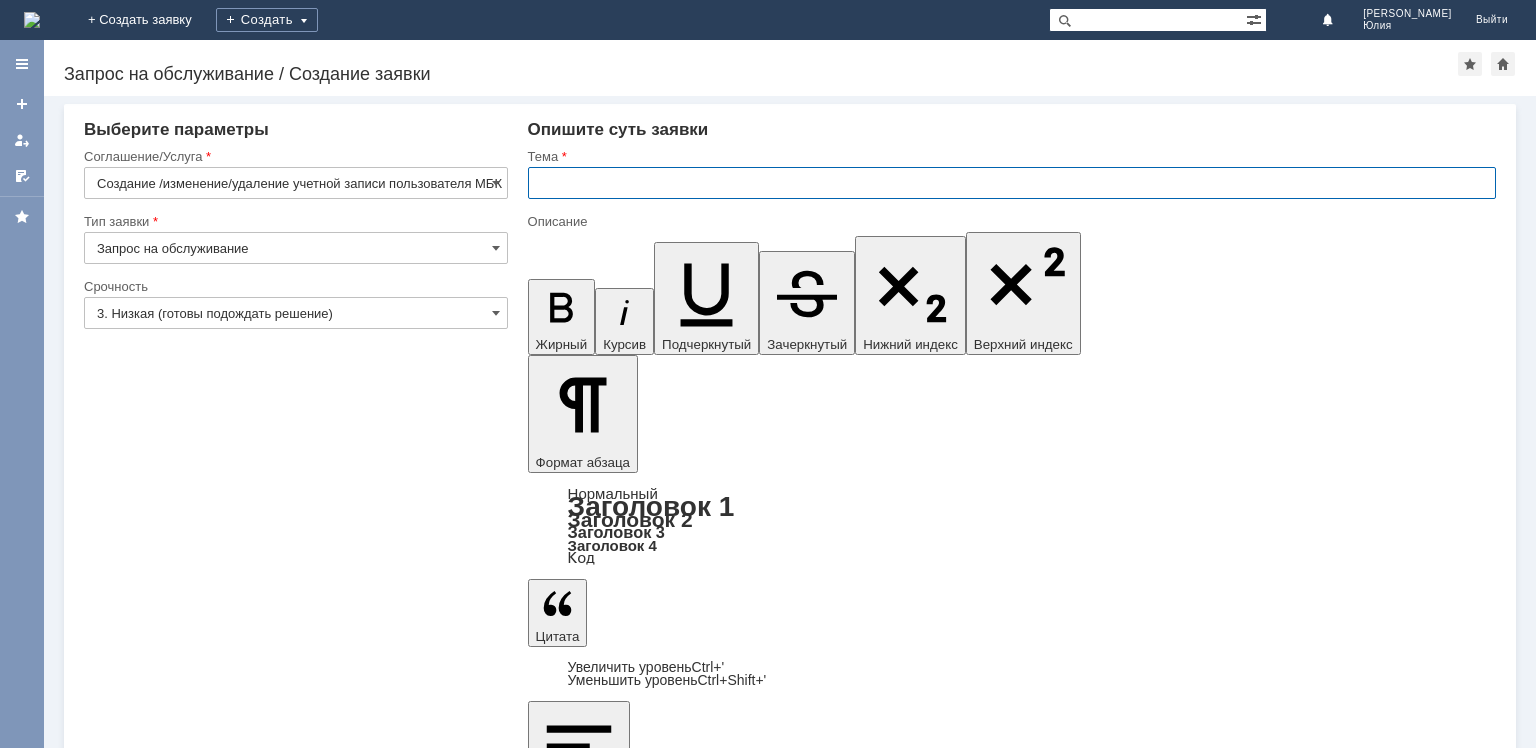 click on "Тема" at bounding box center [1012, 180] 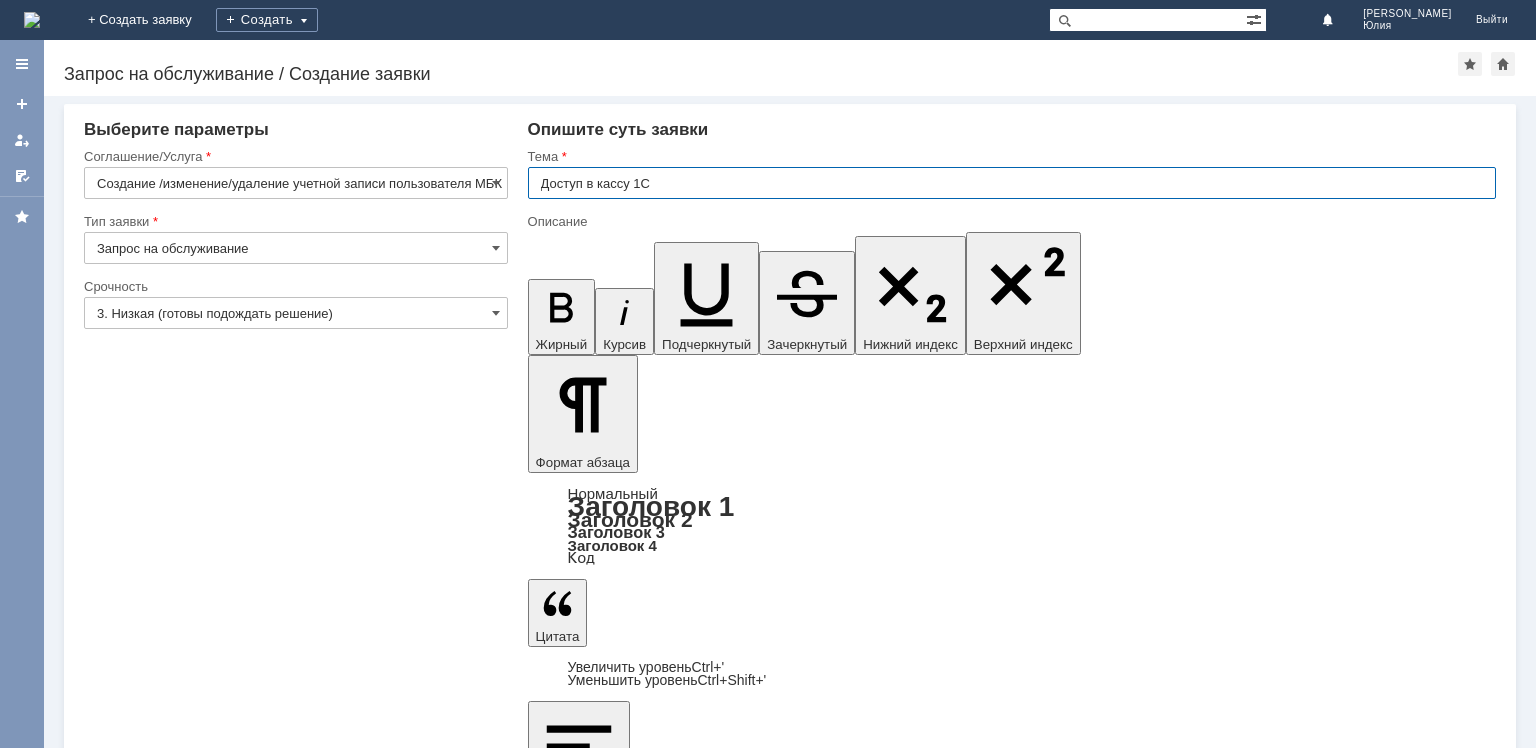 type on "Доступ в кассу 1С" 